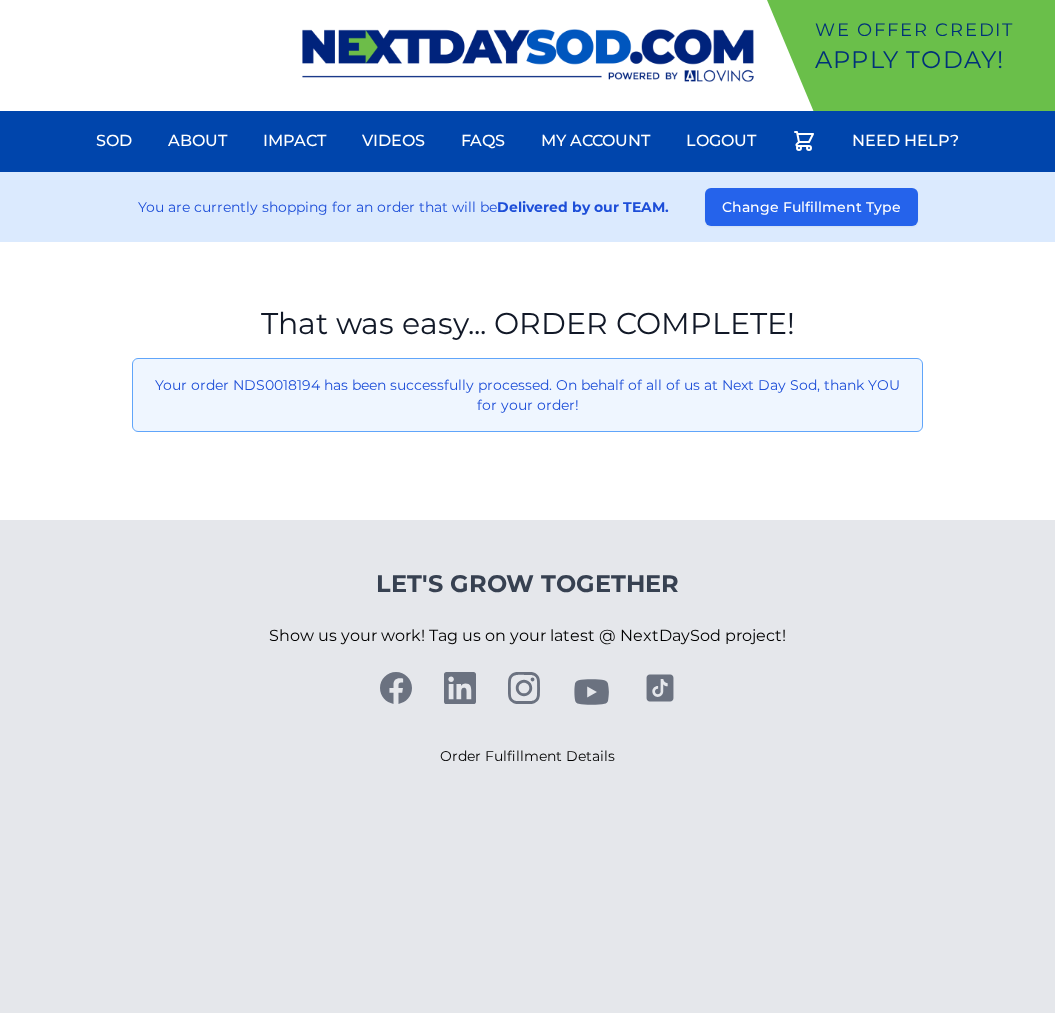 scroll, scrollTop: 0, scrollLeft: 0, axis: both 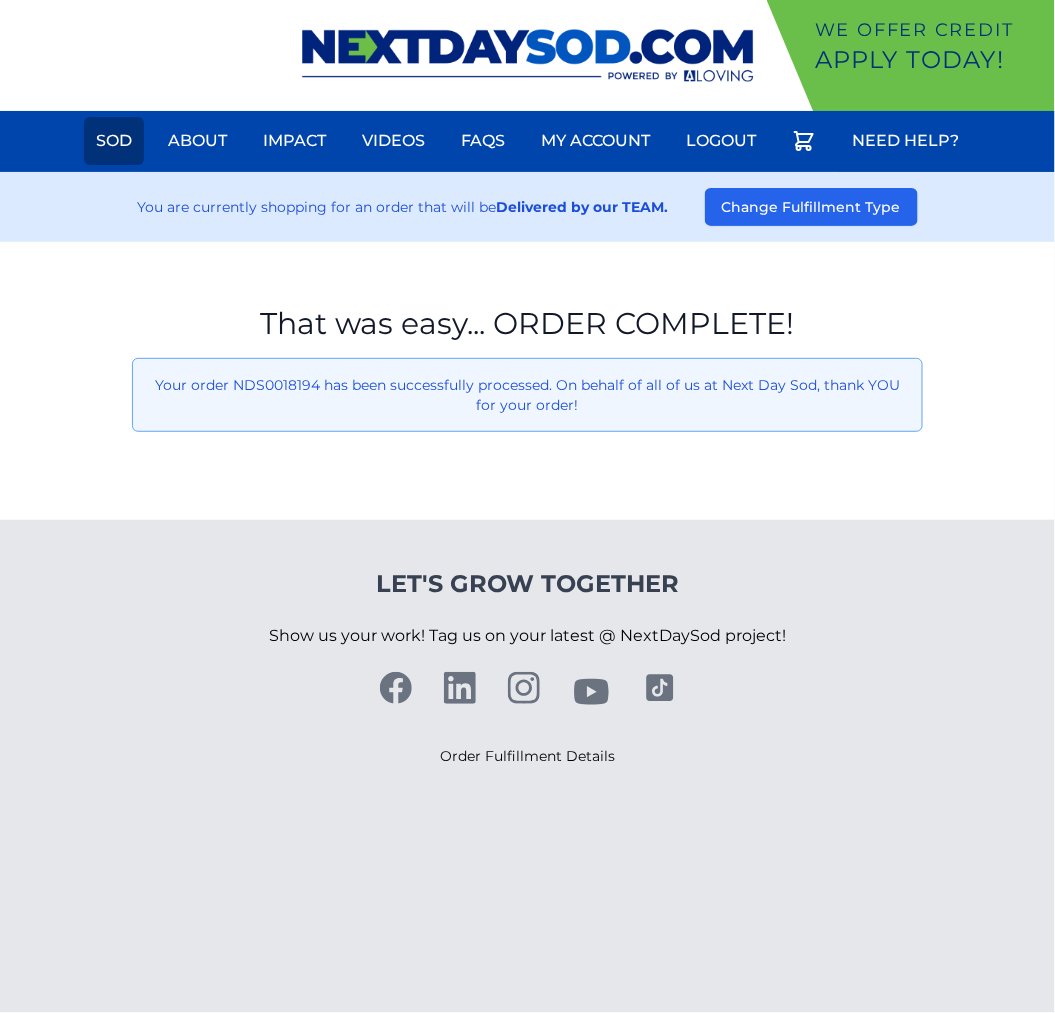 click on "Sod" at bounding box center [114, 141] 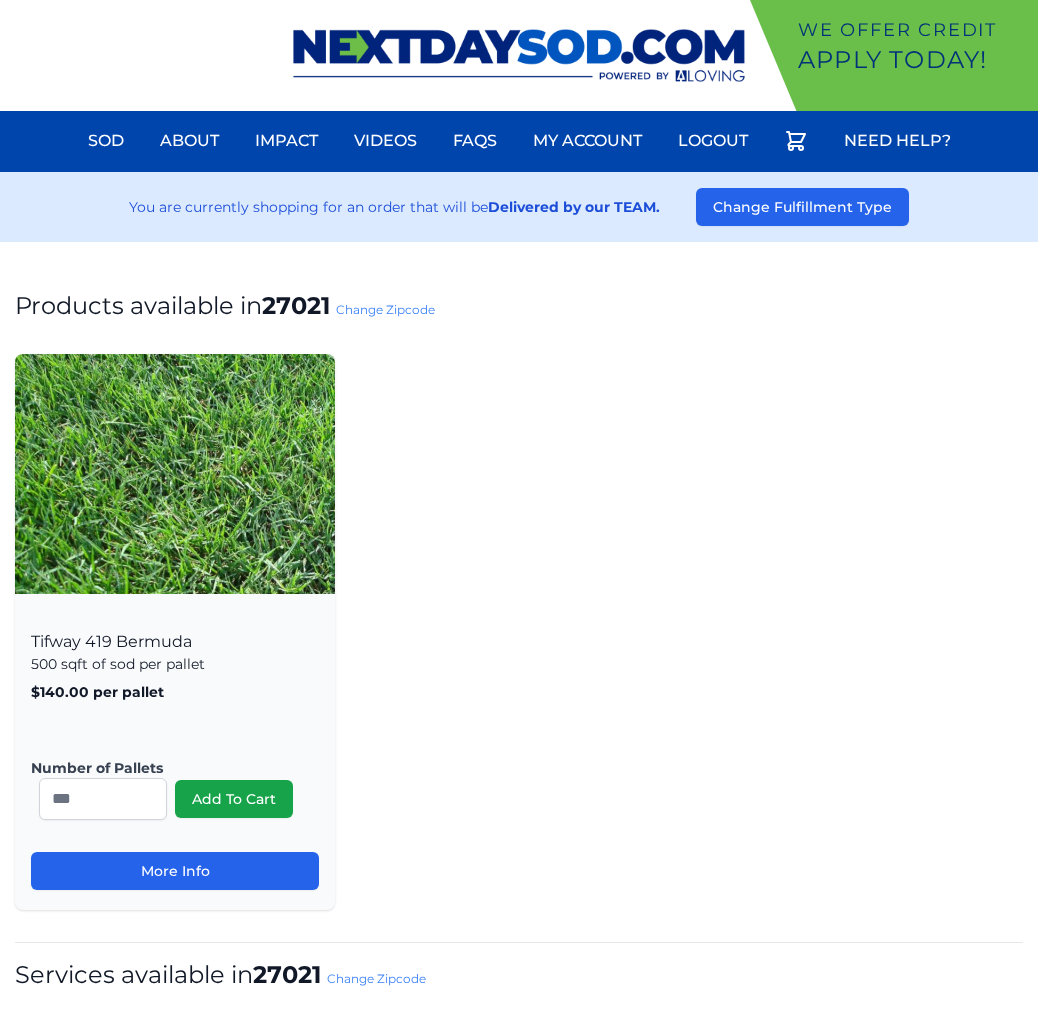 scroll, scrollTop: 0, scrollLeft: 0, axis: both 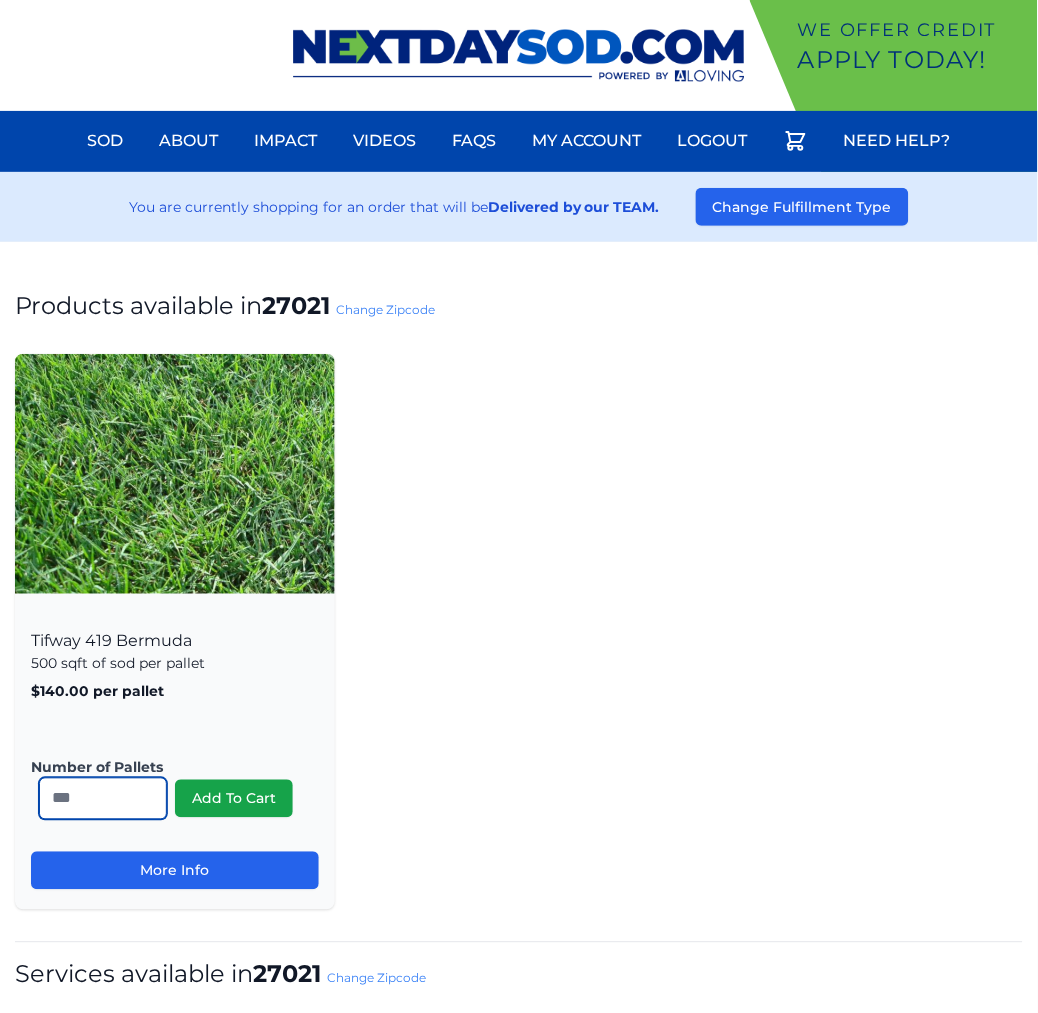 drag, startPoint x: 92, startPoint y: 796, endPoint x: -128, endPoint y: 777, distance: 220.81892 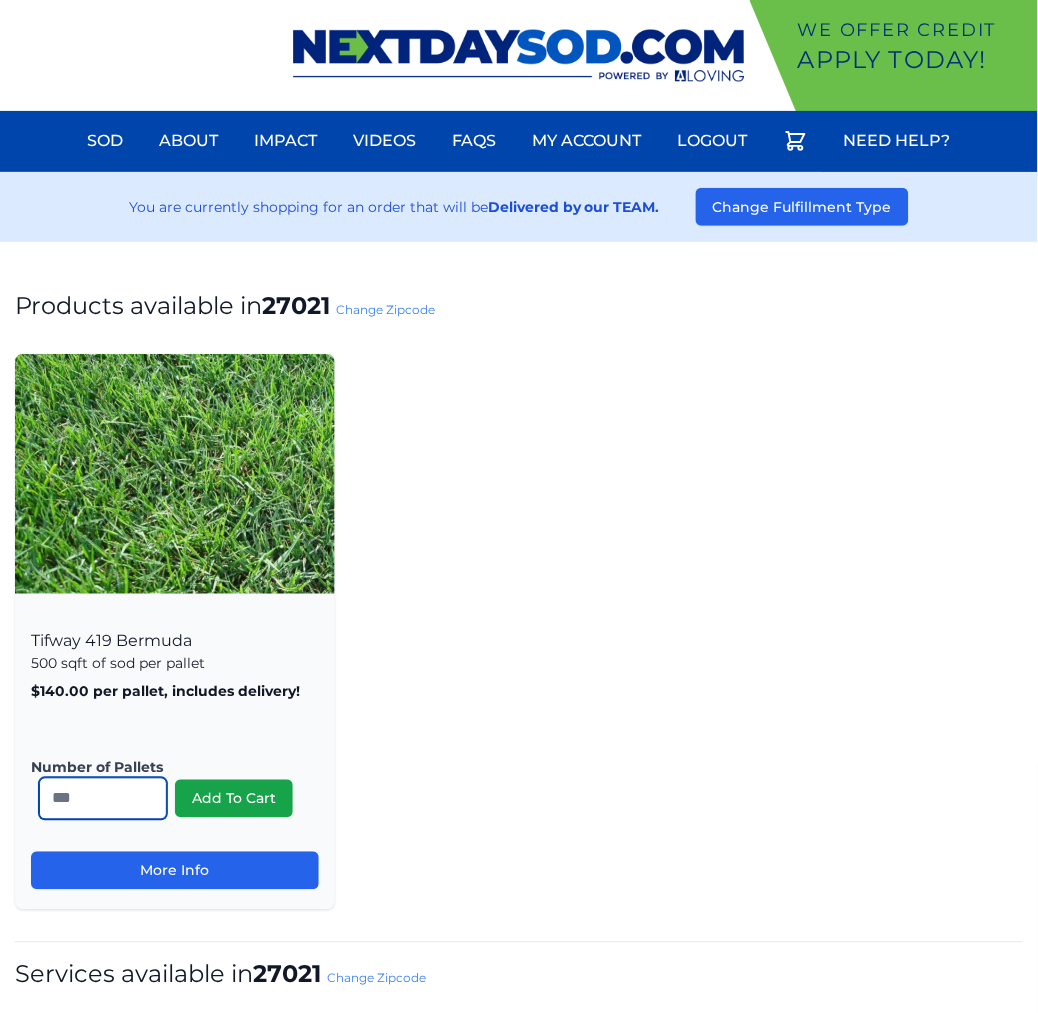 type on "**" 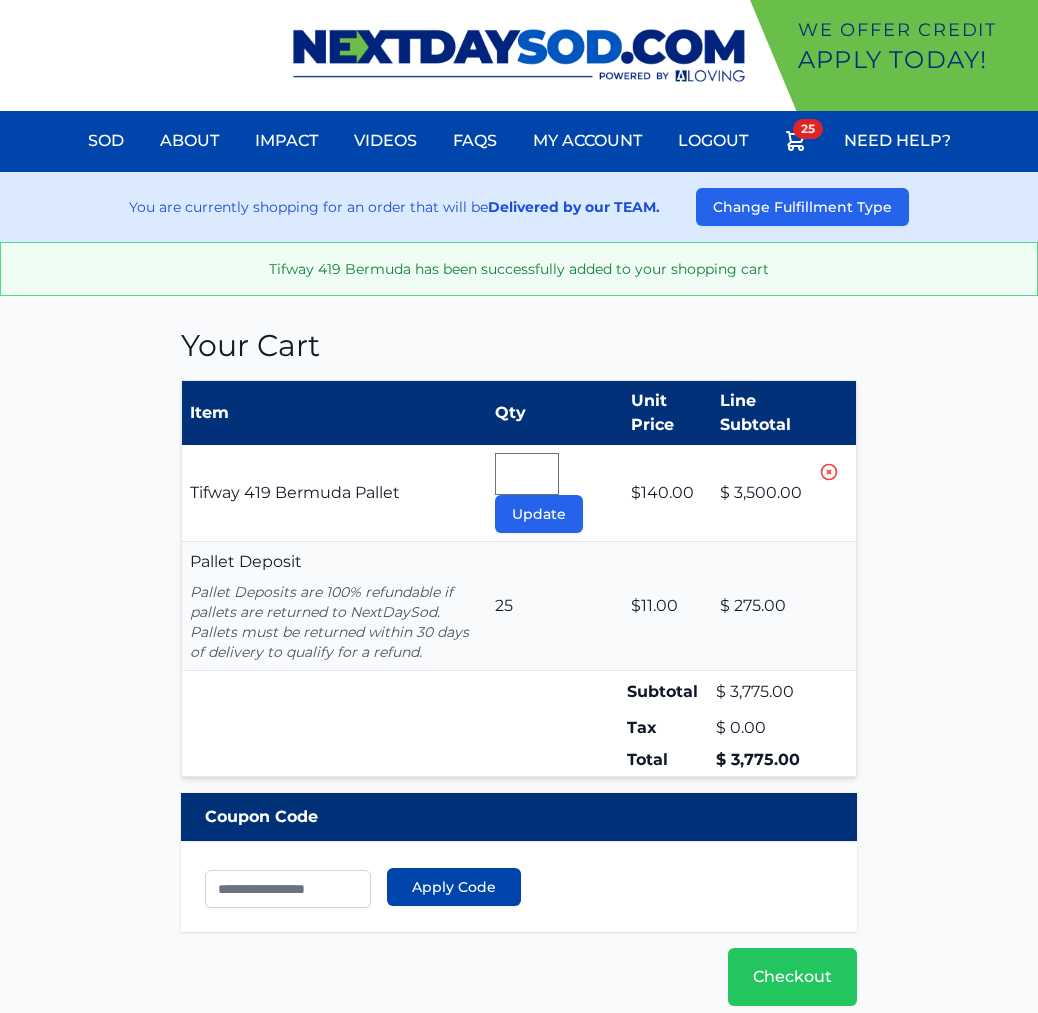 scroll, scrollTop: 0, scrollLeft: 0, axis: both 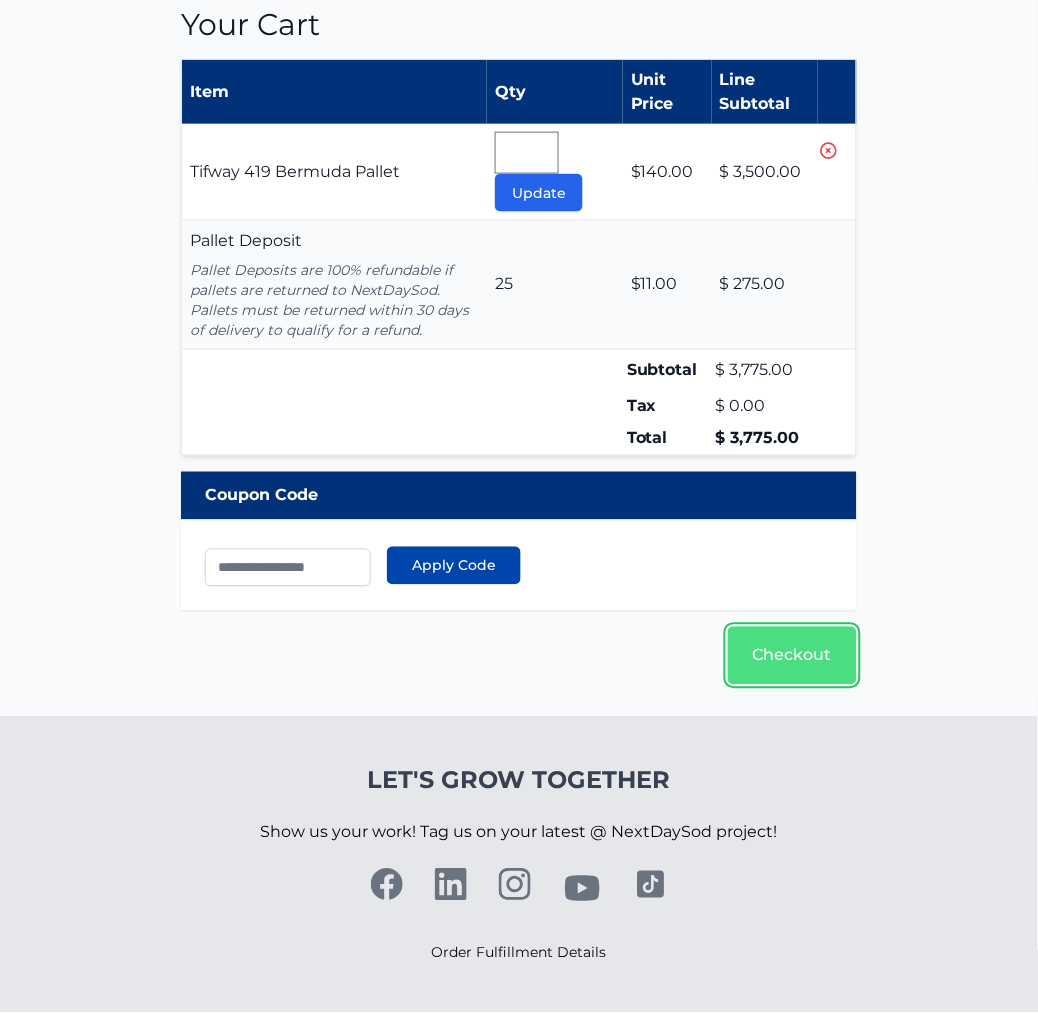 click on "Checkout" at bounding box center (792, 656) 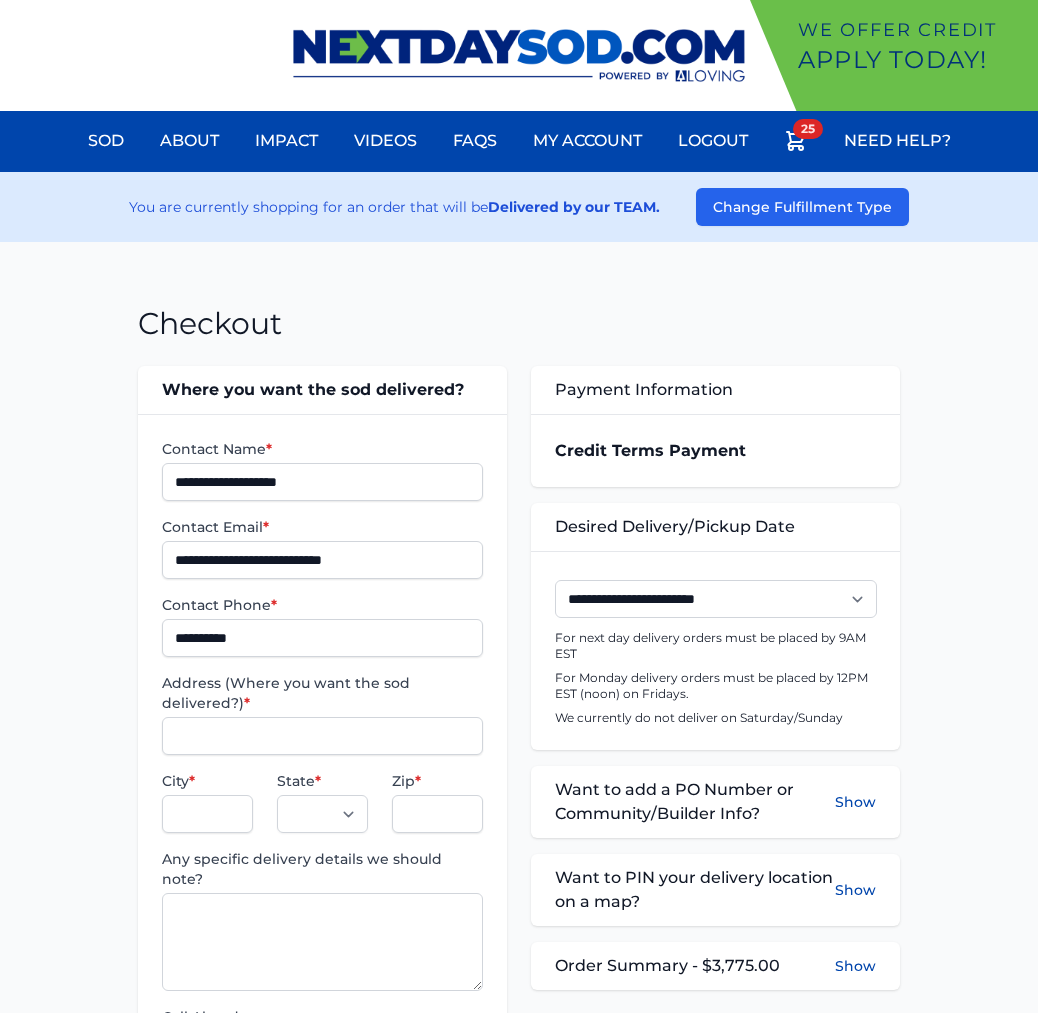 scroll, scrollTop: 0, scrollLeft: 0, axis: both 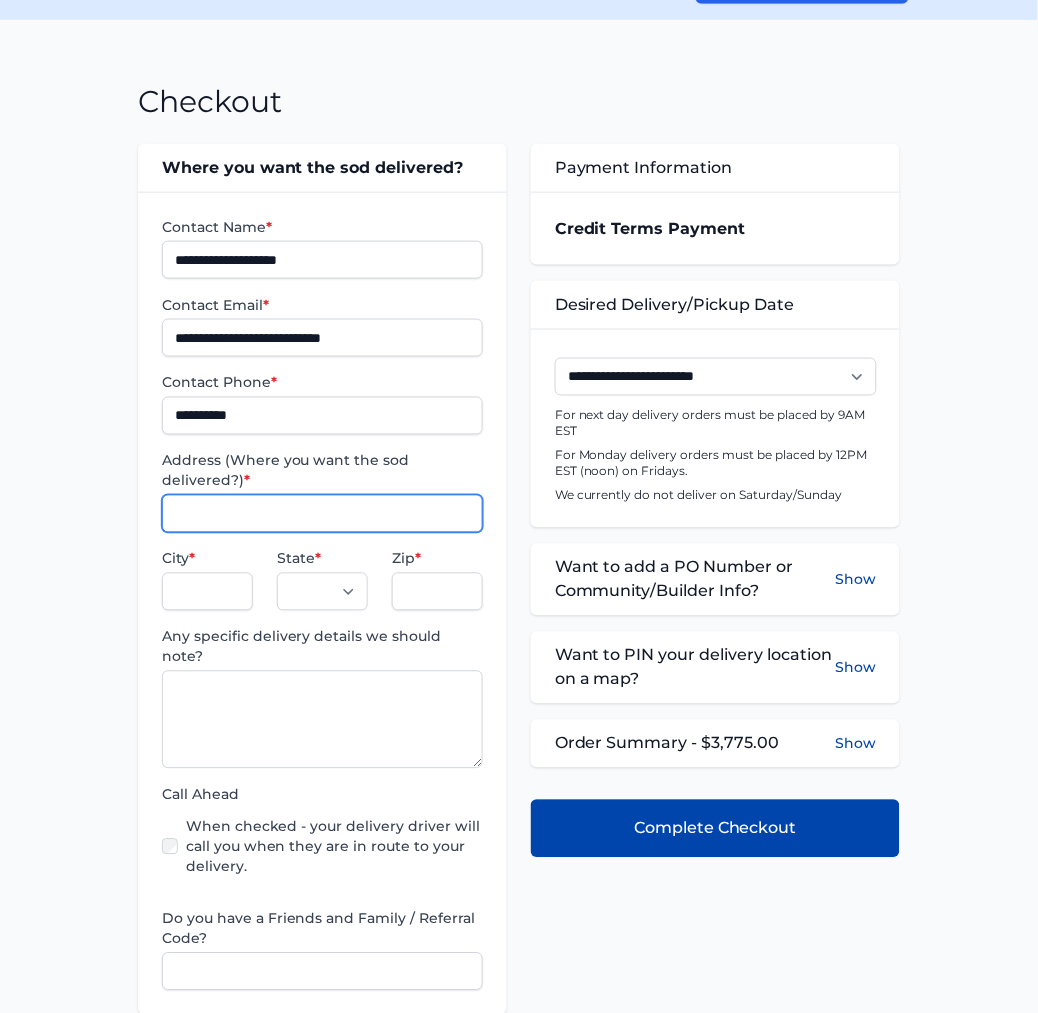 click on "Address (Where you want the sod delivered?)
*" at bounding box center (322, 514) 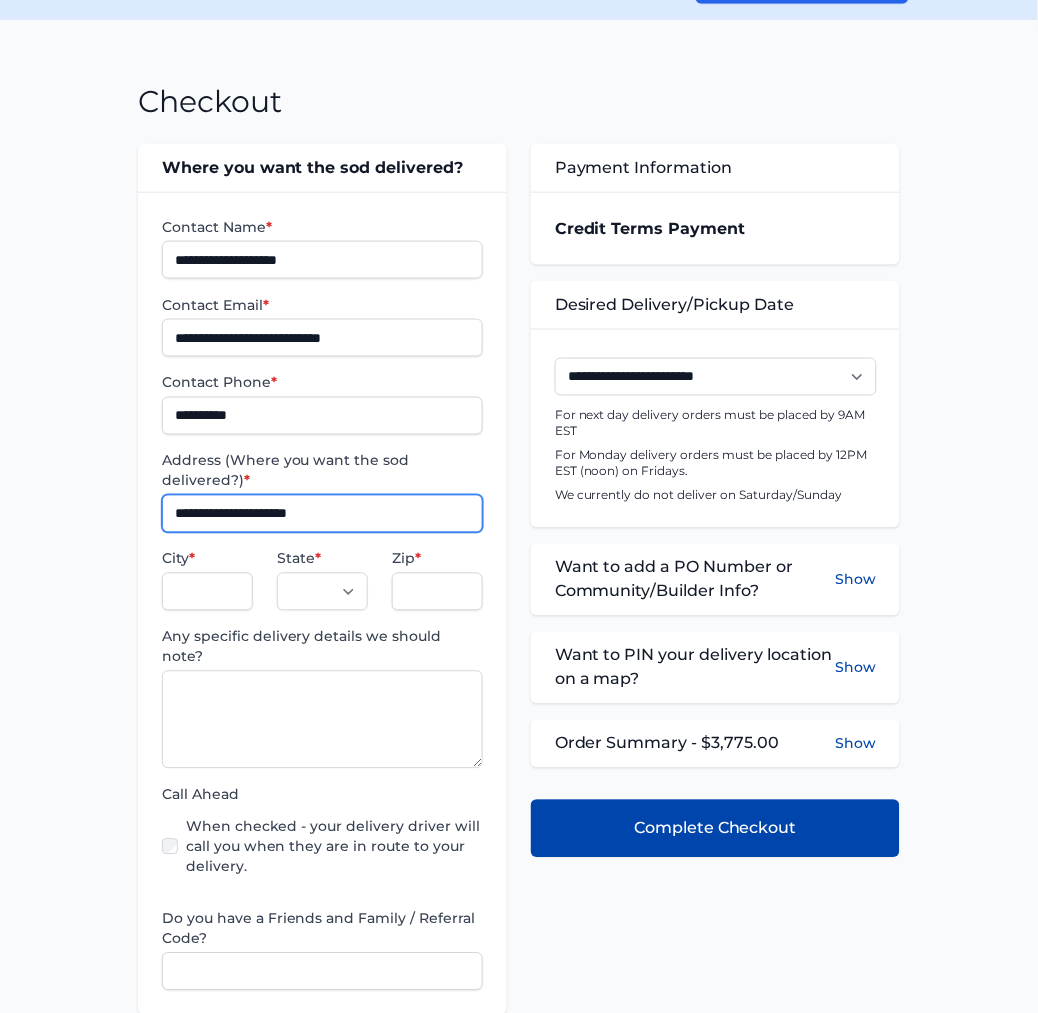 type on "**********" 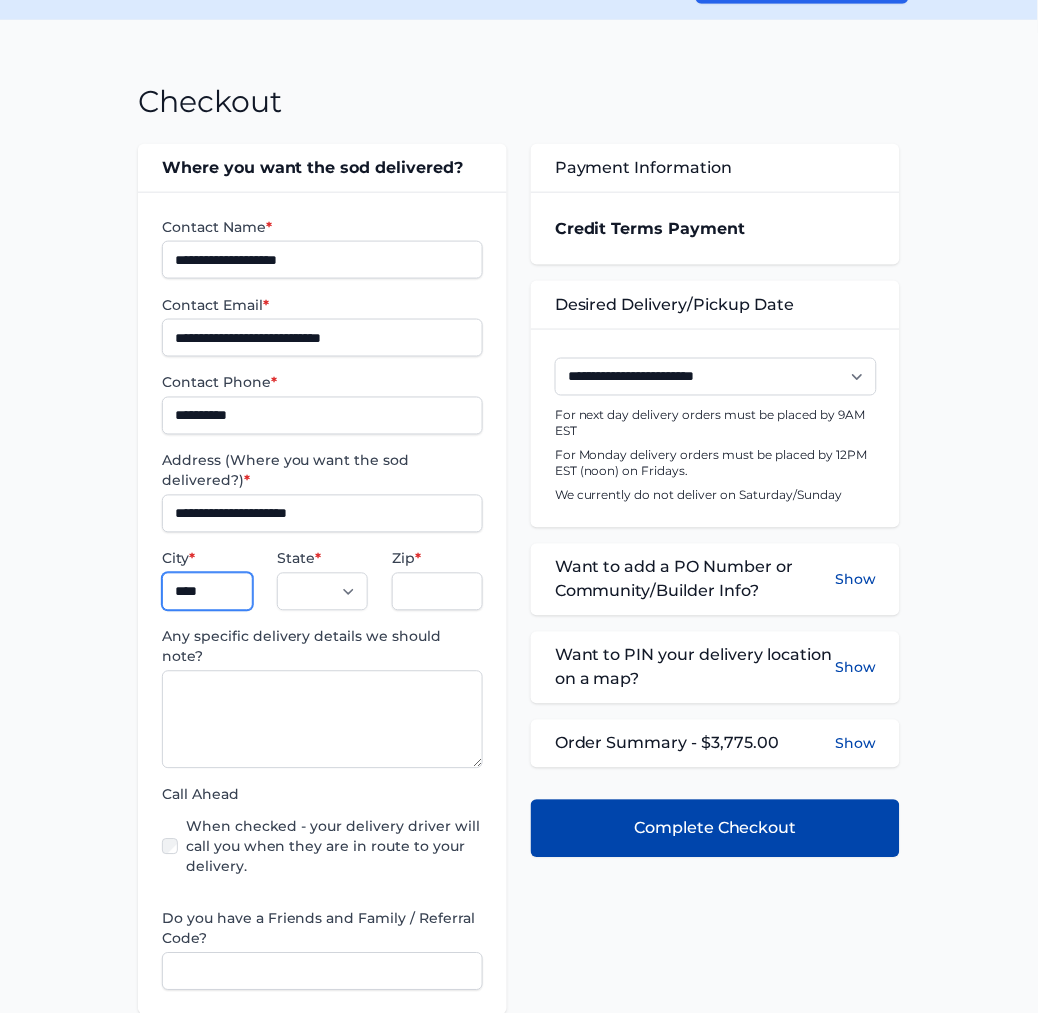 type on "****" 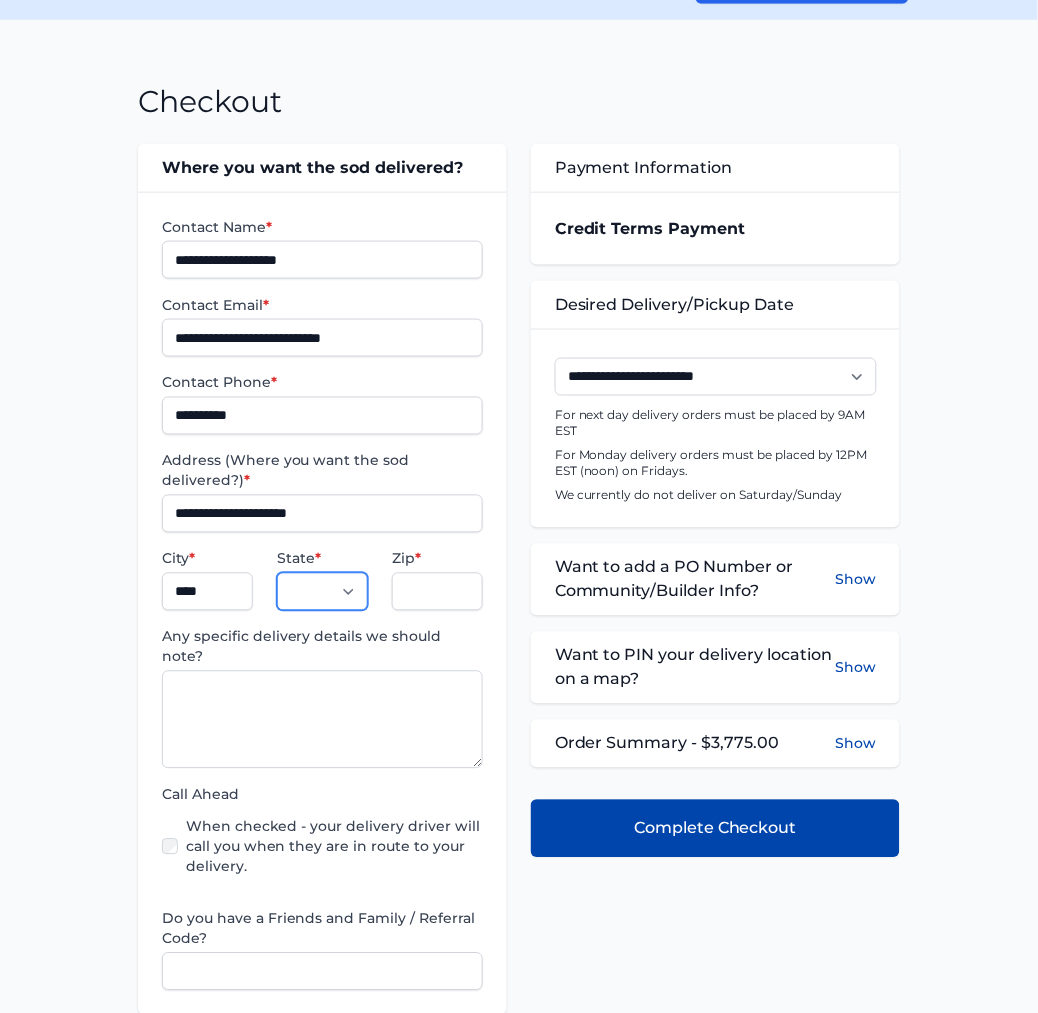 select on "**" 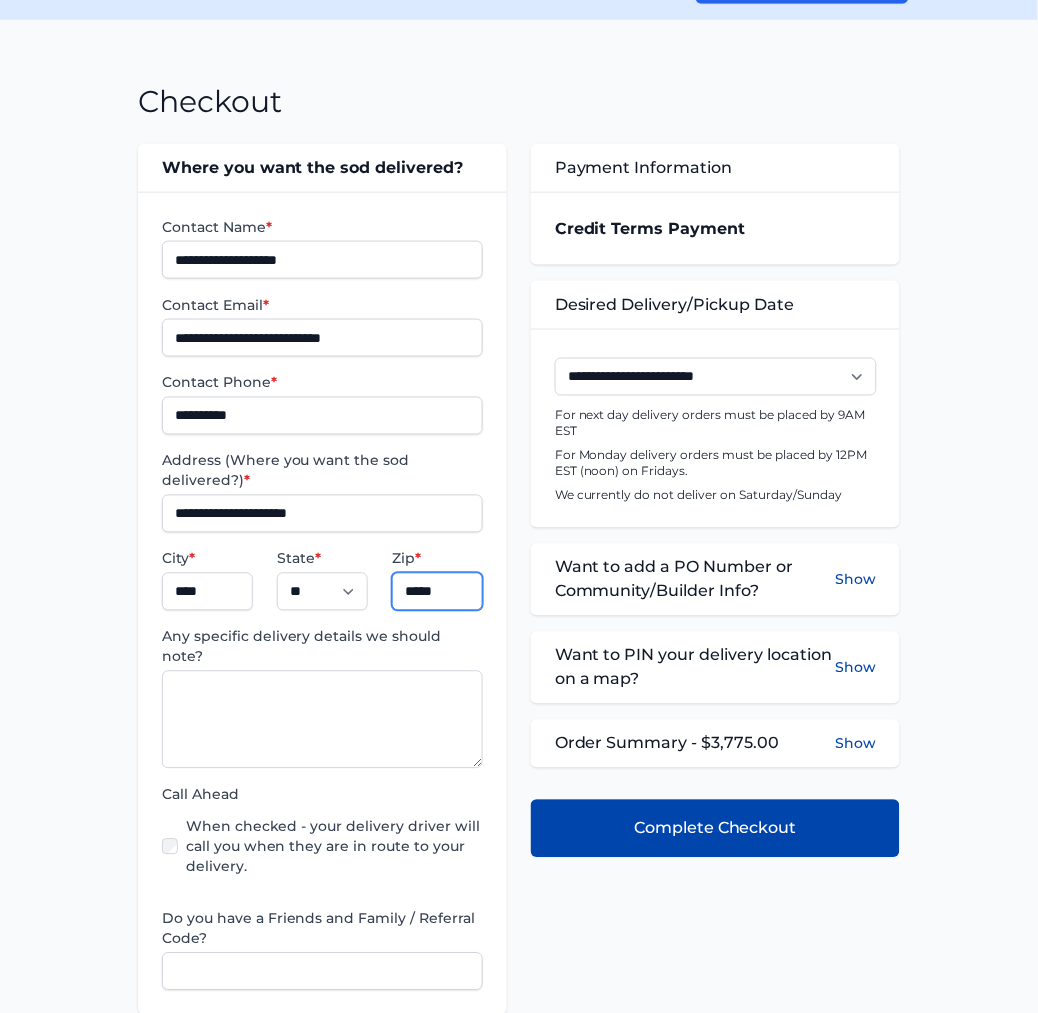 type on "*****" 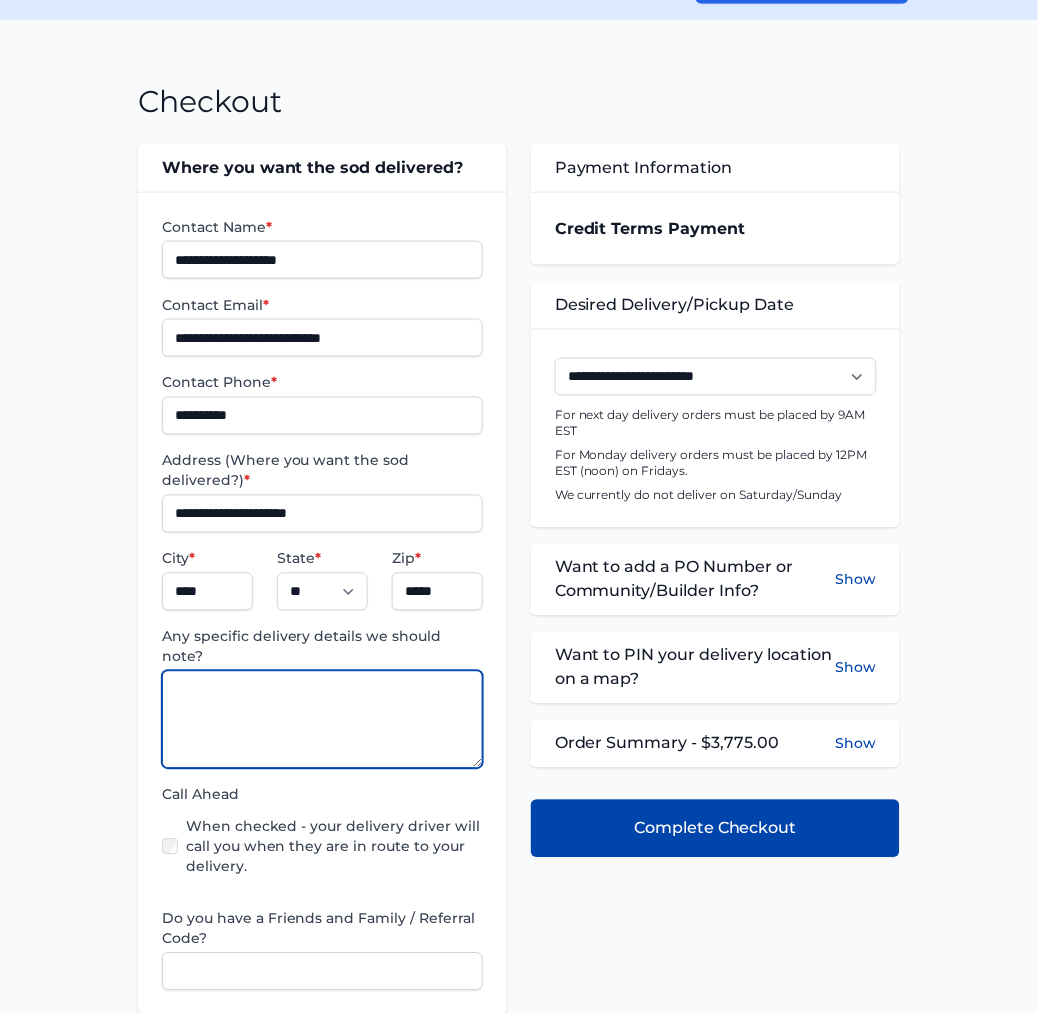 paste on "**********" 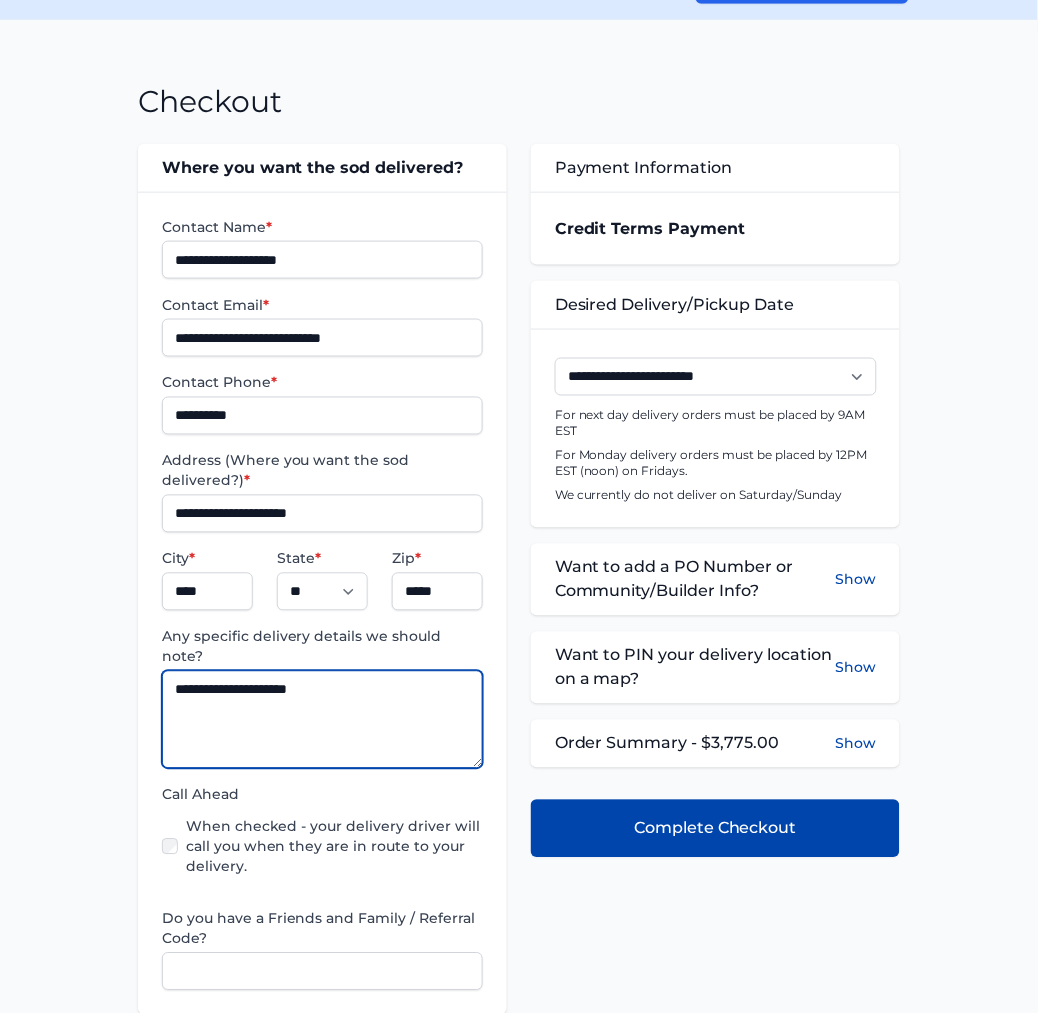 type on "**********" 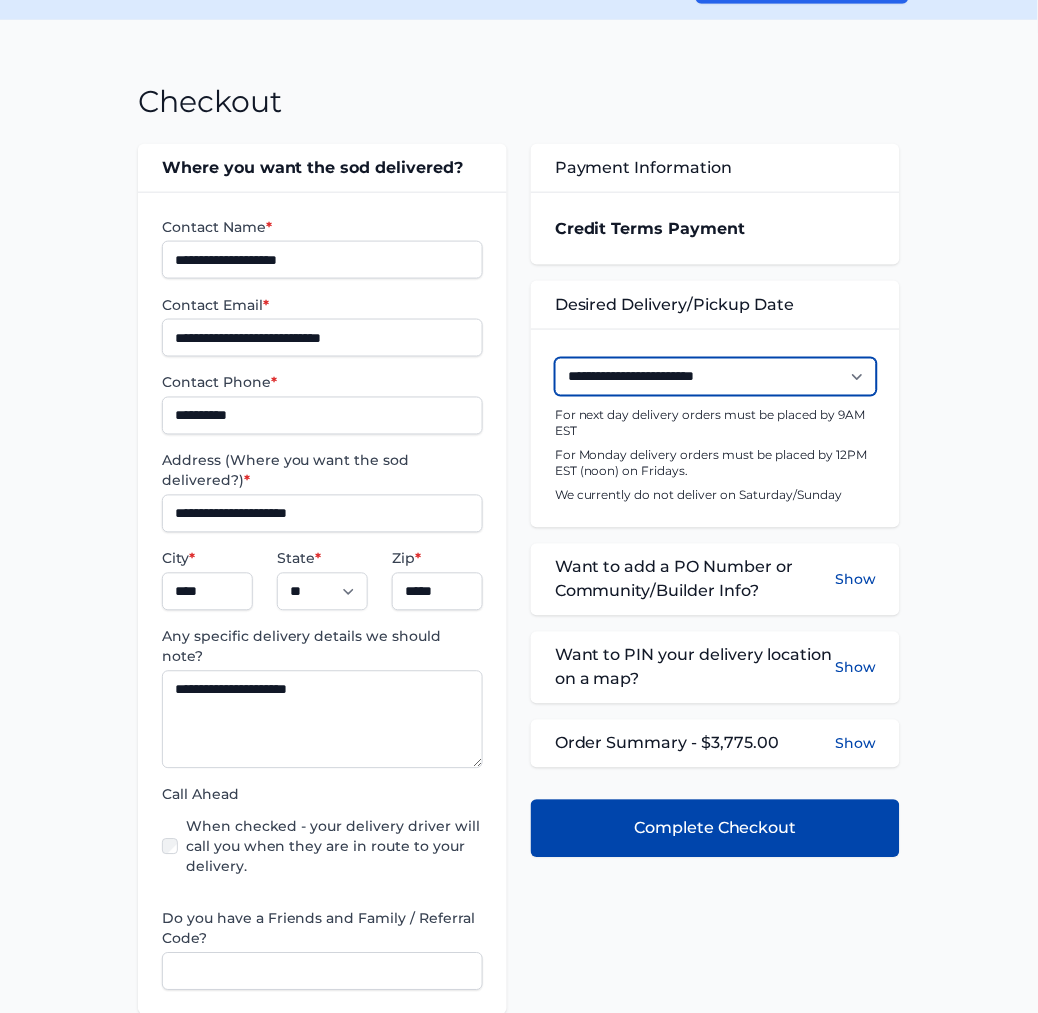 click on "**********" at bounding box center [716, 377] 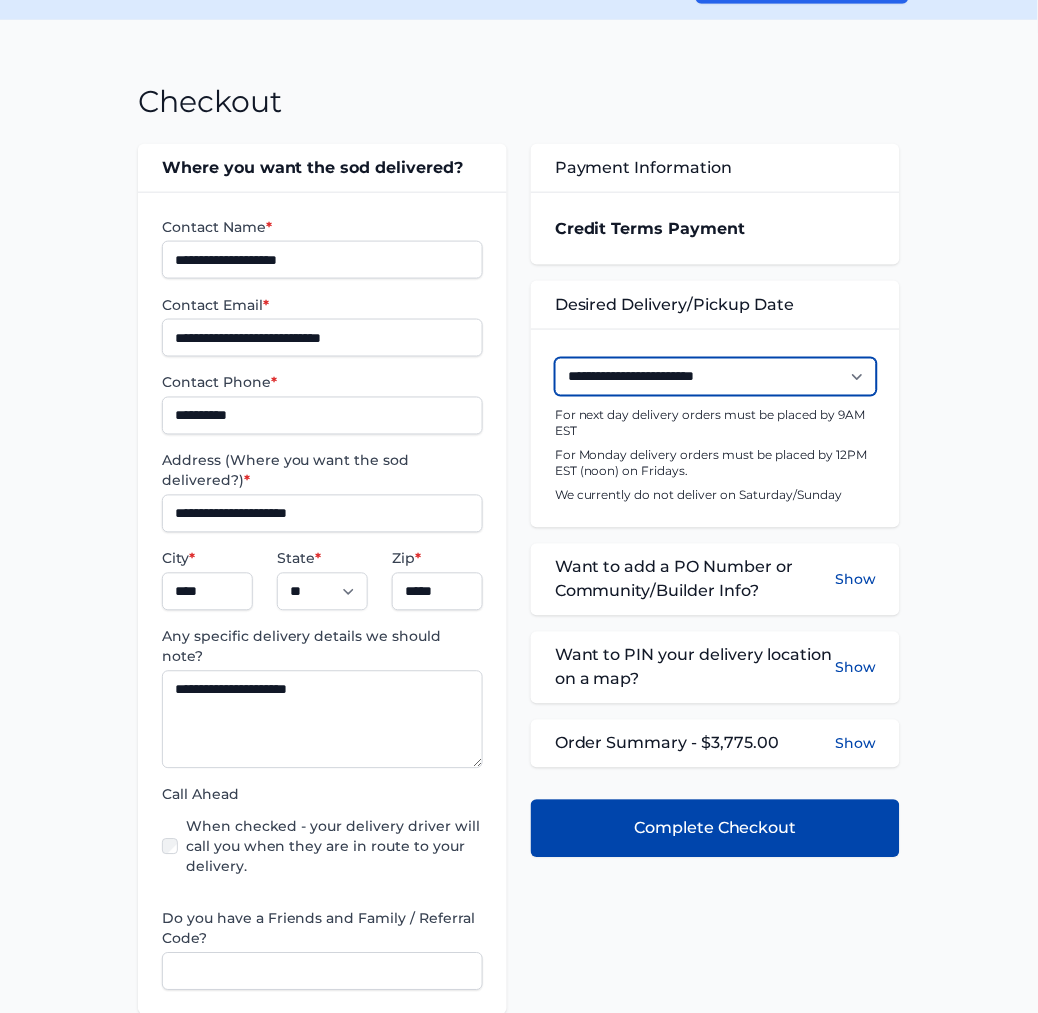 select on "**********" 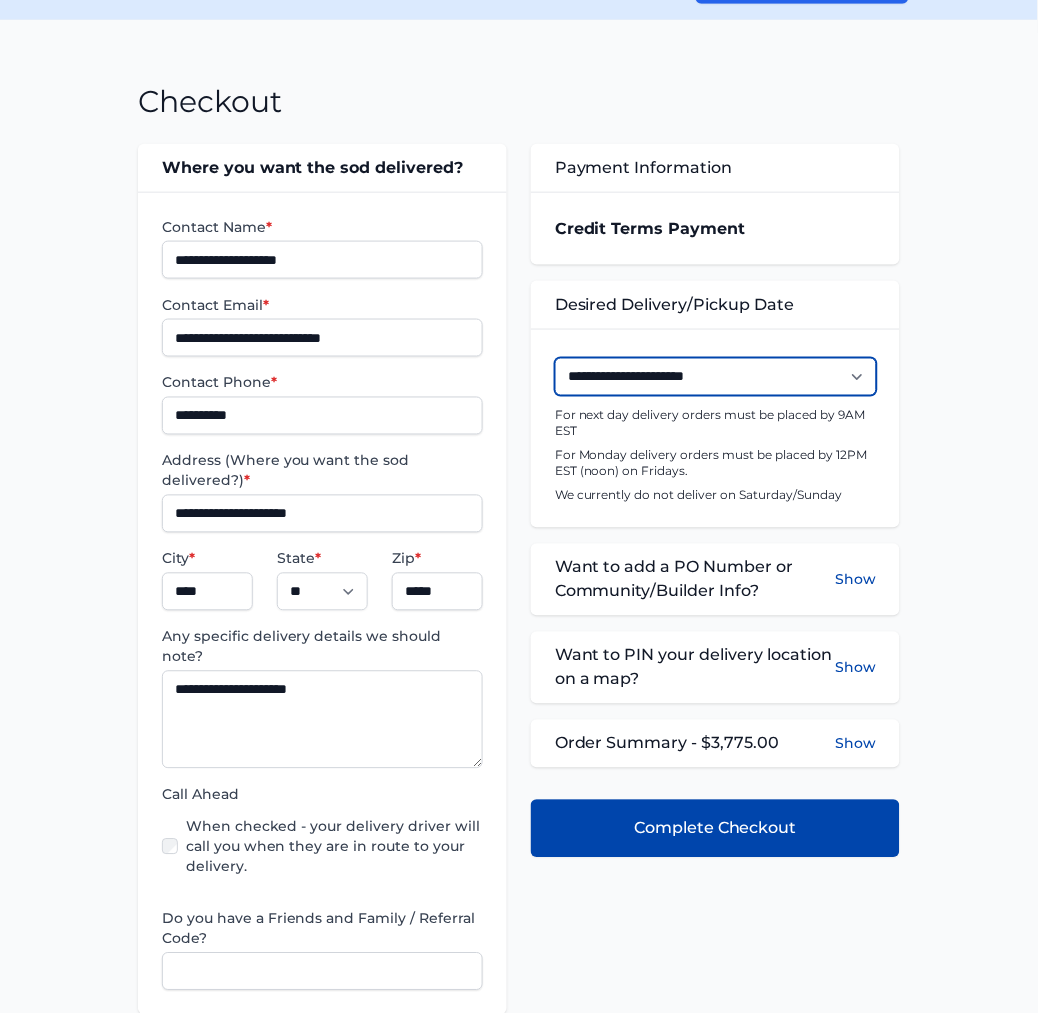 click on "**********" at bounding box center (716, 377) 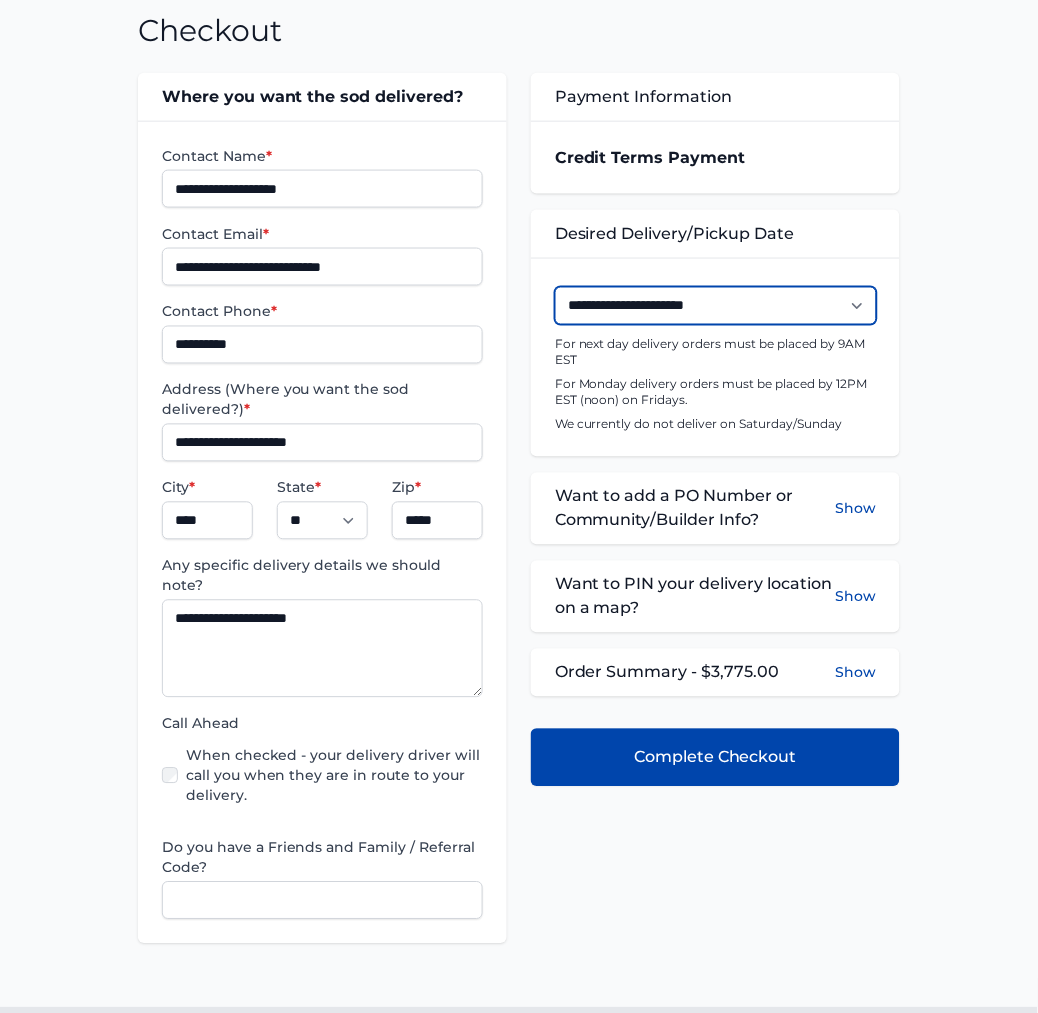scroll, scrollTop: 333, scrollLeft: 0, axis: vertical 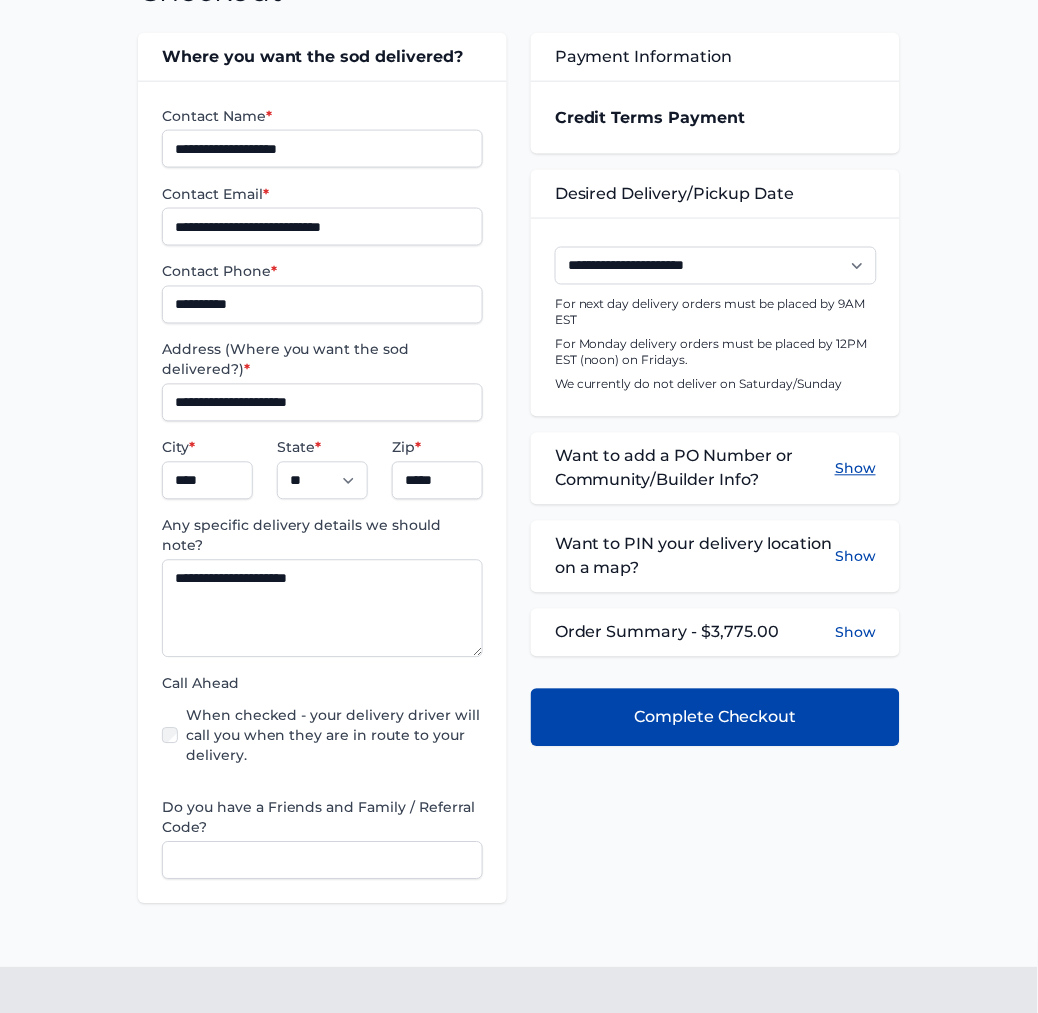 click on "Show" at bounding box center (855, 469) 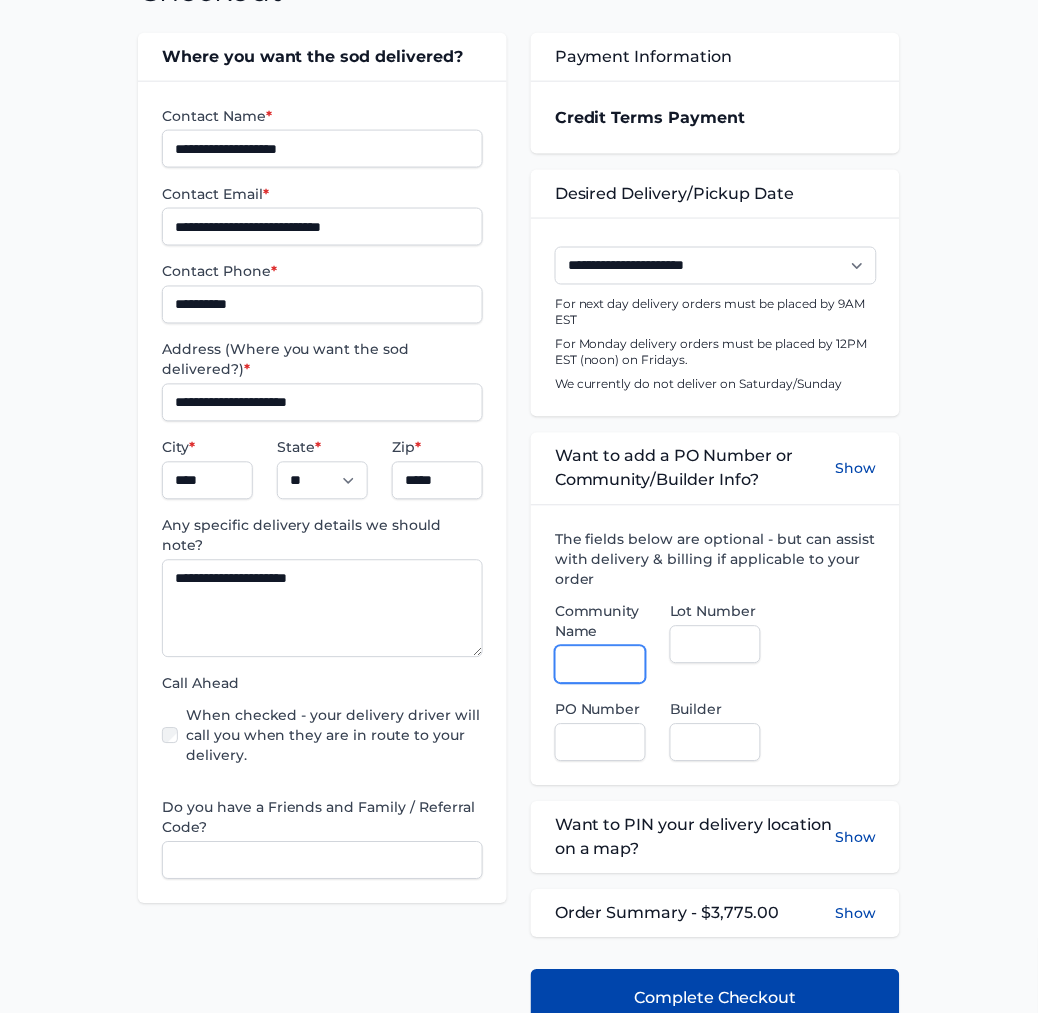 click on "Community Name" at bounding box center [600, 665] 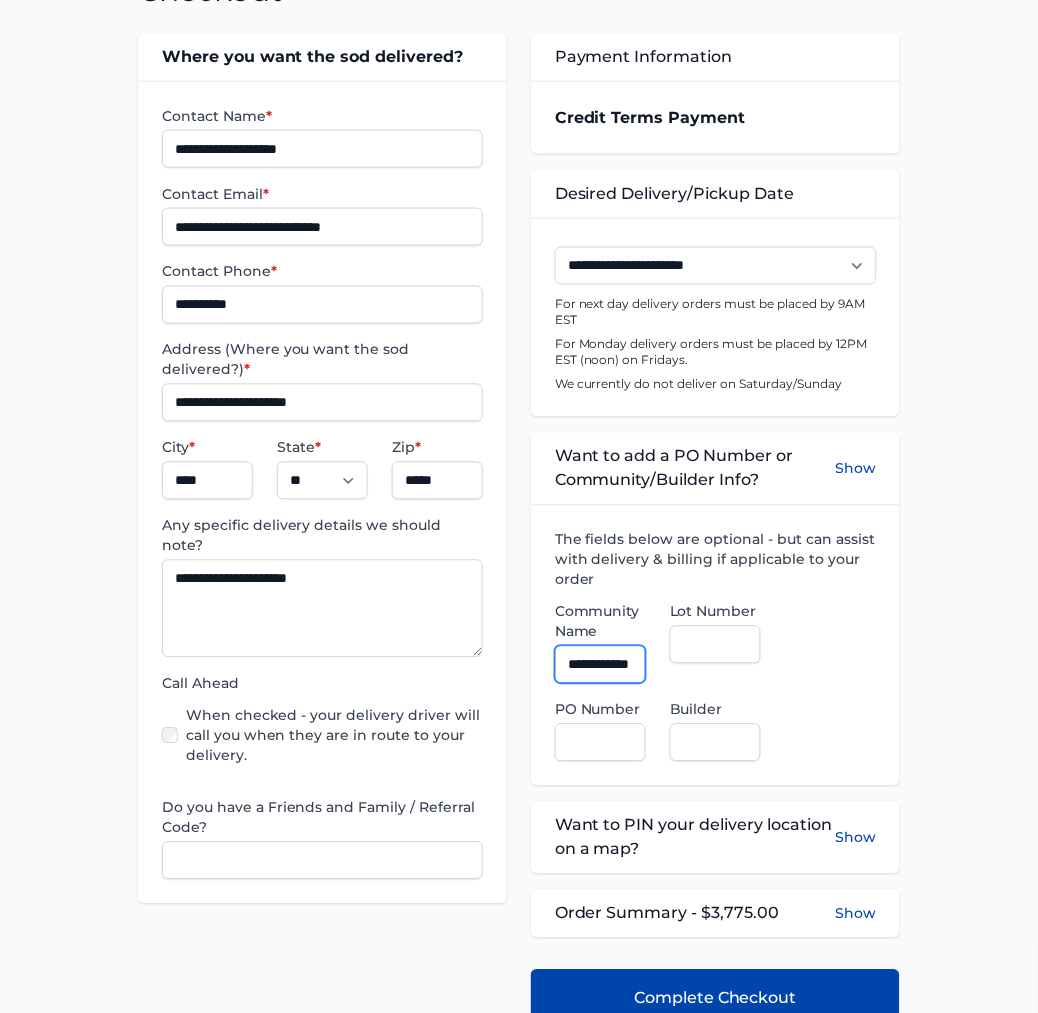 scroll, scrollTop: 0, scrollLeft: 40, axis: horizontal 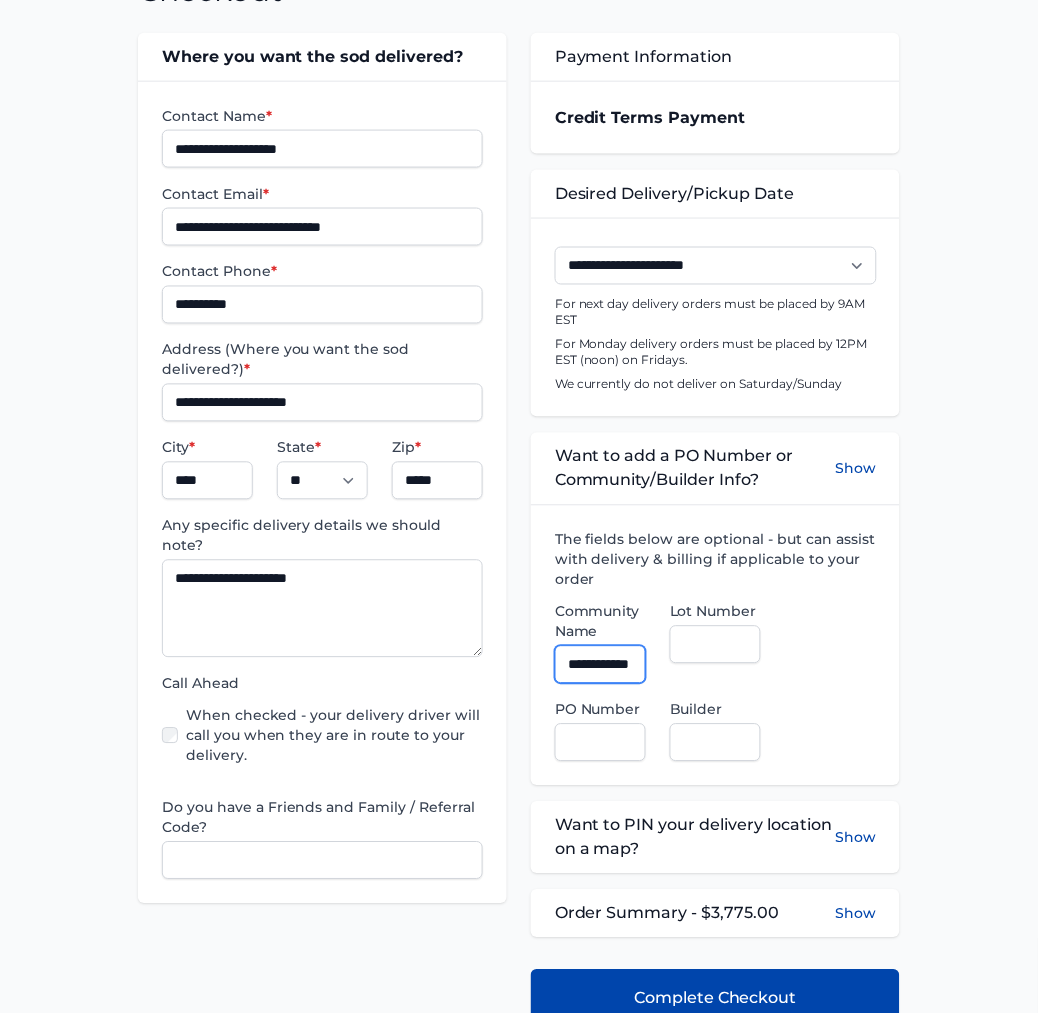 type on "**********" 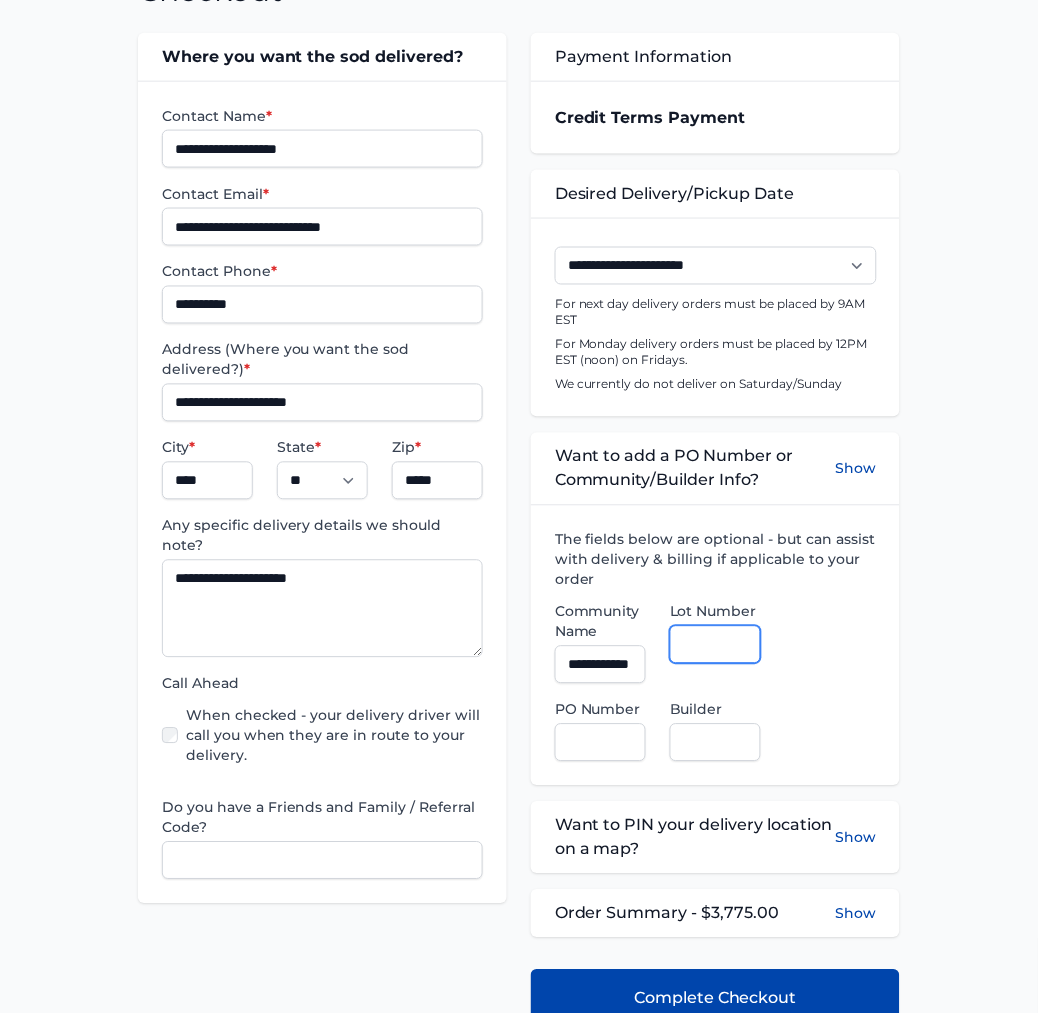 scroll, scrollTop: 0, scrollLeft: 0, axis: both 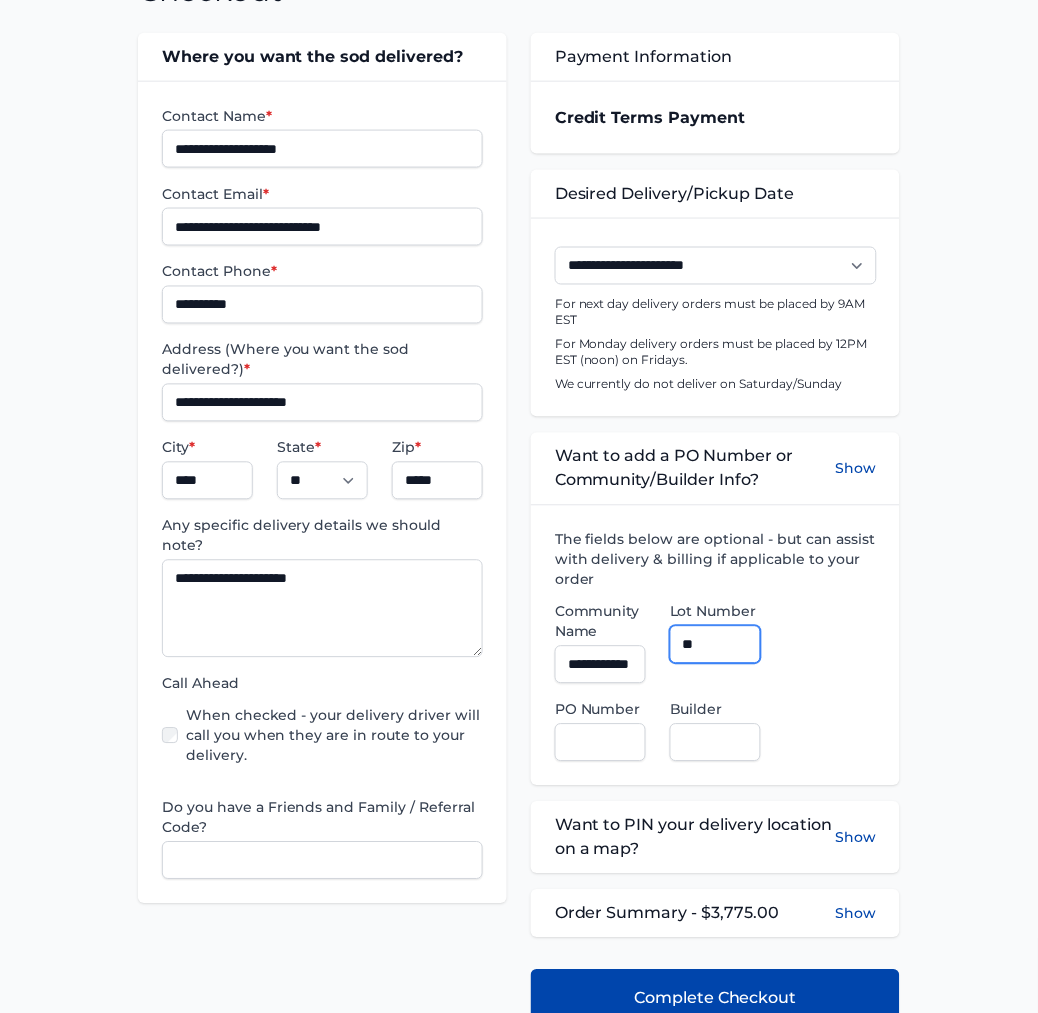 type on "**" 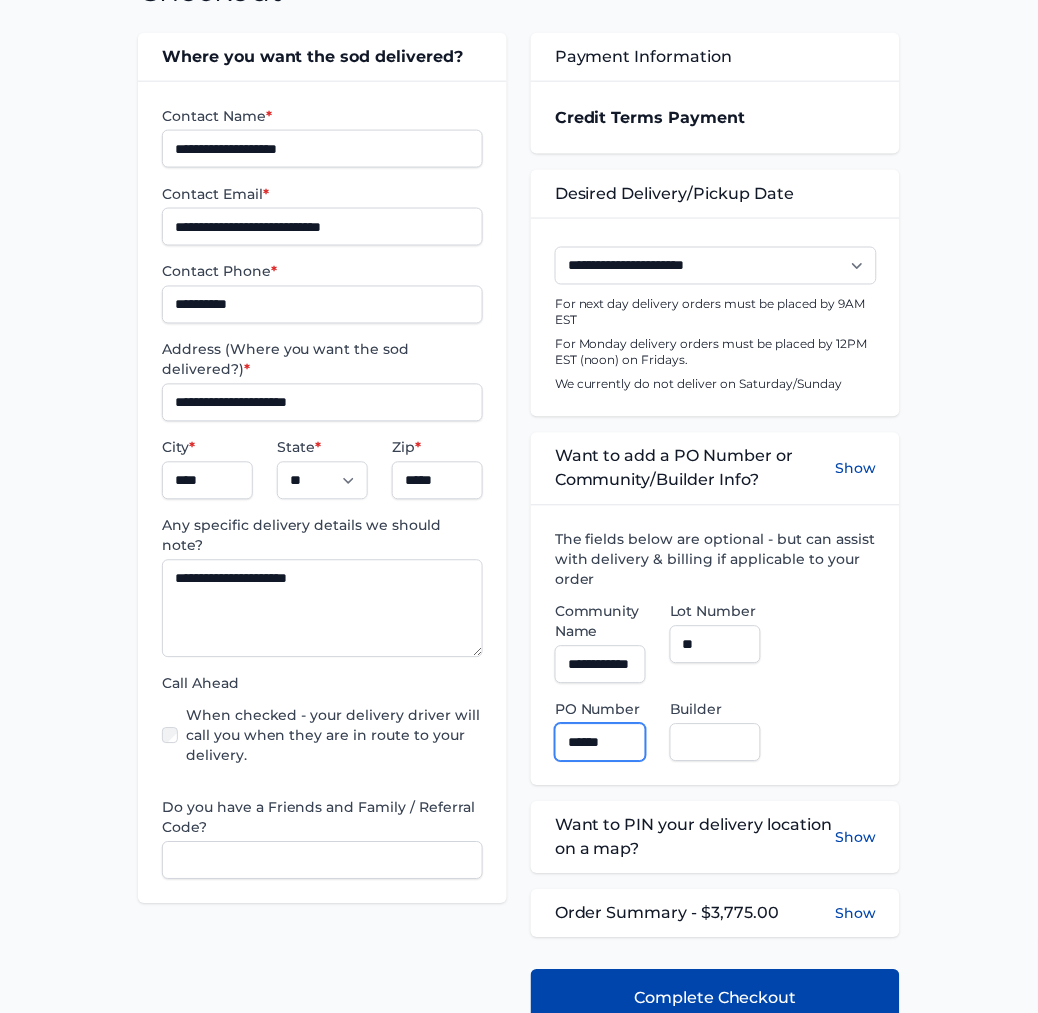 type on "******" 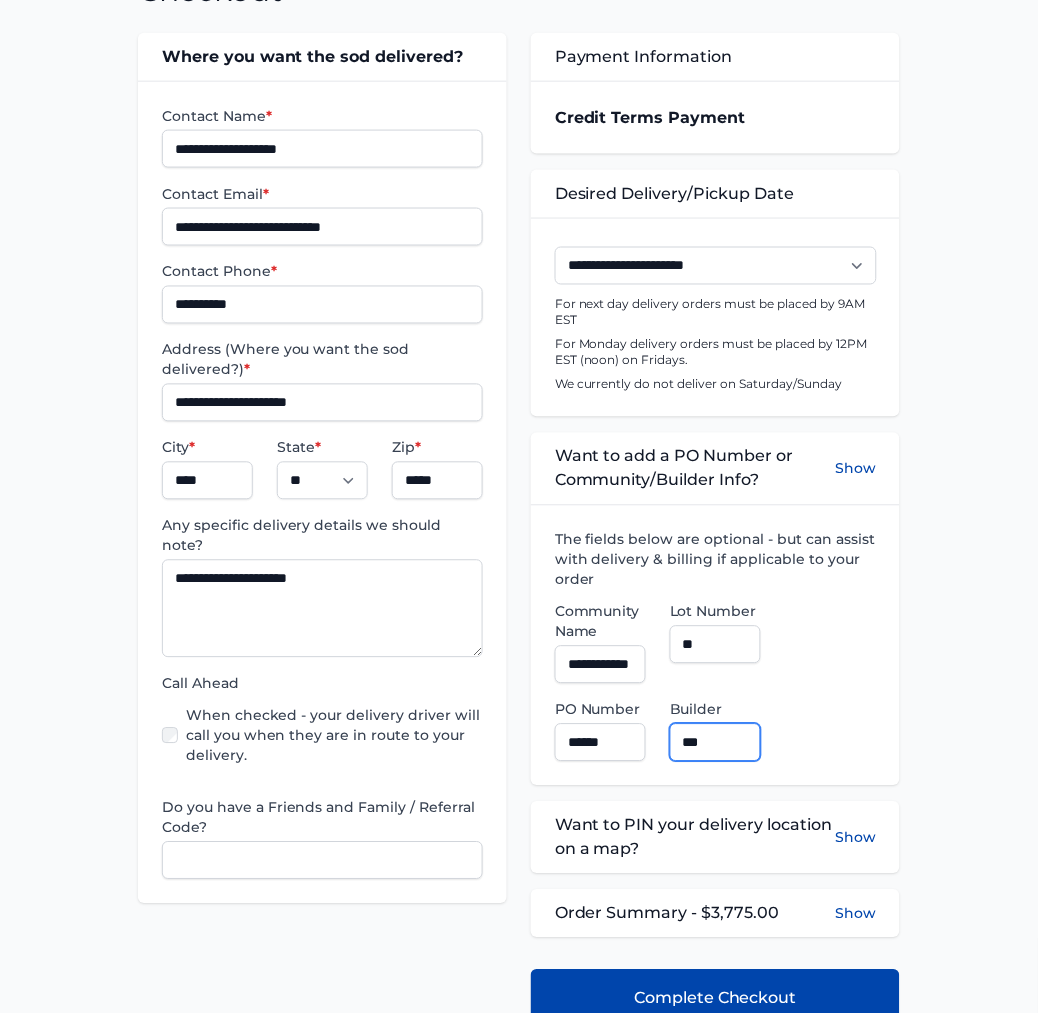 type on "**********" 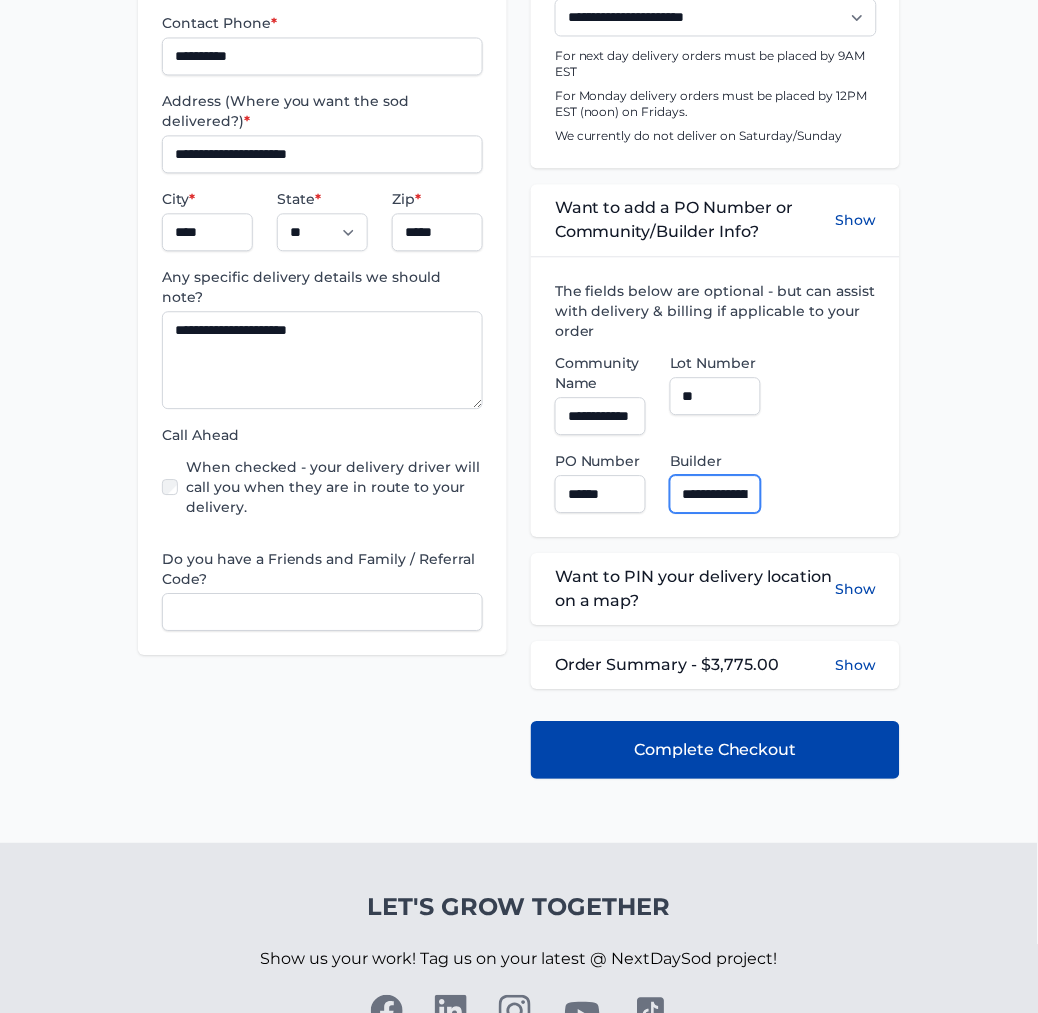 scroll, scrollTop: 666, scrollLeft: 0, axis: vertical 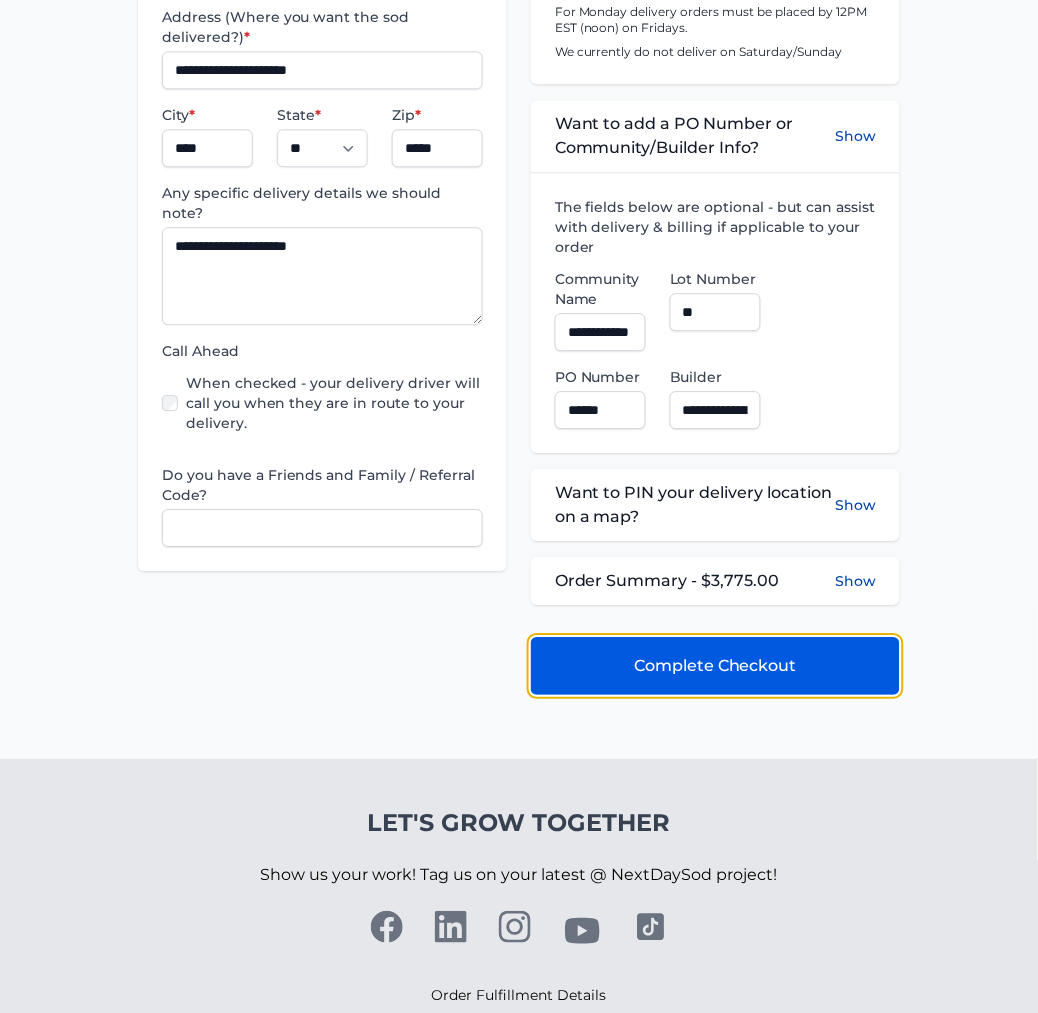 click on "Complete Checkout" at bounding box center [715, 666] 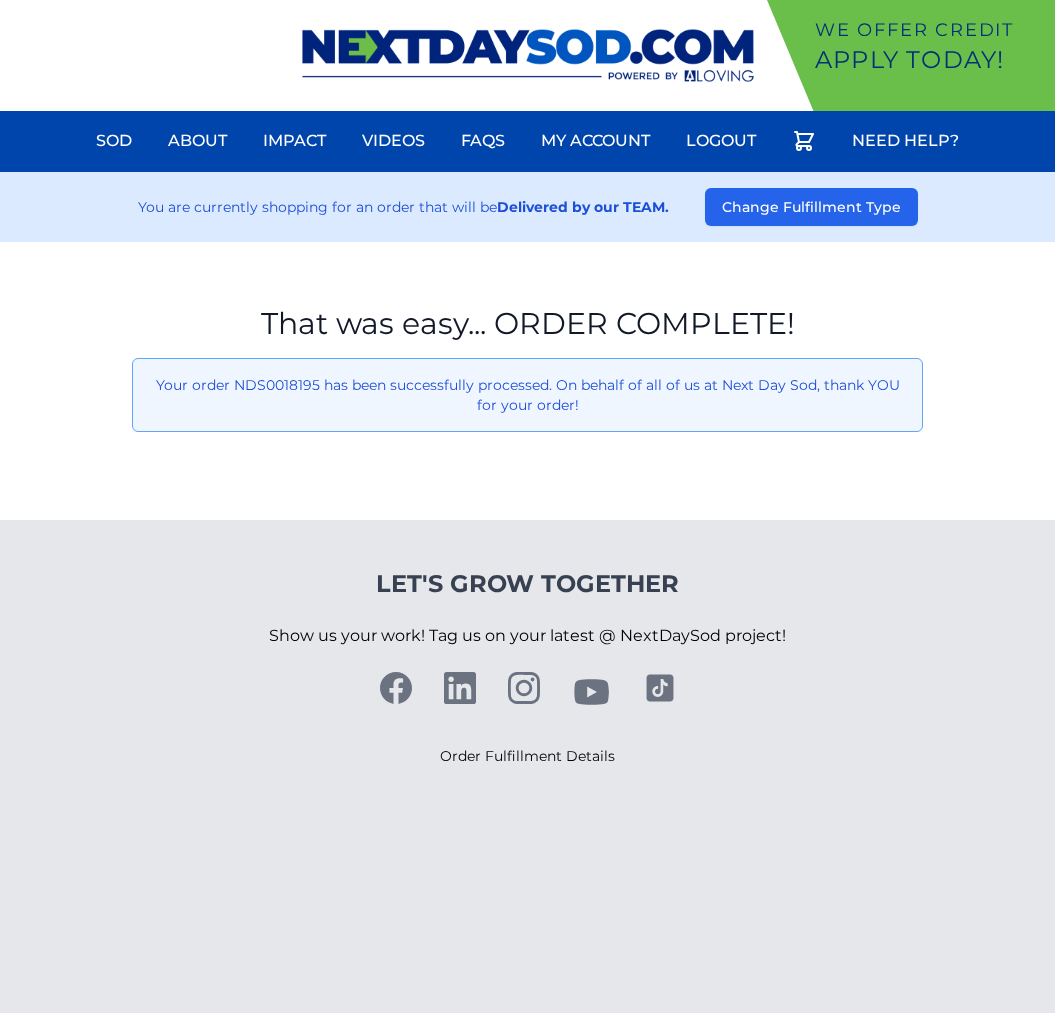 scroll, scrollTop: 0, scrollLeft: 0, axis: both 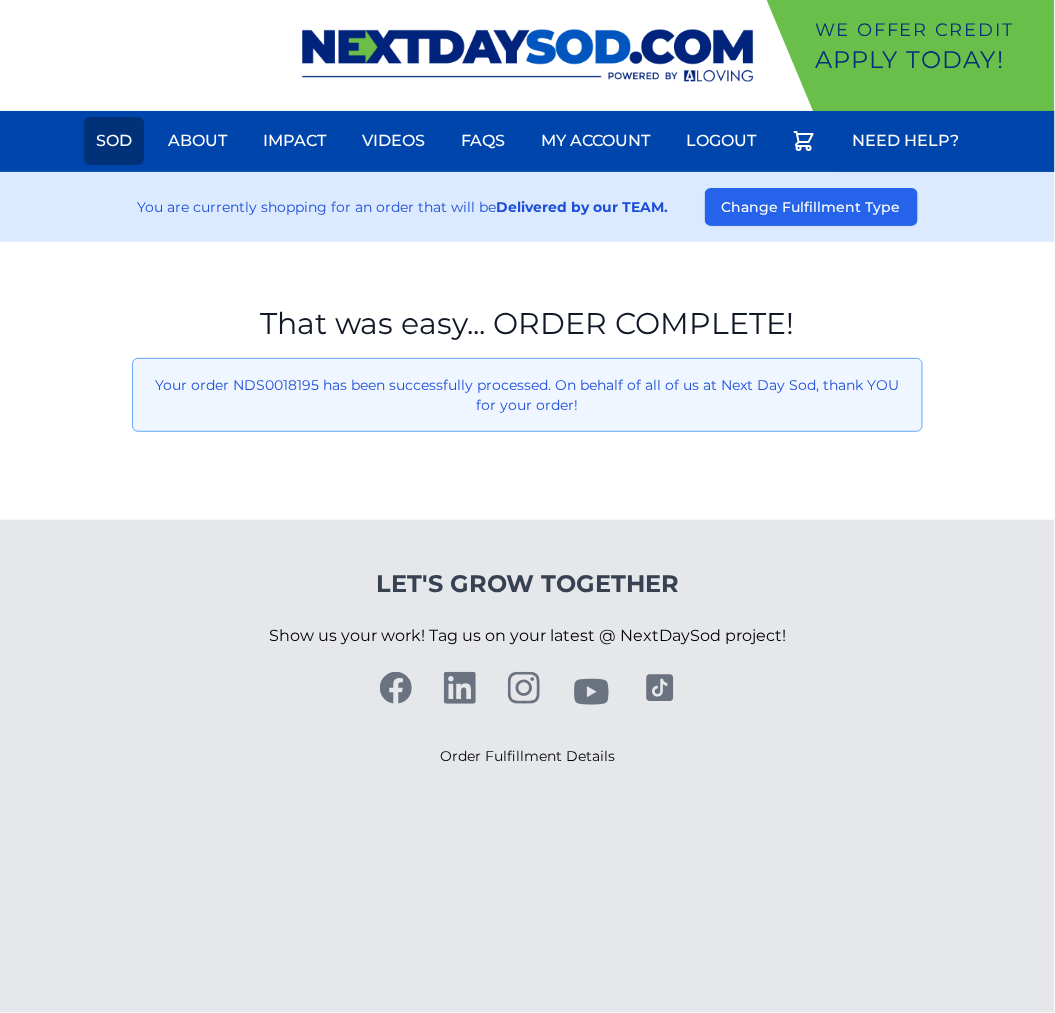 drag, startPoint x: 114, startPoint y: 114, endPoint x: 114, endPoint y: 130, distance: 16 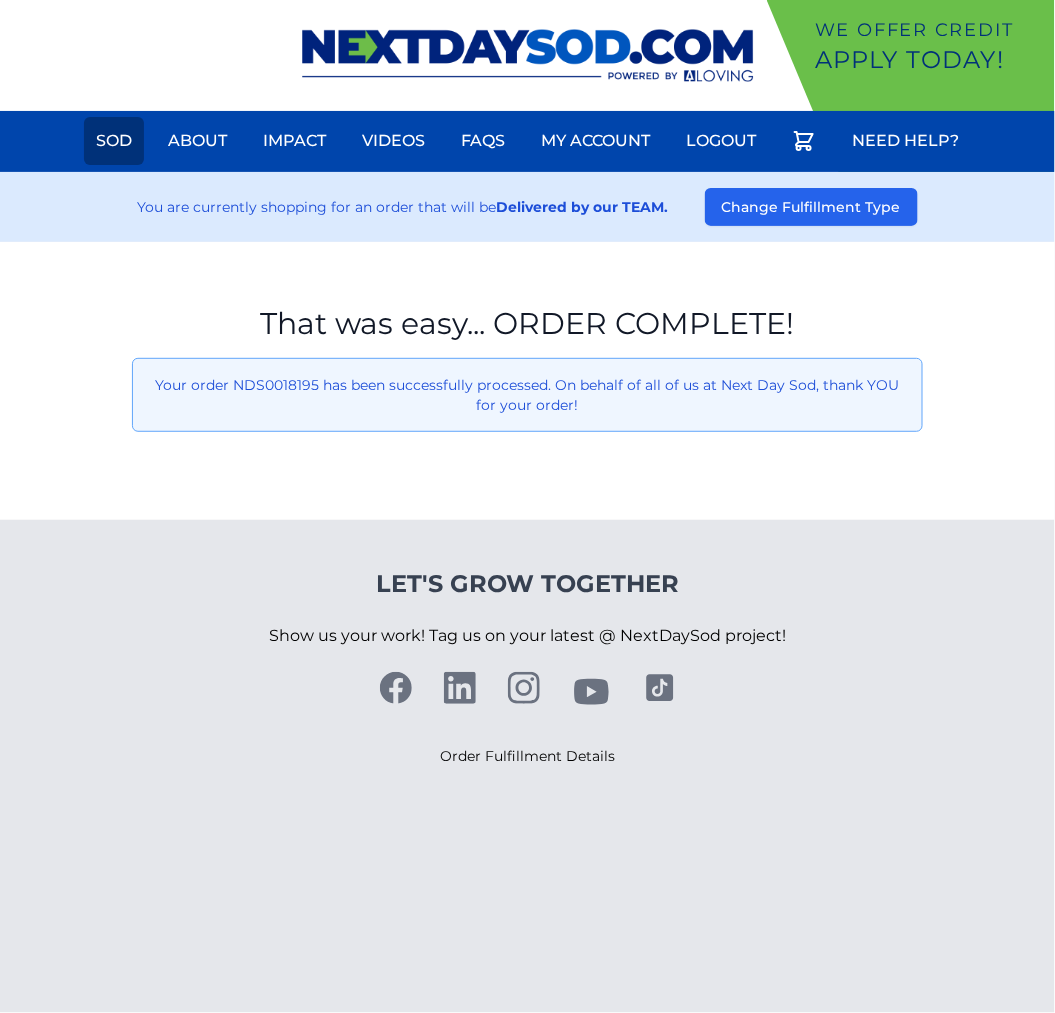 click on "Sod" at bounding box center [114, 141] 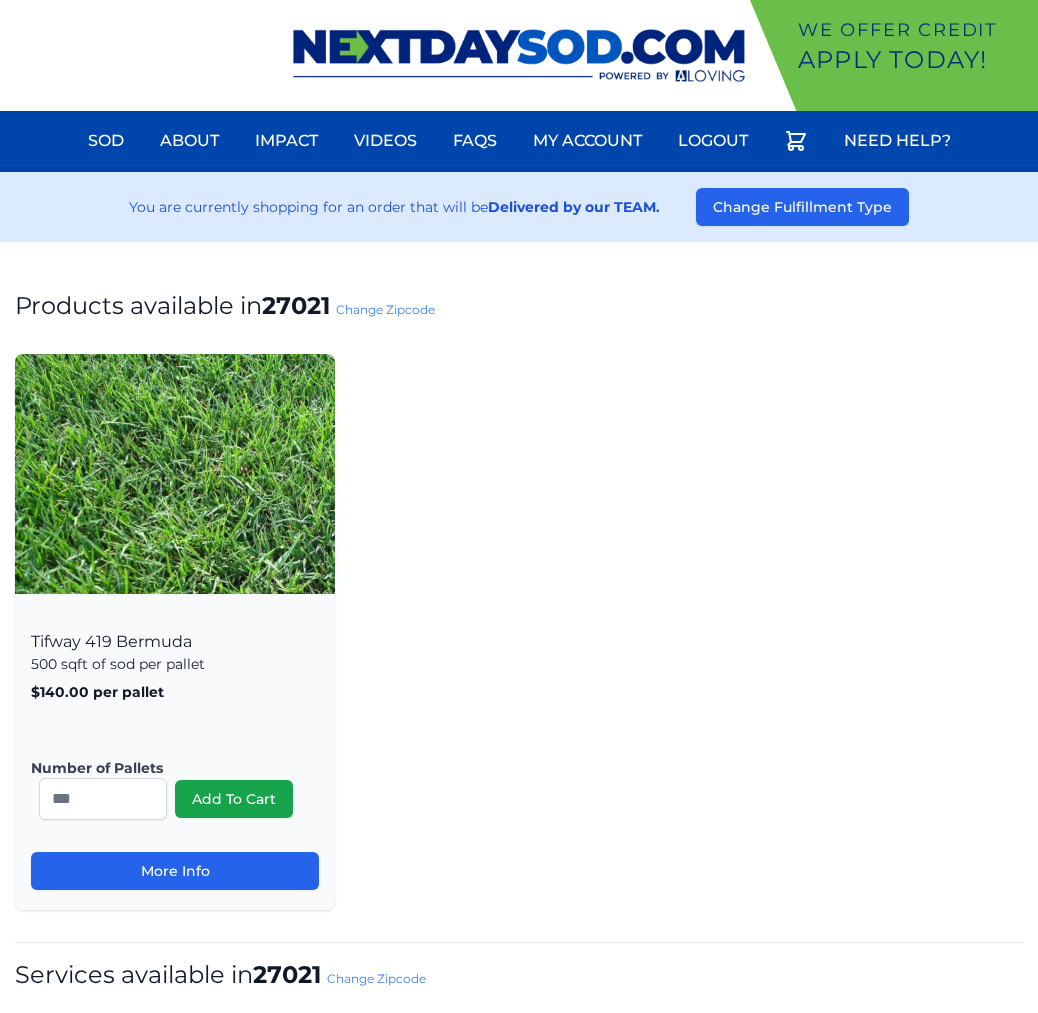 scroll, scrollTop: 0, scrollLeft: 0, axis: both 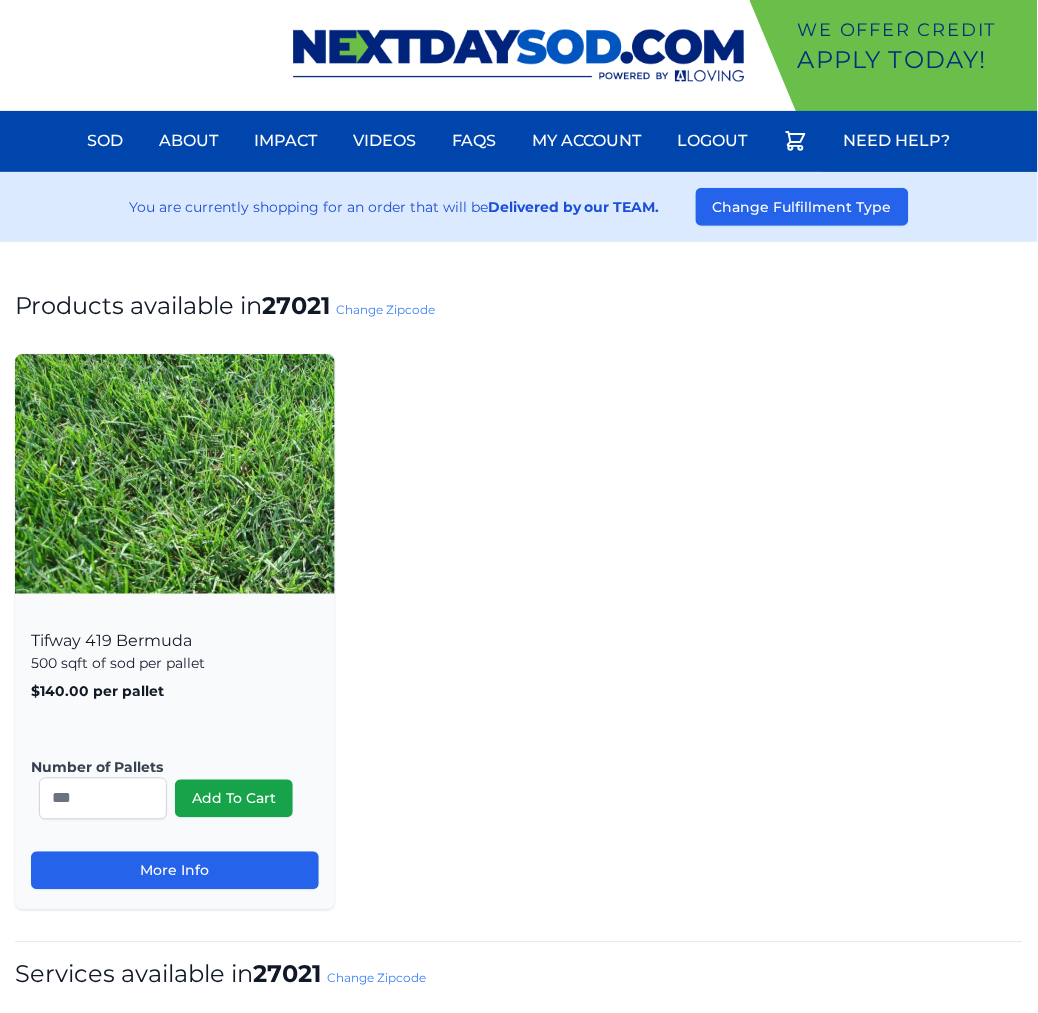 click on "Change Zipcode" at bounding box center (385, 309) 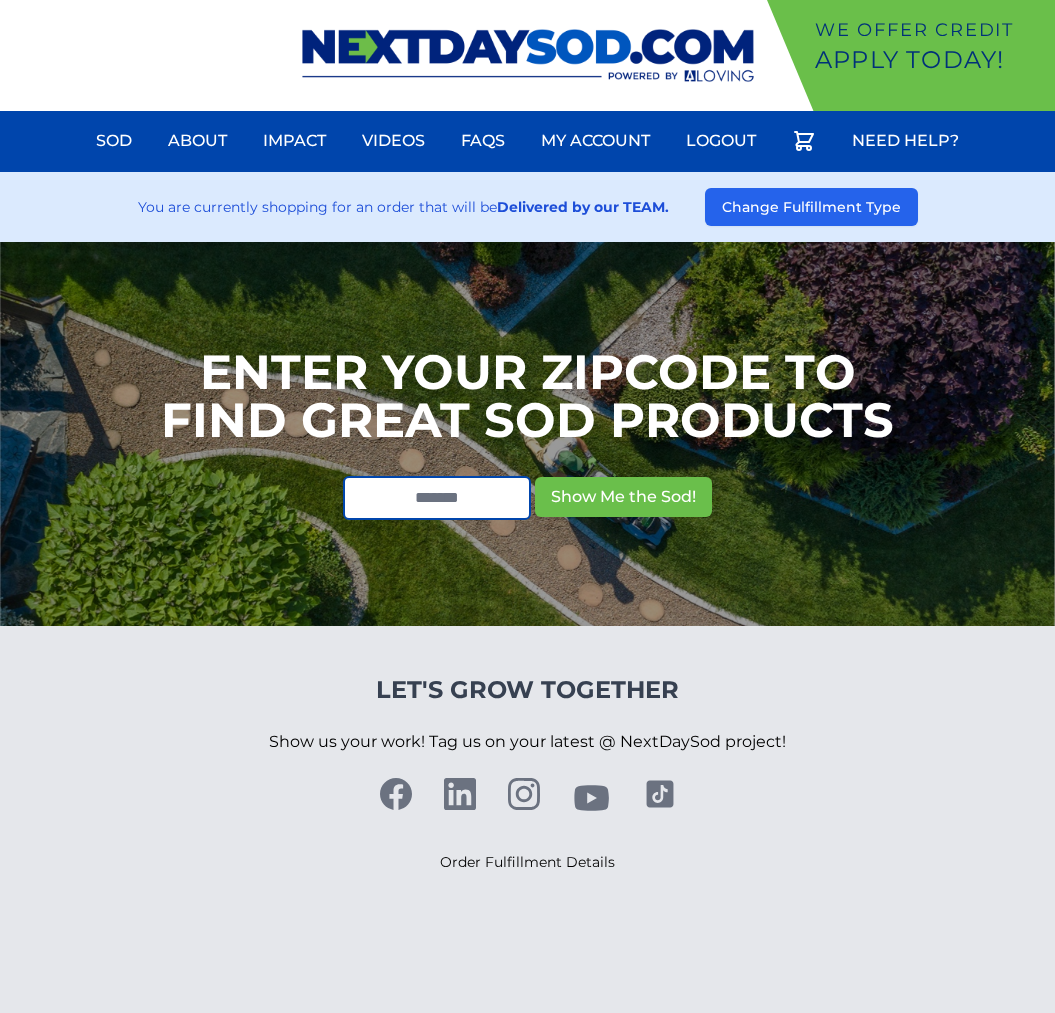 scroll, scrollTop: 0, scrollLeft: 0, axis: both 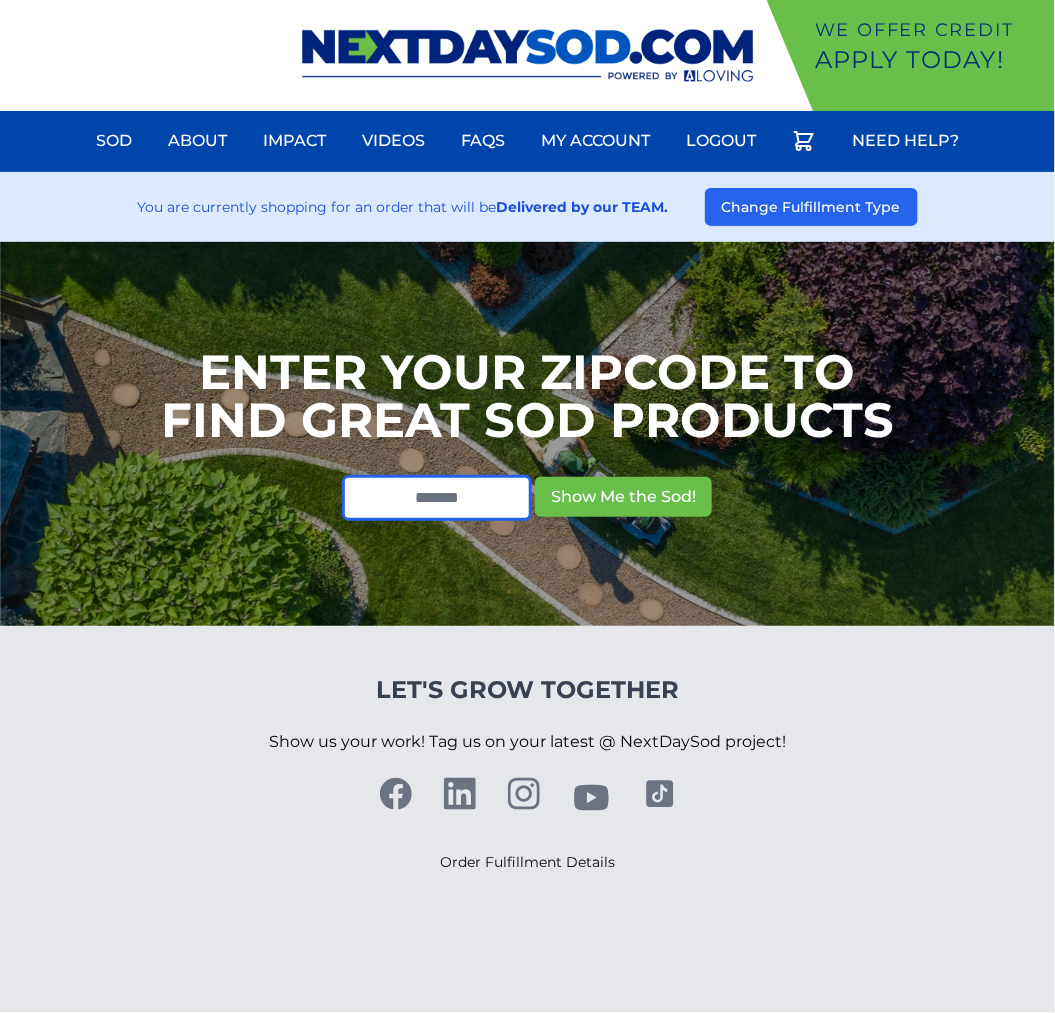 click at bounding box center (437, 498) 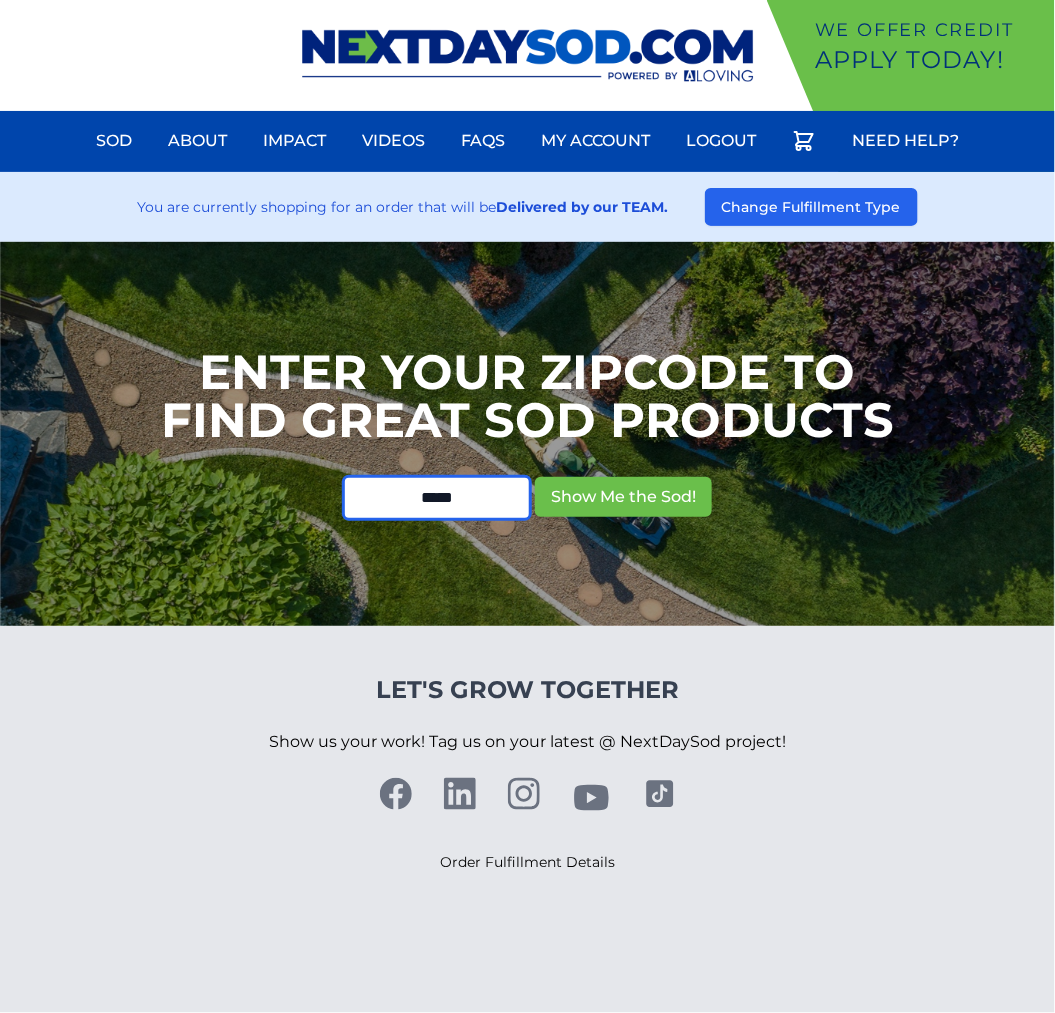 type on "*****" 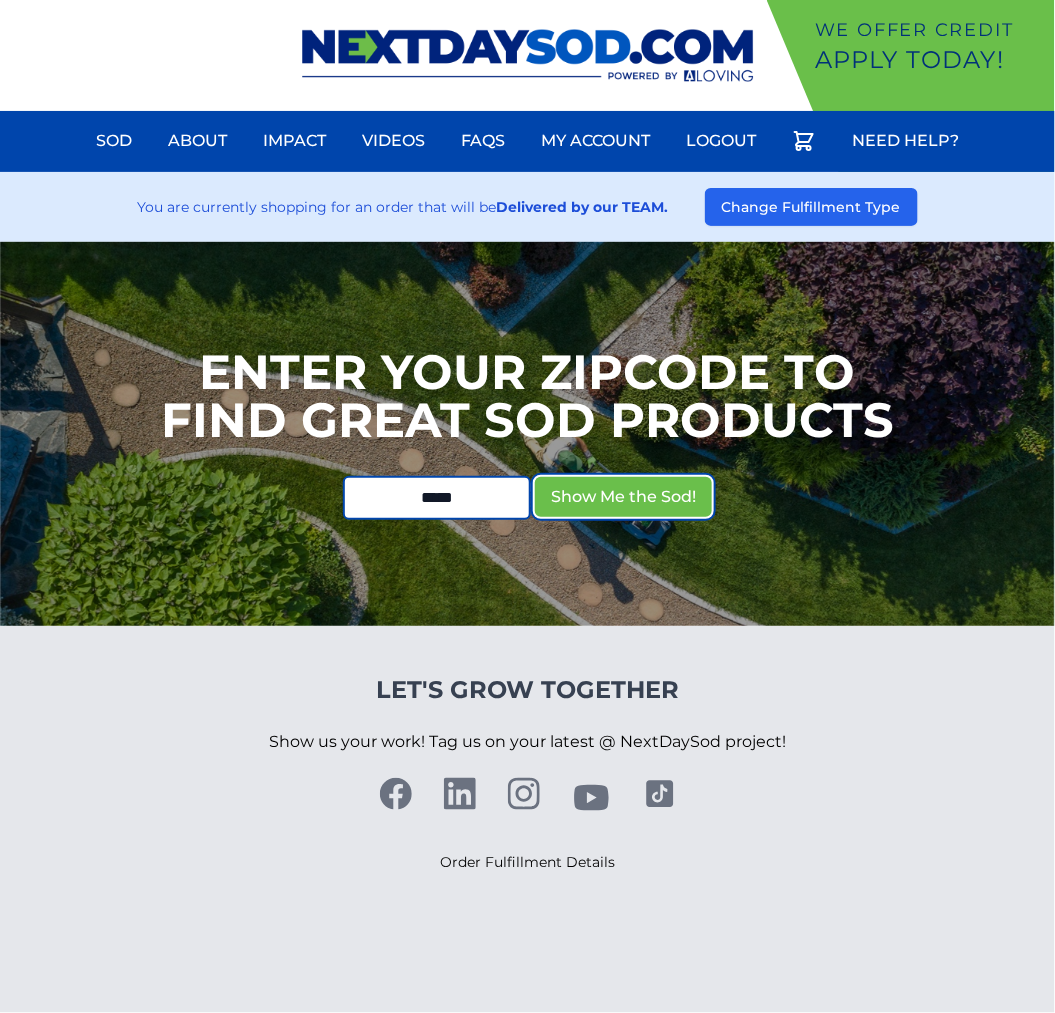 type 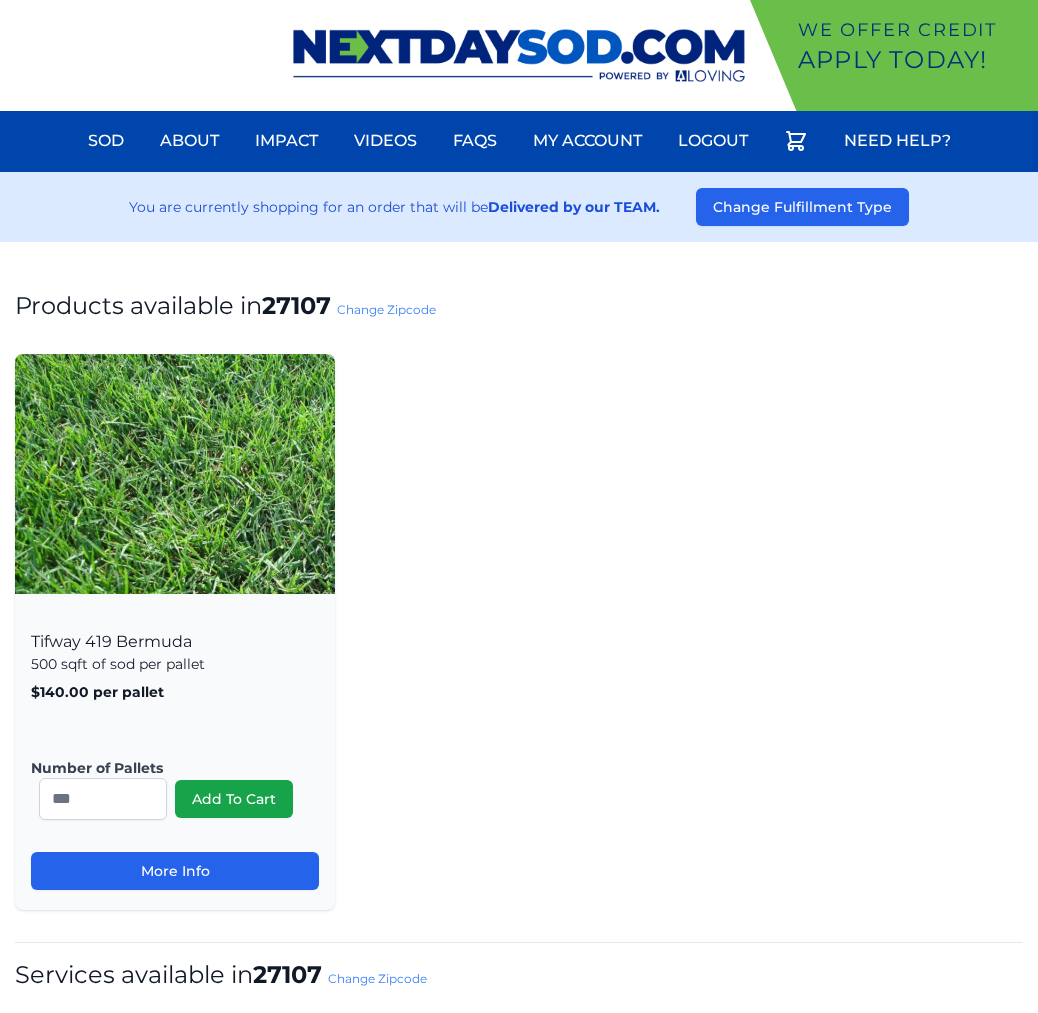 scroll, scrollTop: 0, scrollLeft: 0, axis: both 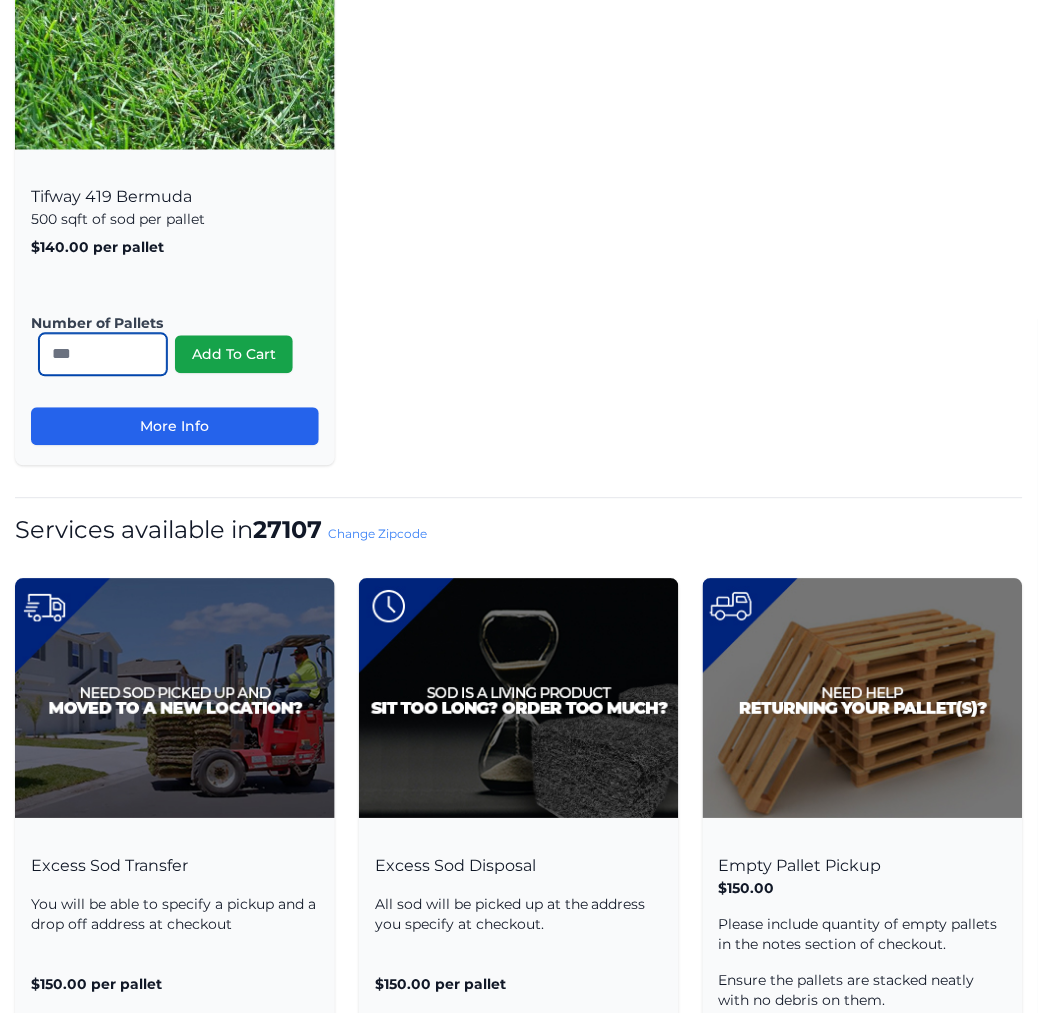 drag, startPoint x: 87, startPoint y: 354, endPoint x: -45, endPoint y: 357, distance: 132.03409 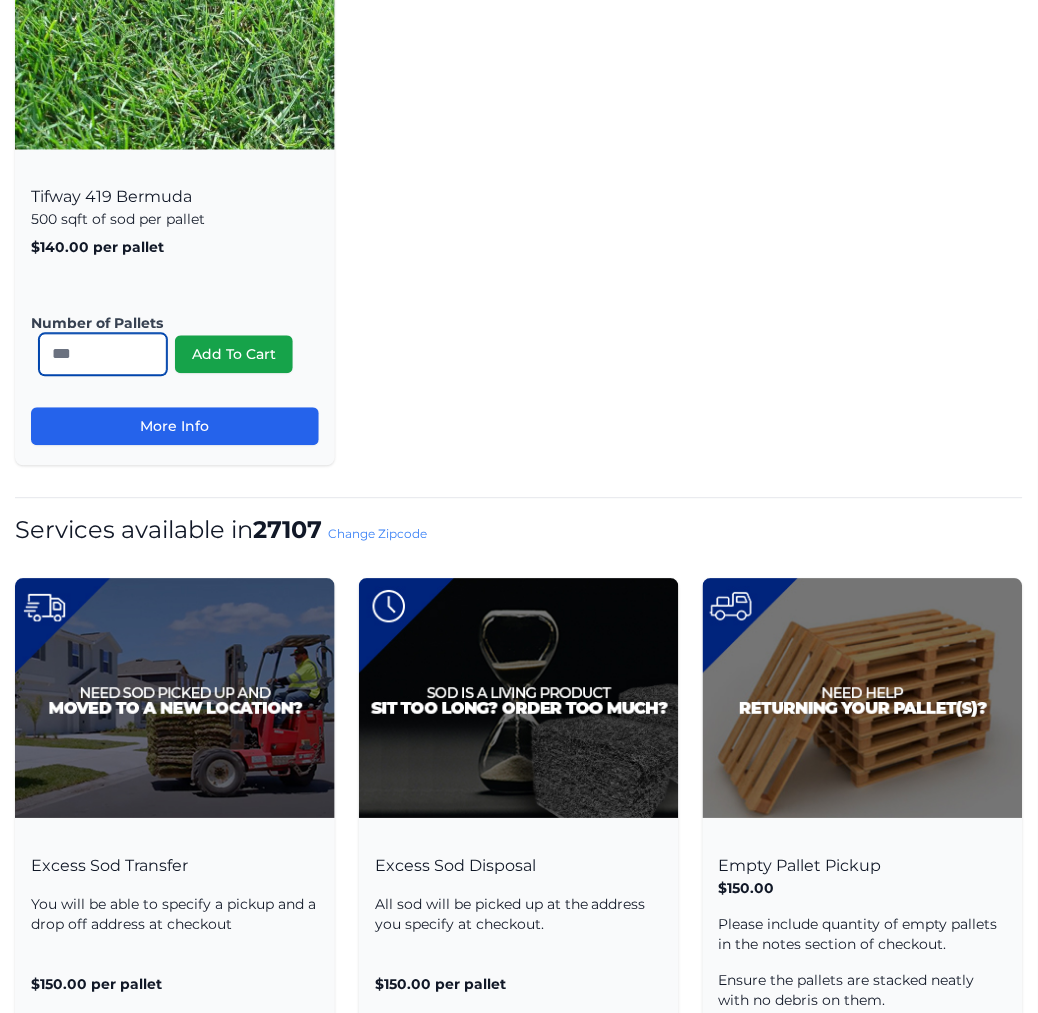 type on "**" 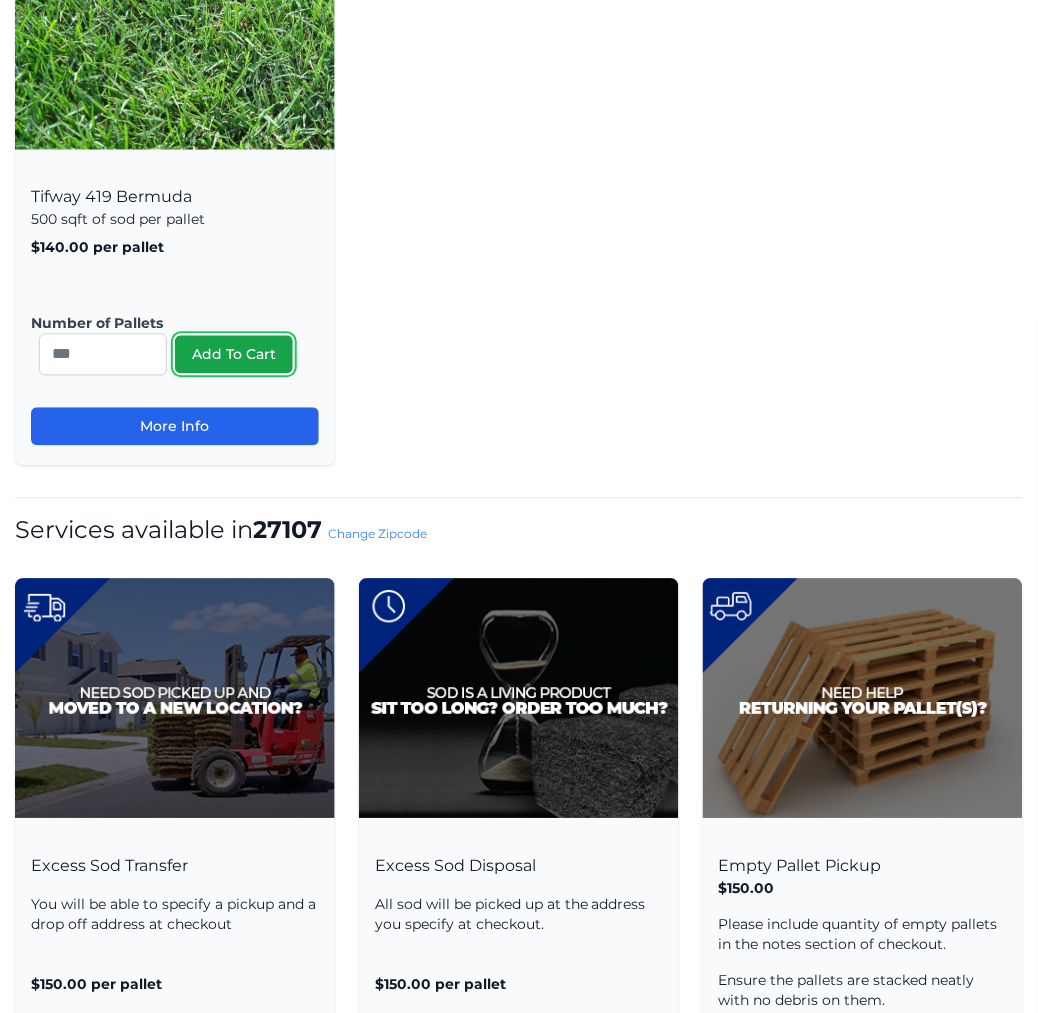 type 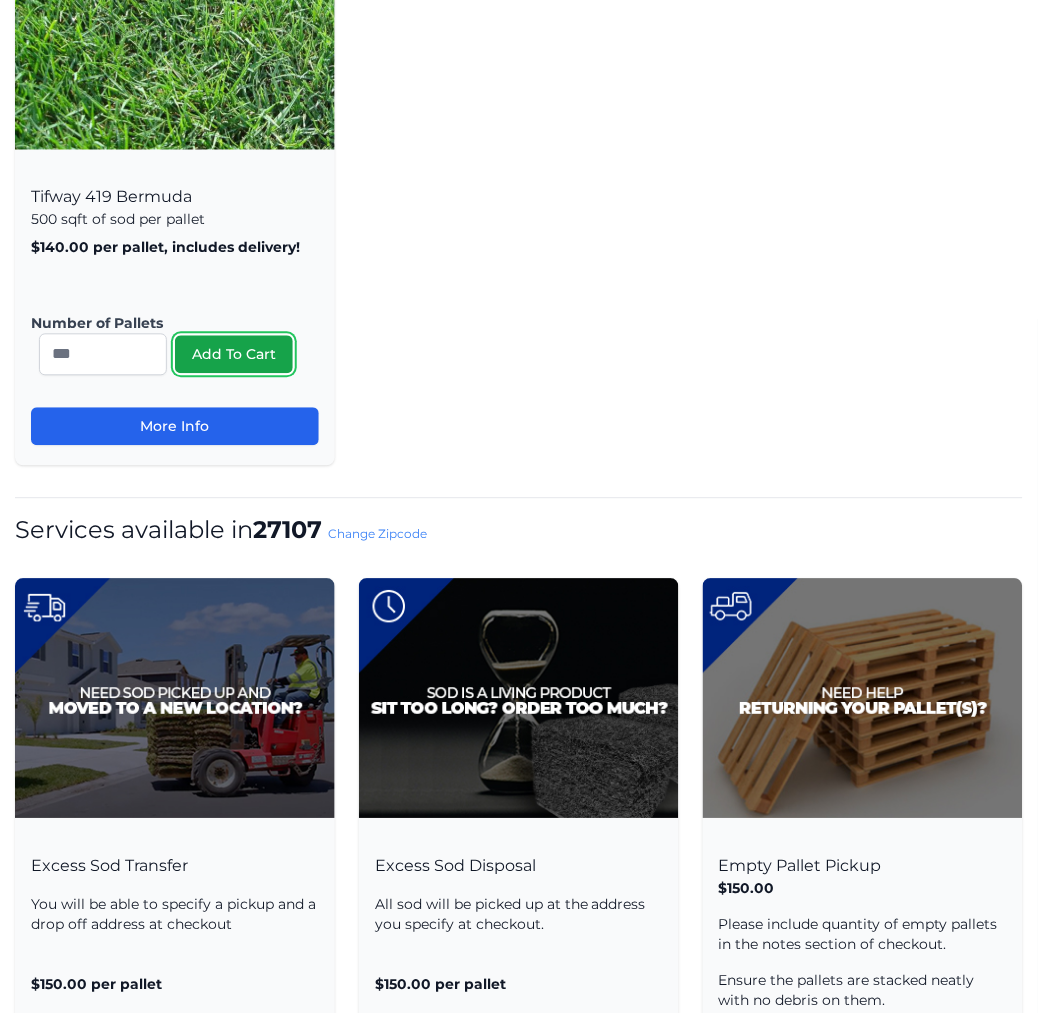click on "Add To Cart" at bounding box center (234, 355) 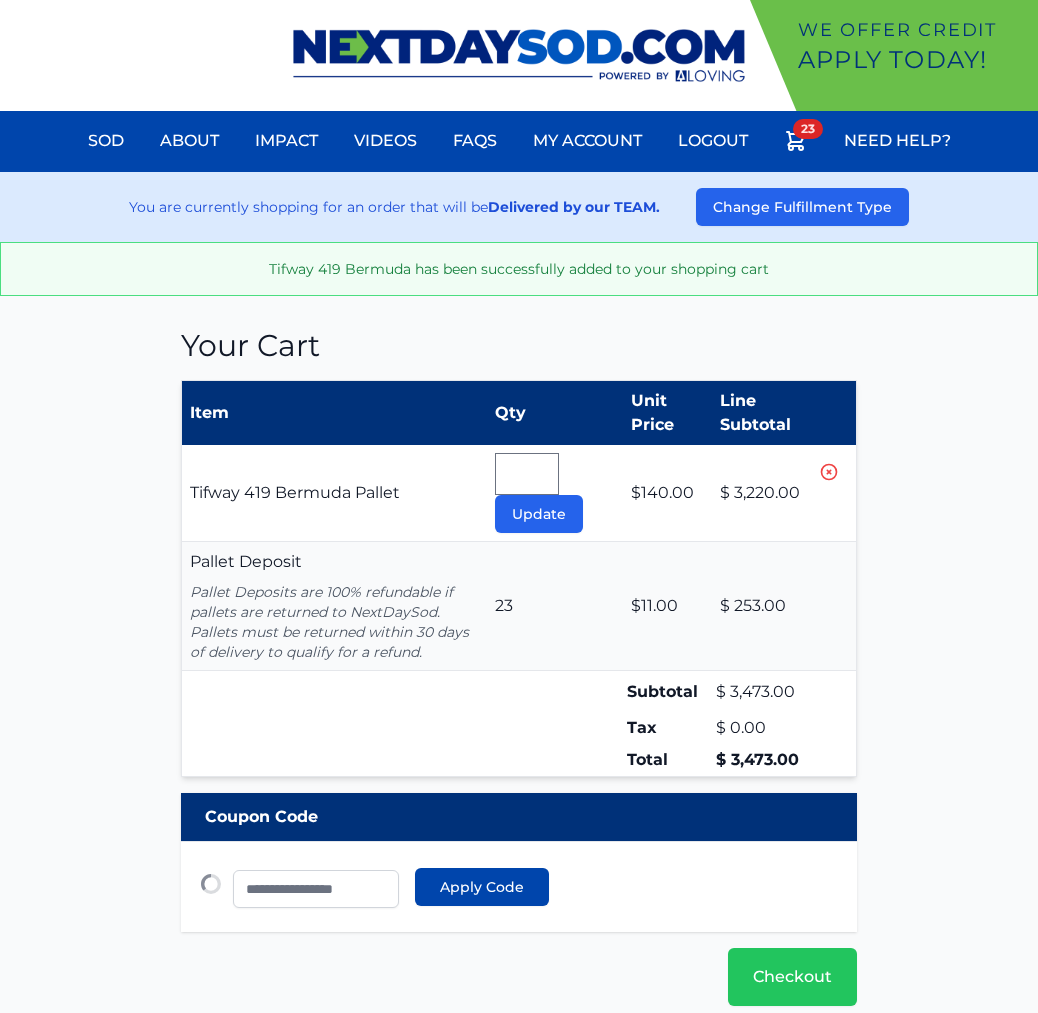 type 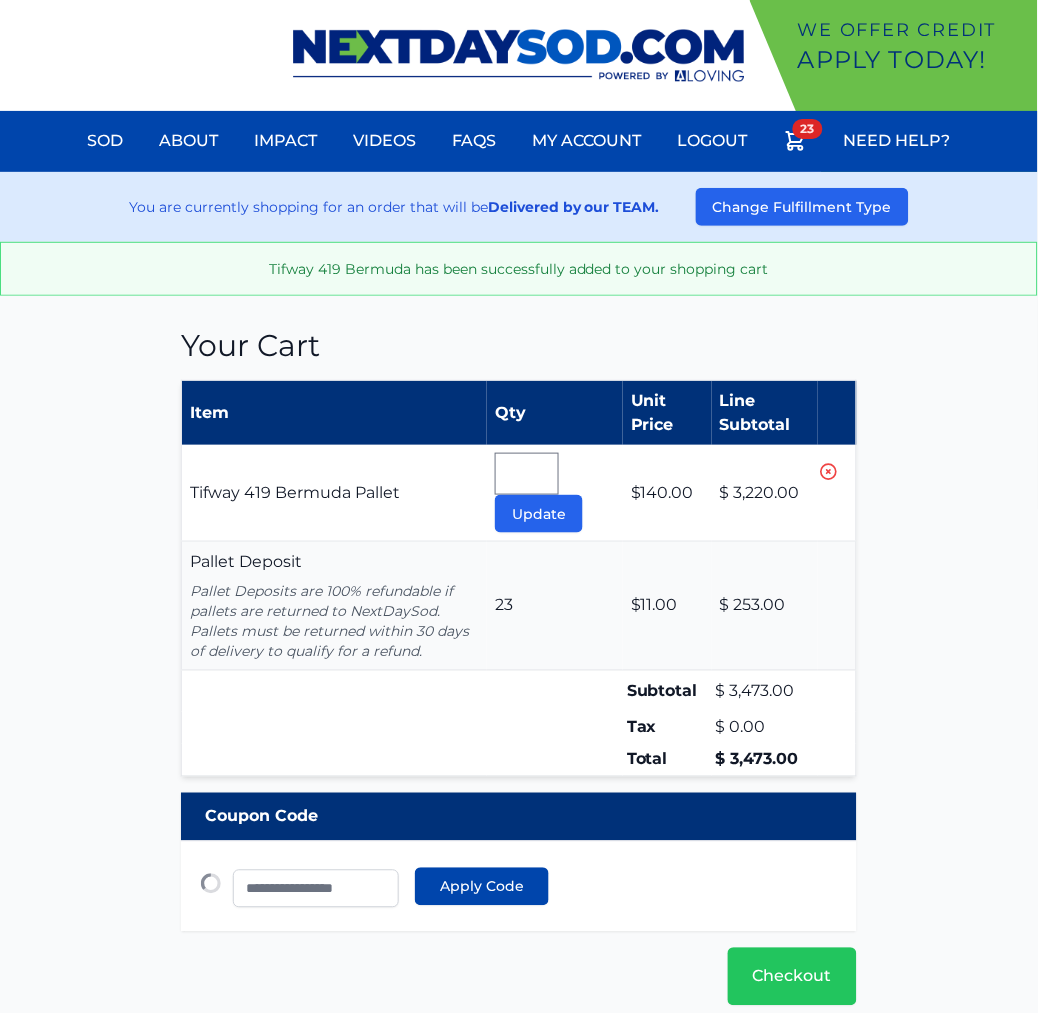 scroll, scrollTop: 0, scrollLeft: 0, axis: both 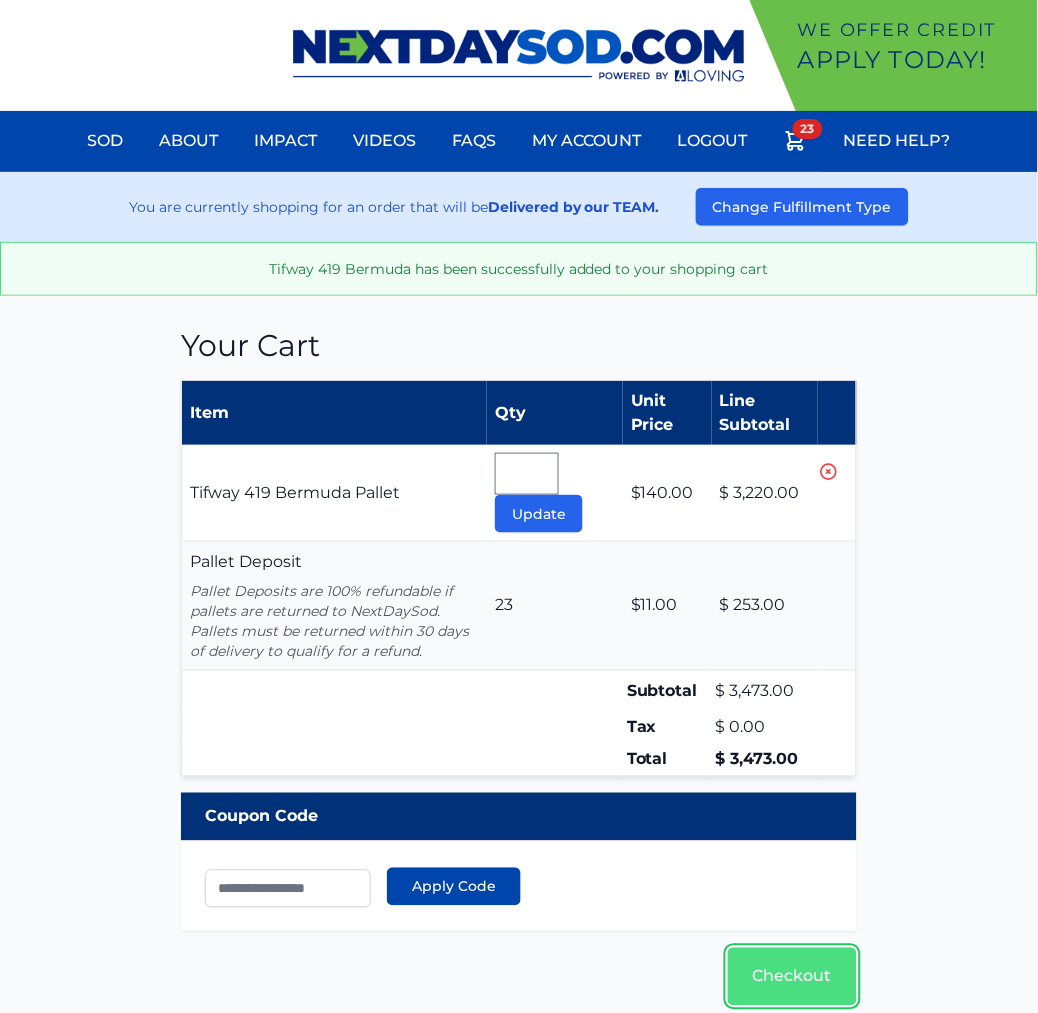 click on "Checkout" at bounding box center (792, 977) 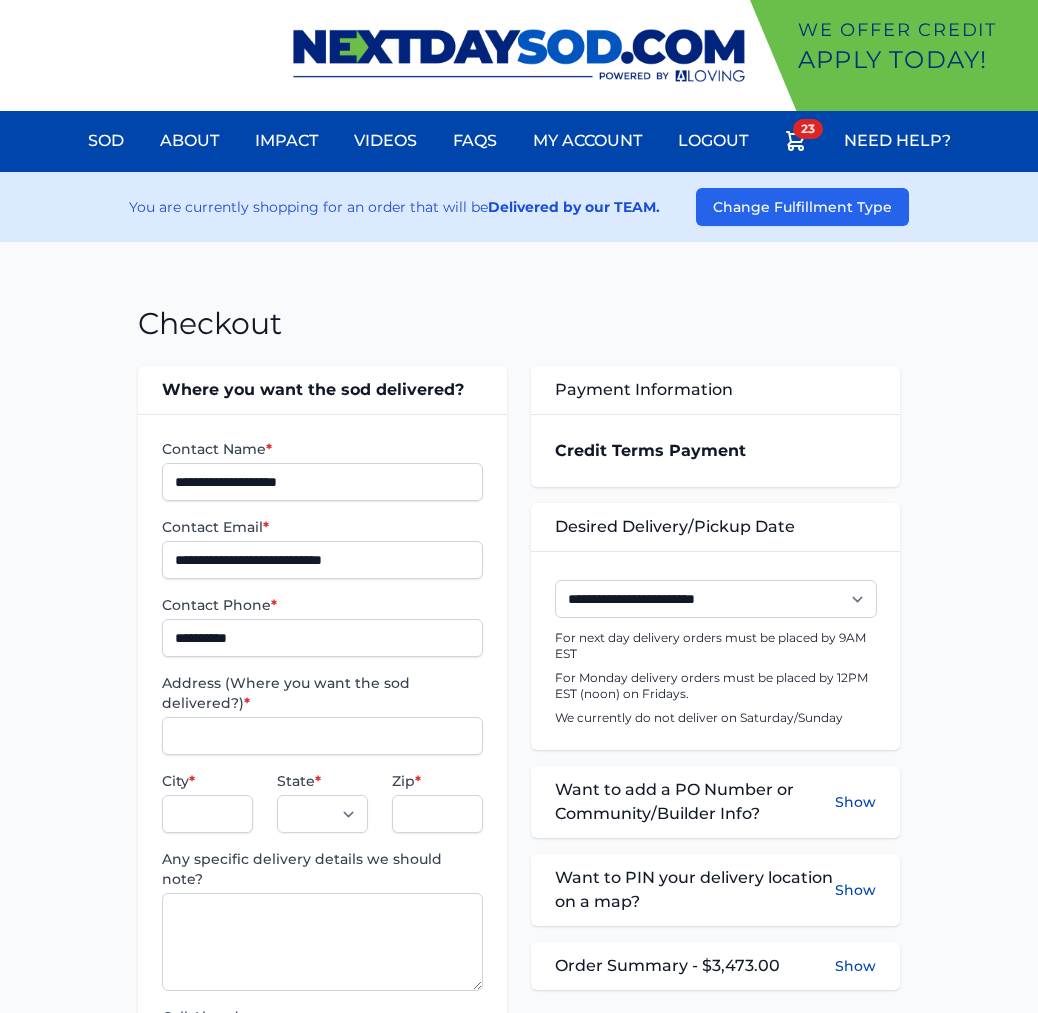 scroll, scrollTop: 0, scrollLeft: 0, axis: both 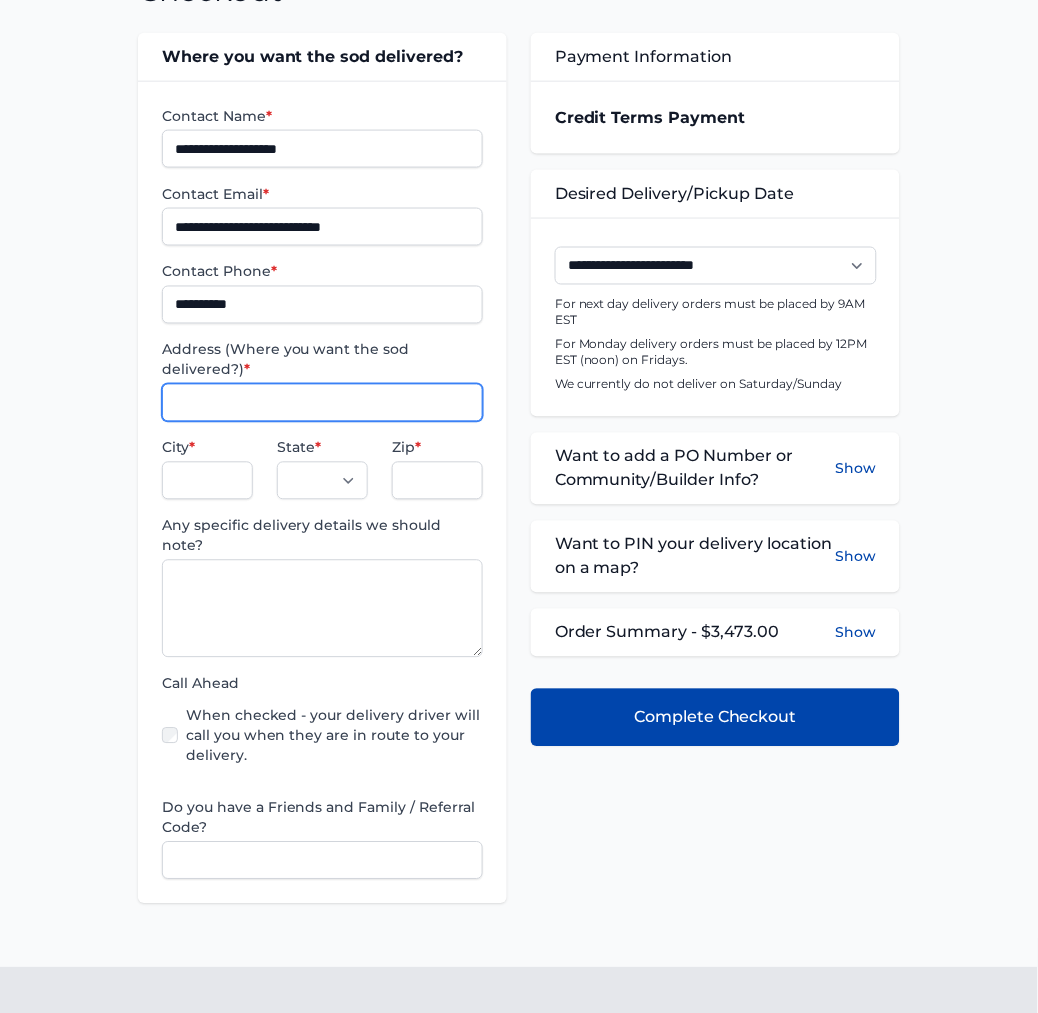 click on "Address (Where you want the sod delivered?)
*" at bounding box center (322, 403) 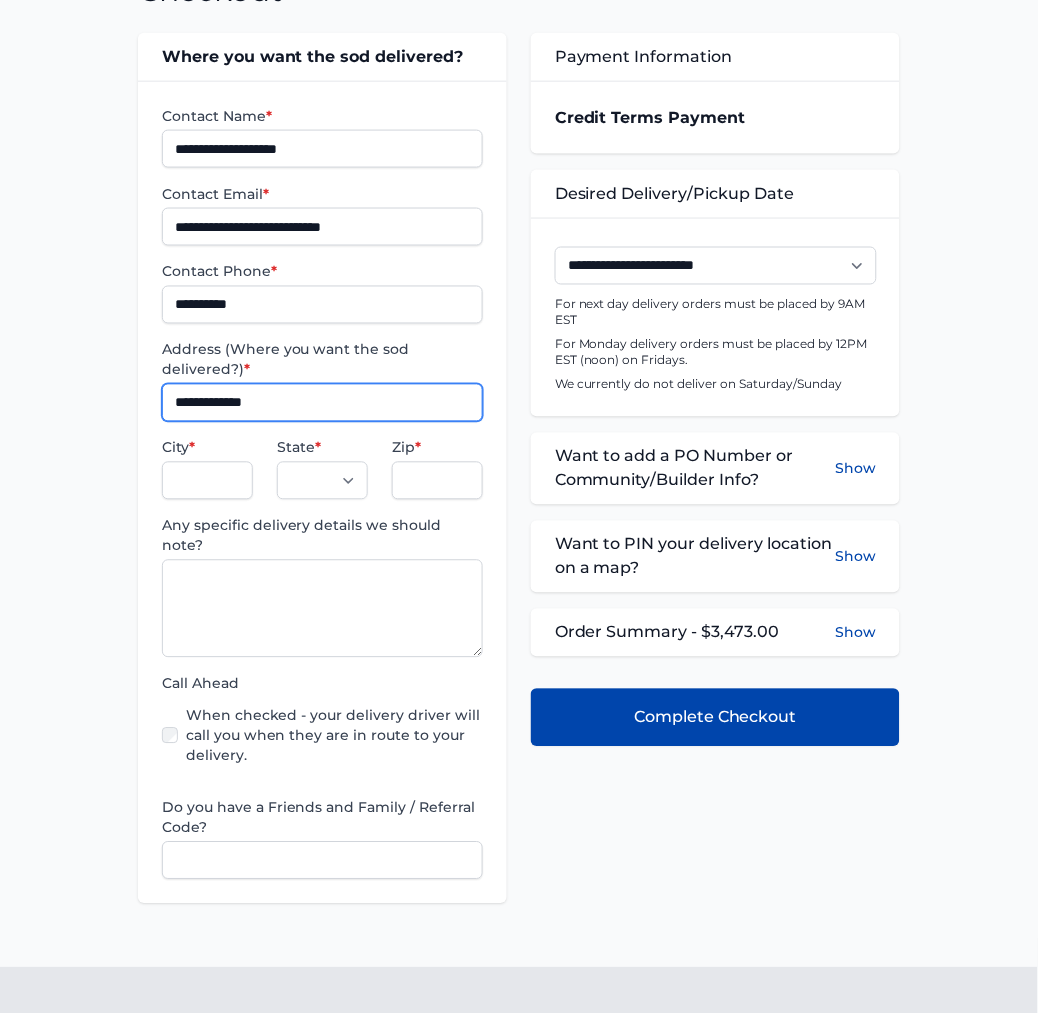 type on "**********" 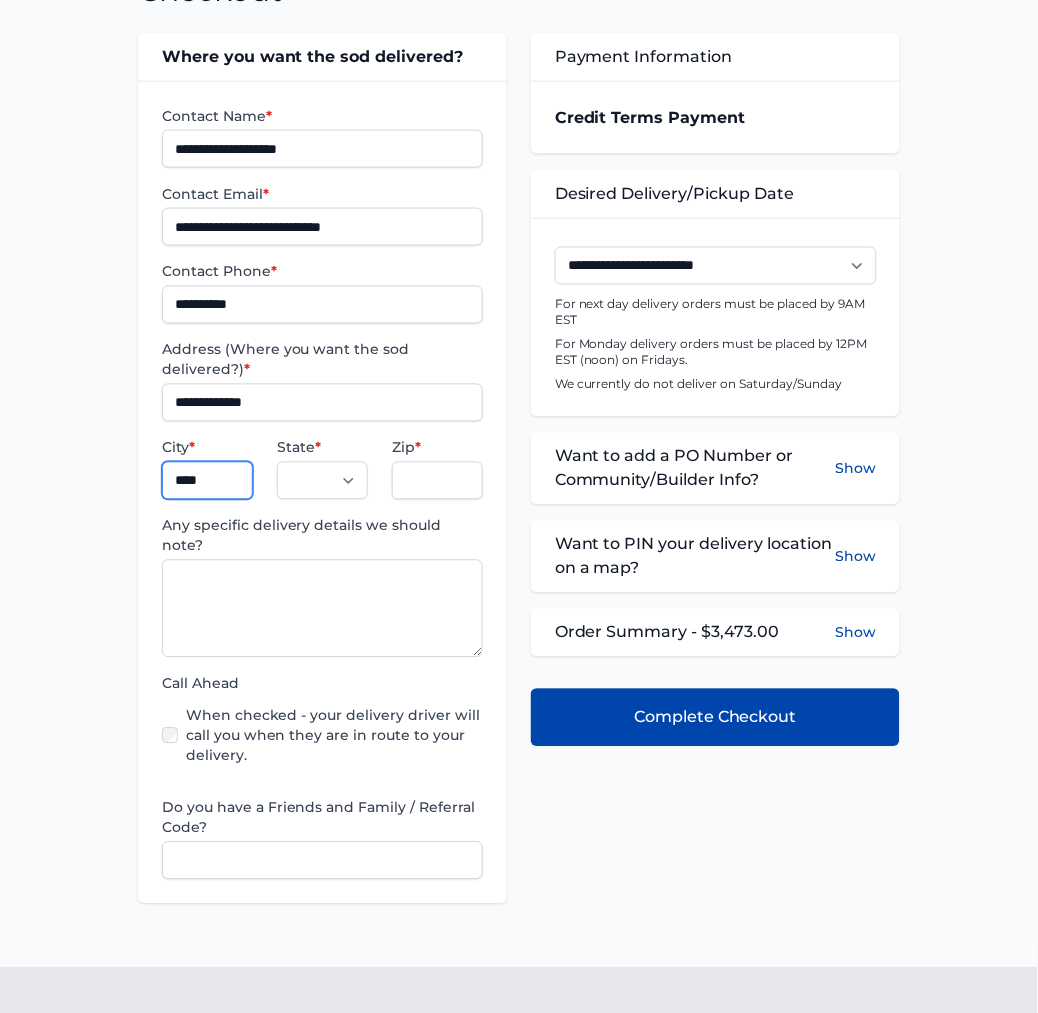 type on "**********" 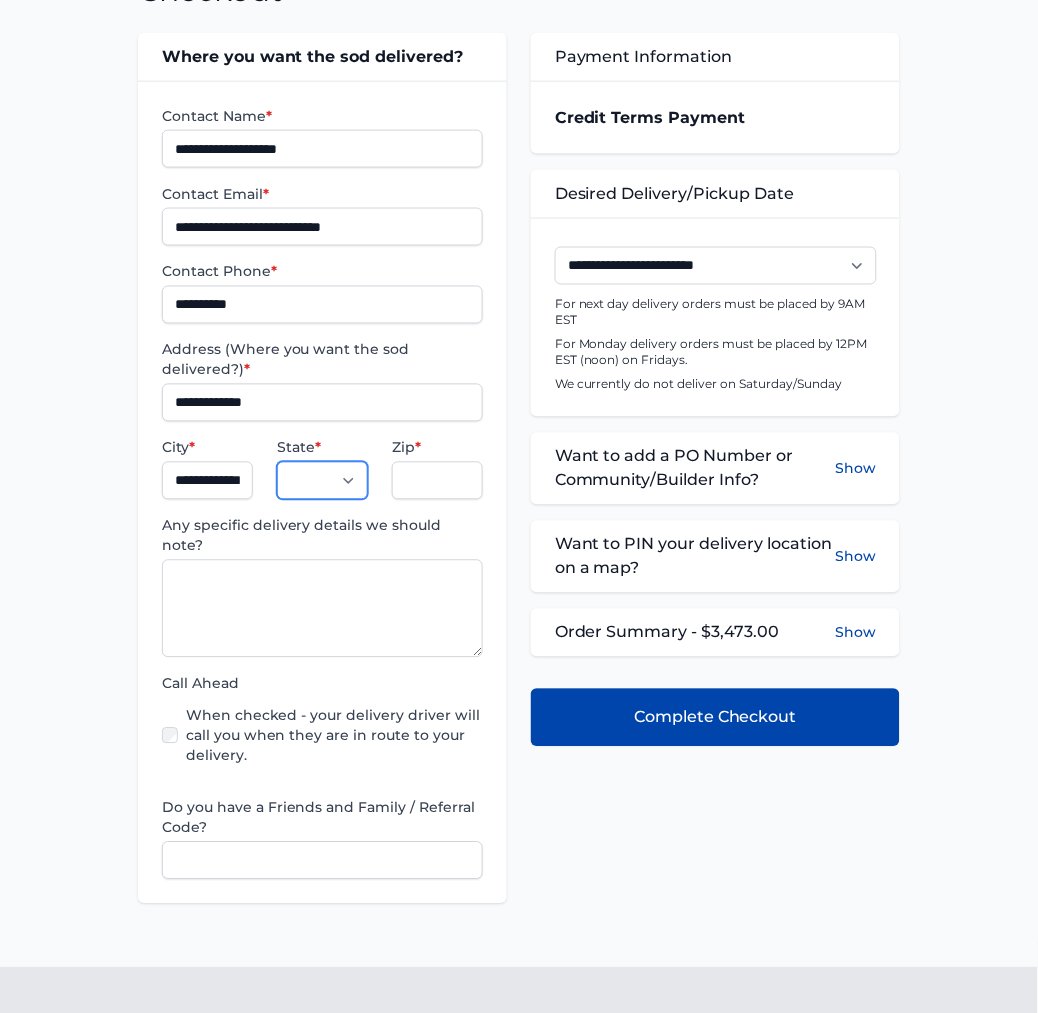 select on "**" 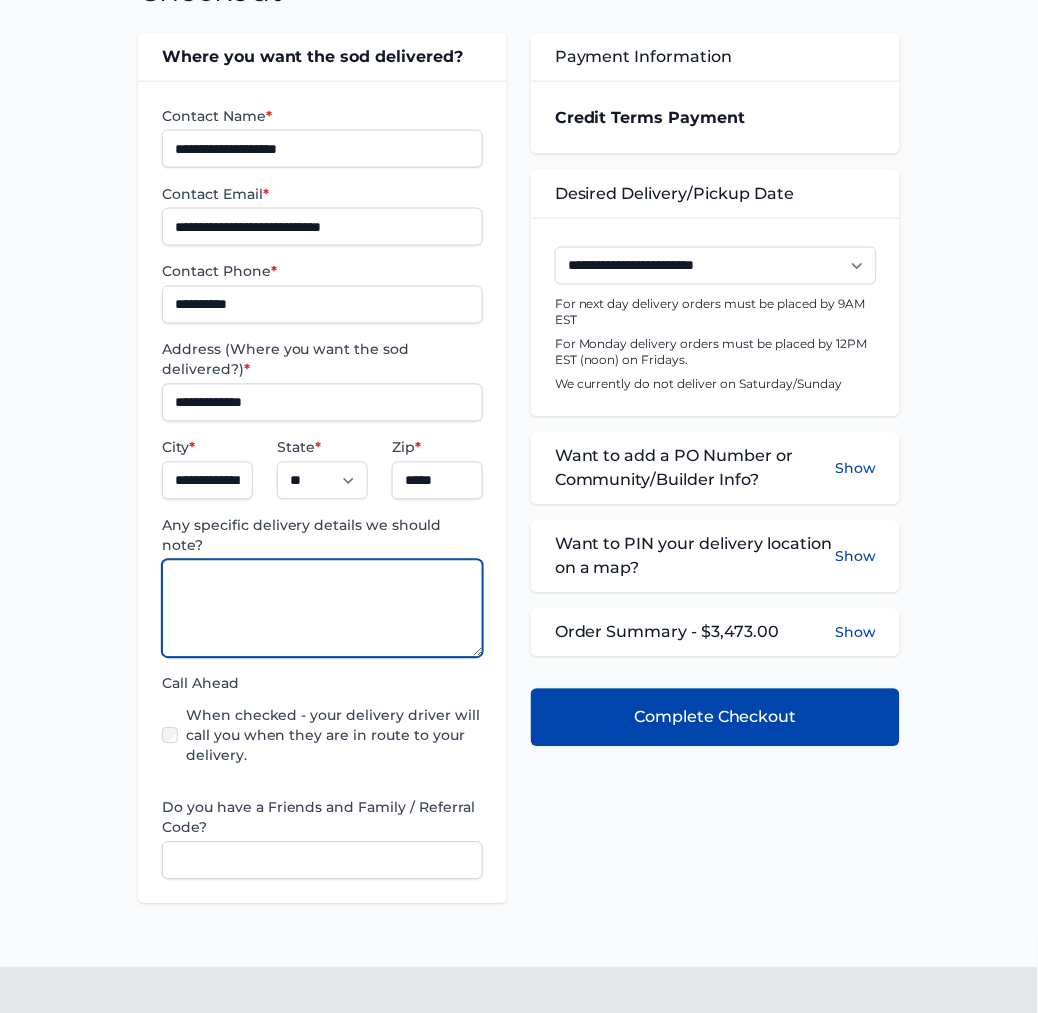 paste on "**********" 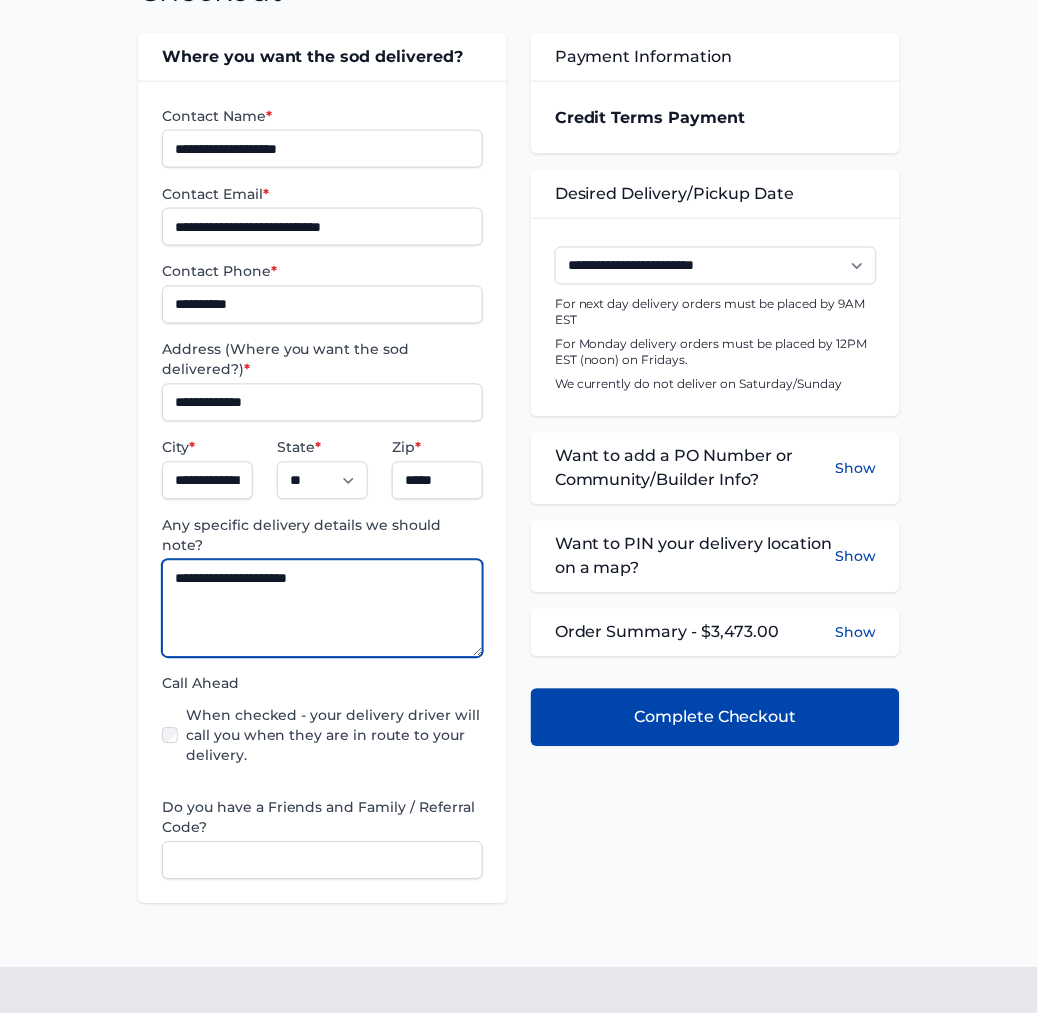 type on "**********" 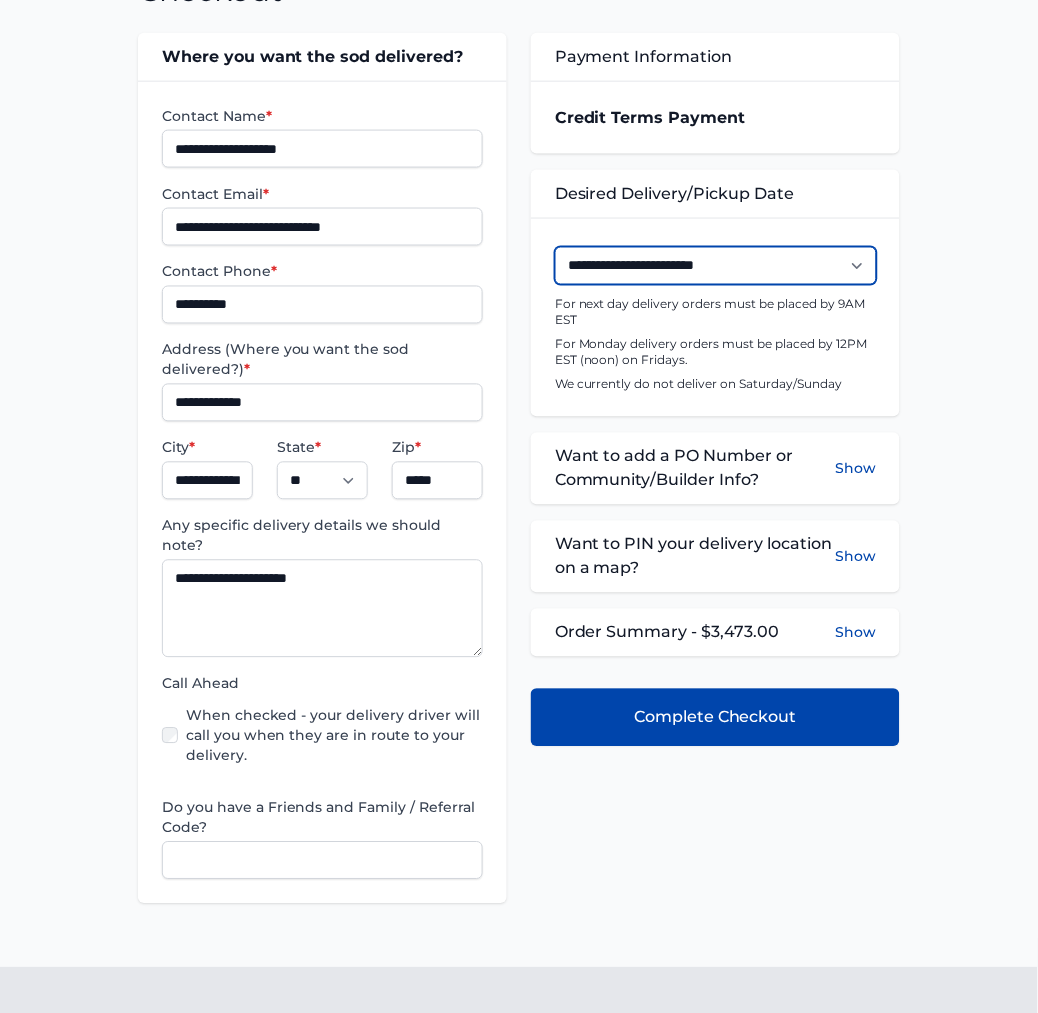 click on "**********" at bounding box center (716, 266) 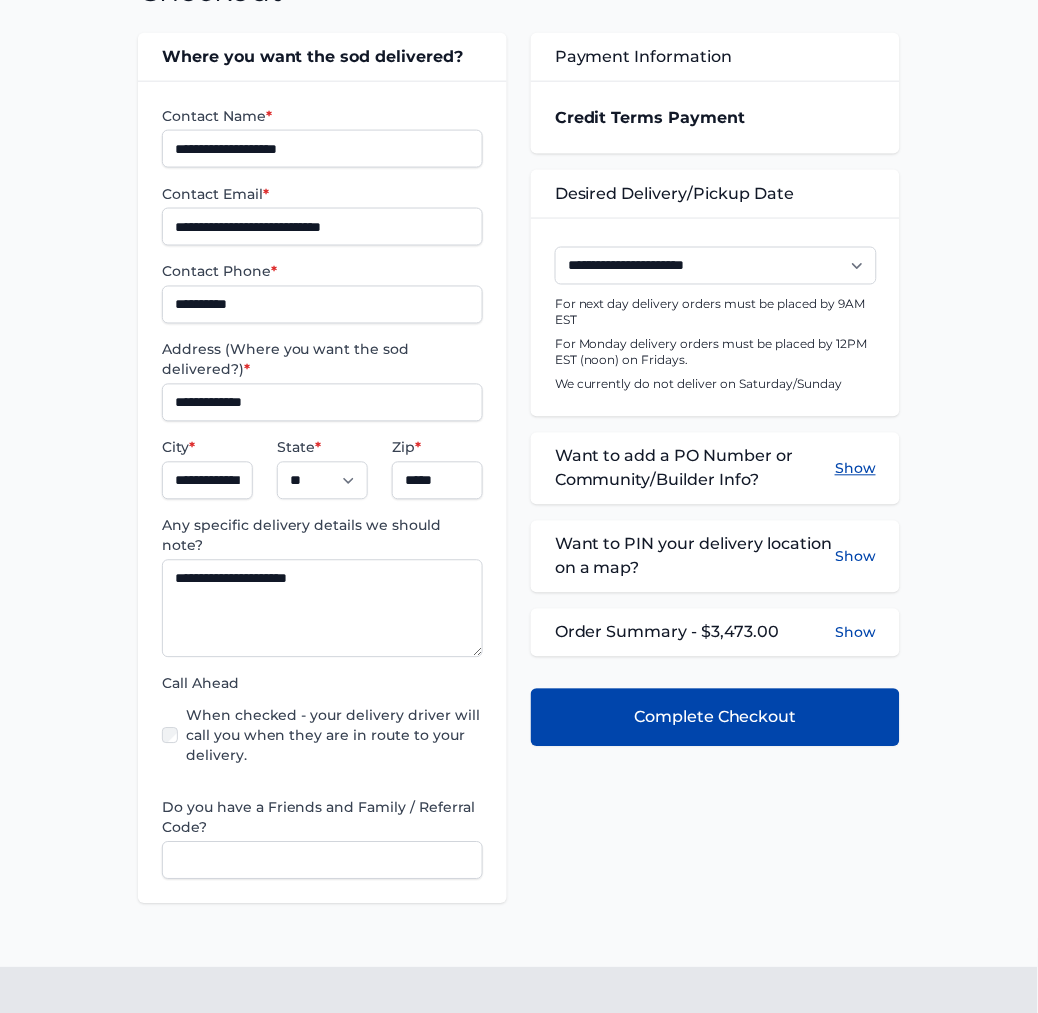 click on "Show" at bounding box center [855, 469] 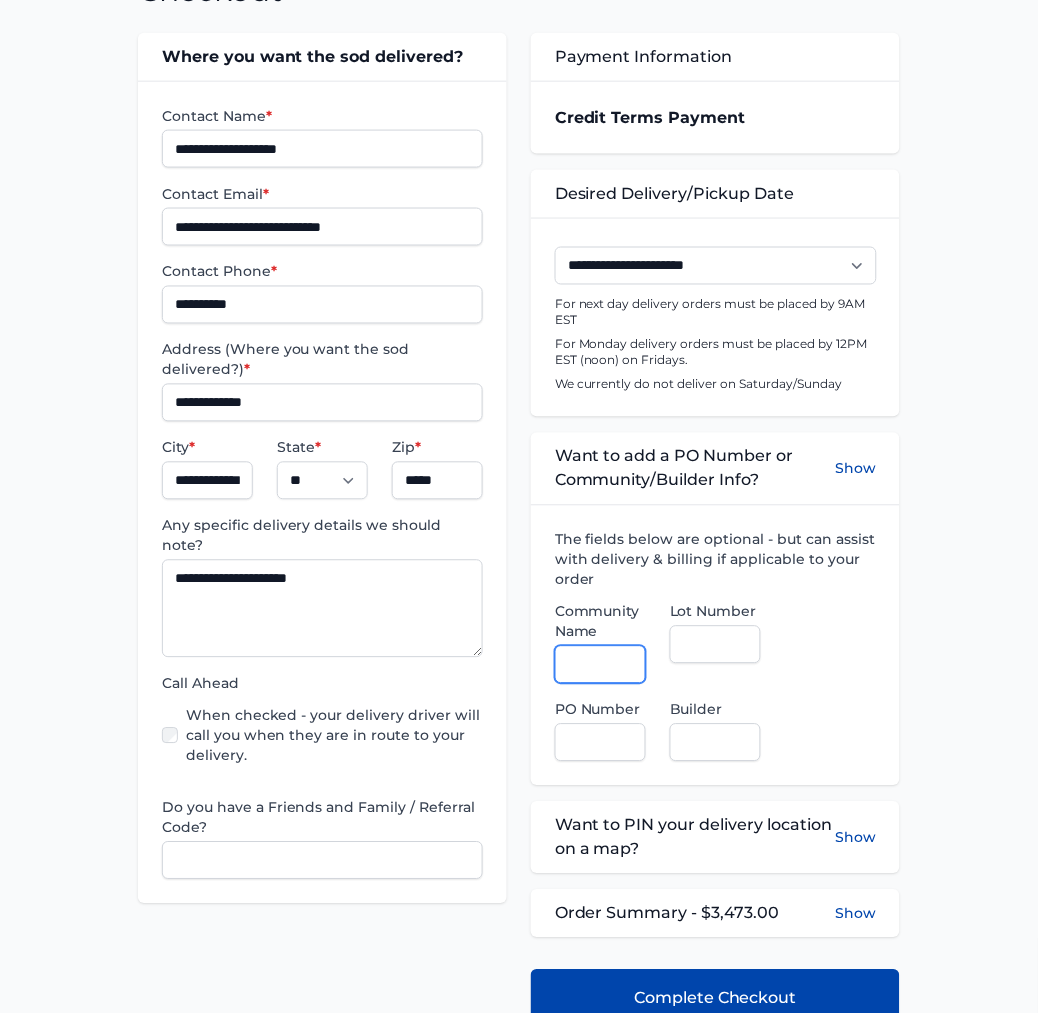 click on "Community Name" at bounding box center [600, 665] 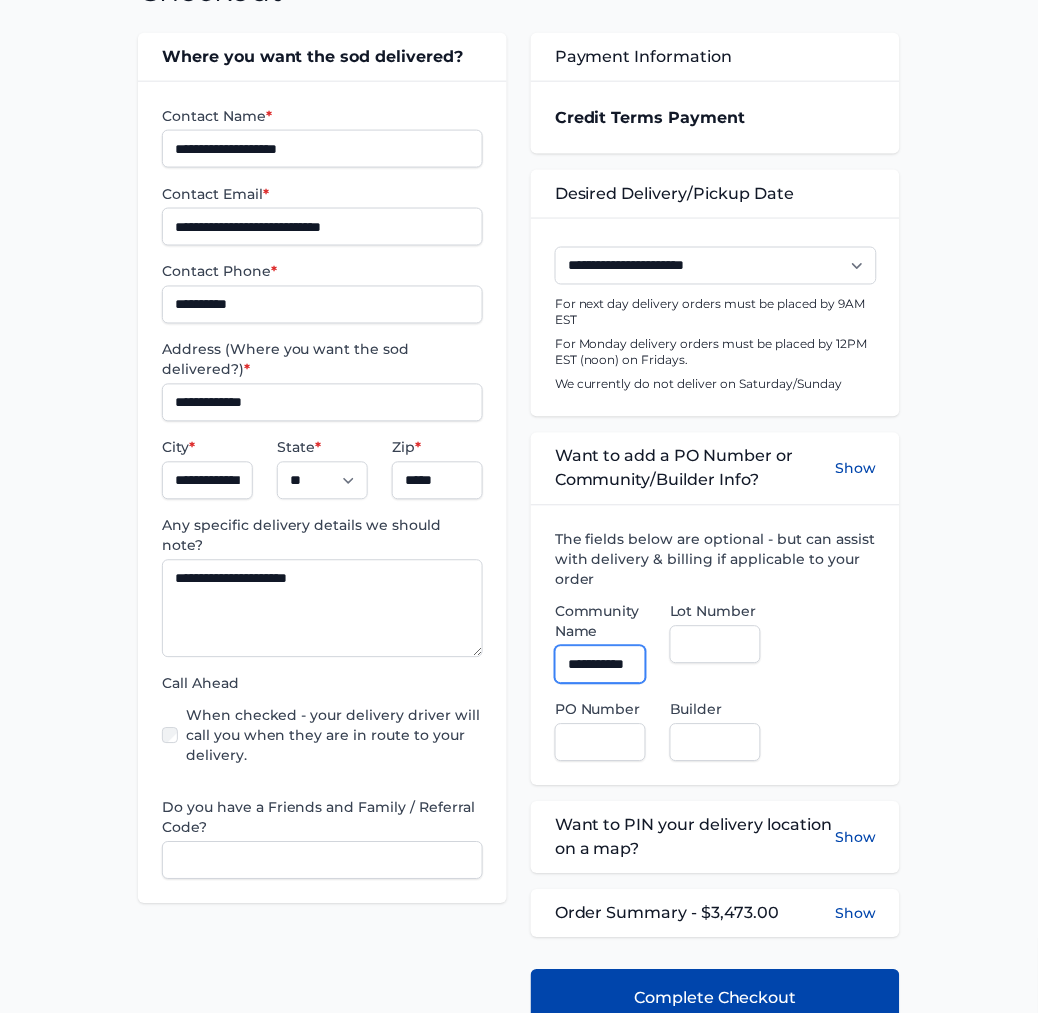 scroll, scrollTop: 0, scrollLeft: 23, axis: horizontal 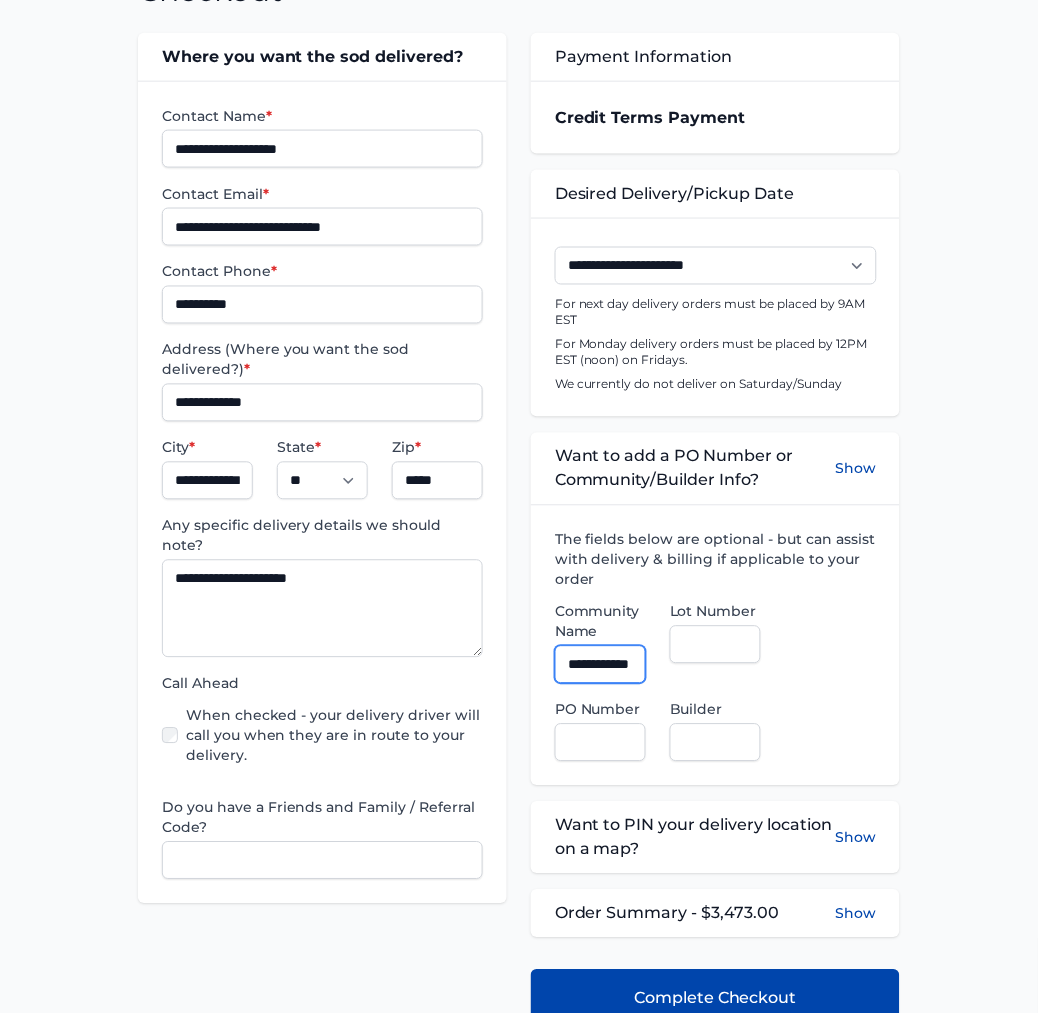 type on "**********" 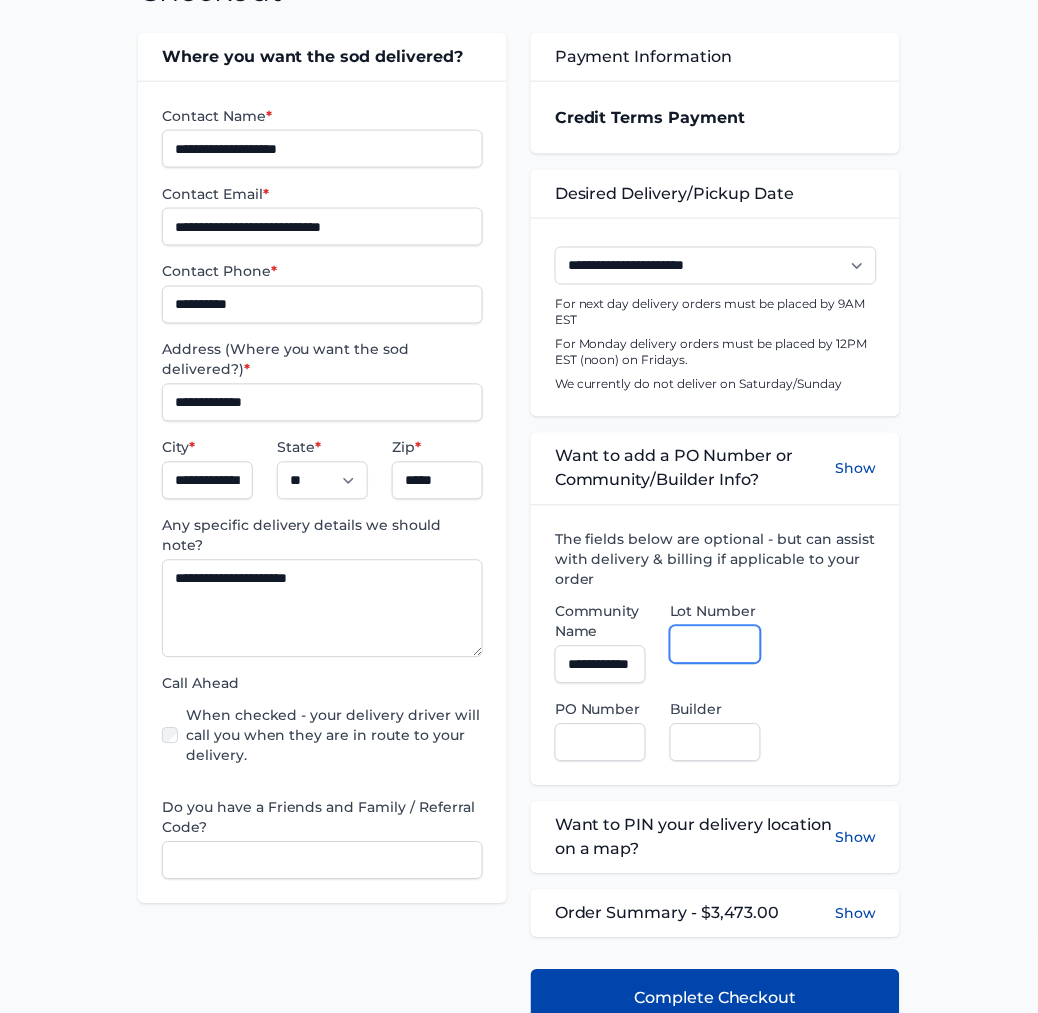 scroll, scrollTop: 0, scrollLeft: 0, axis: both 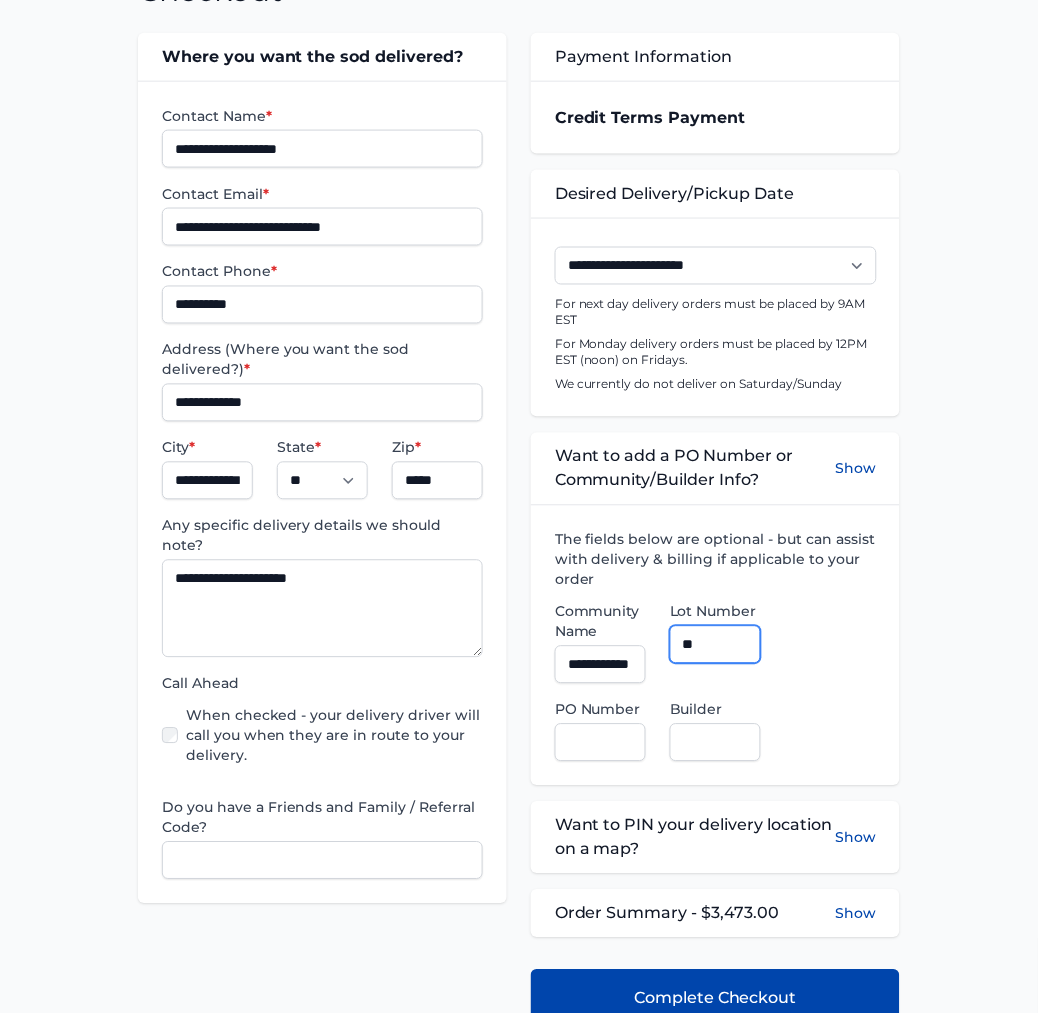 type on "**" 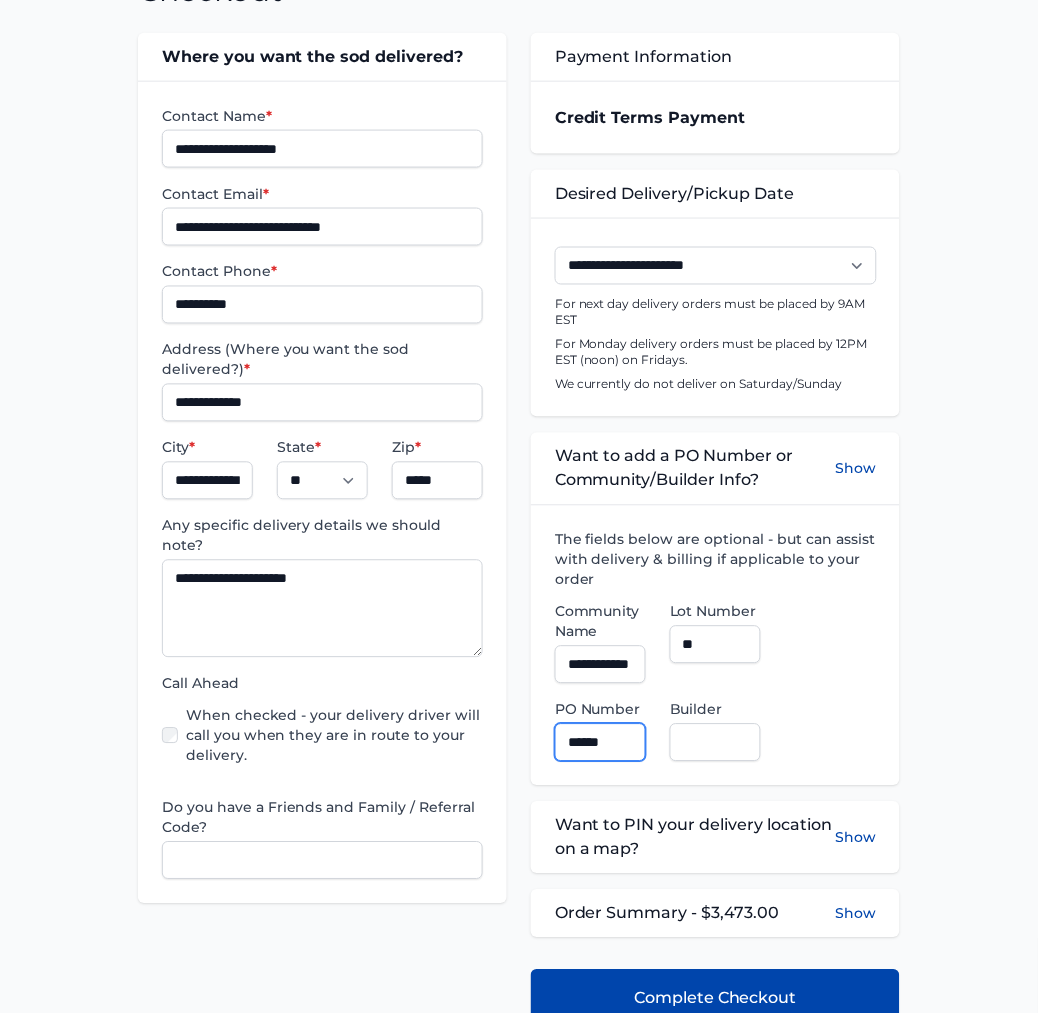 type on "******" 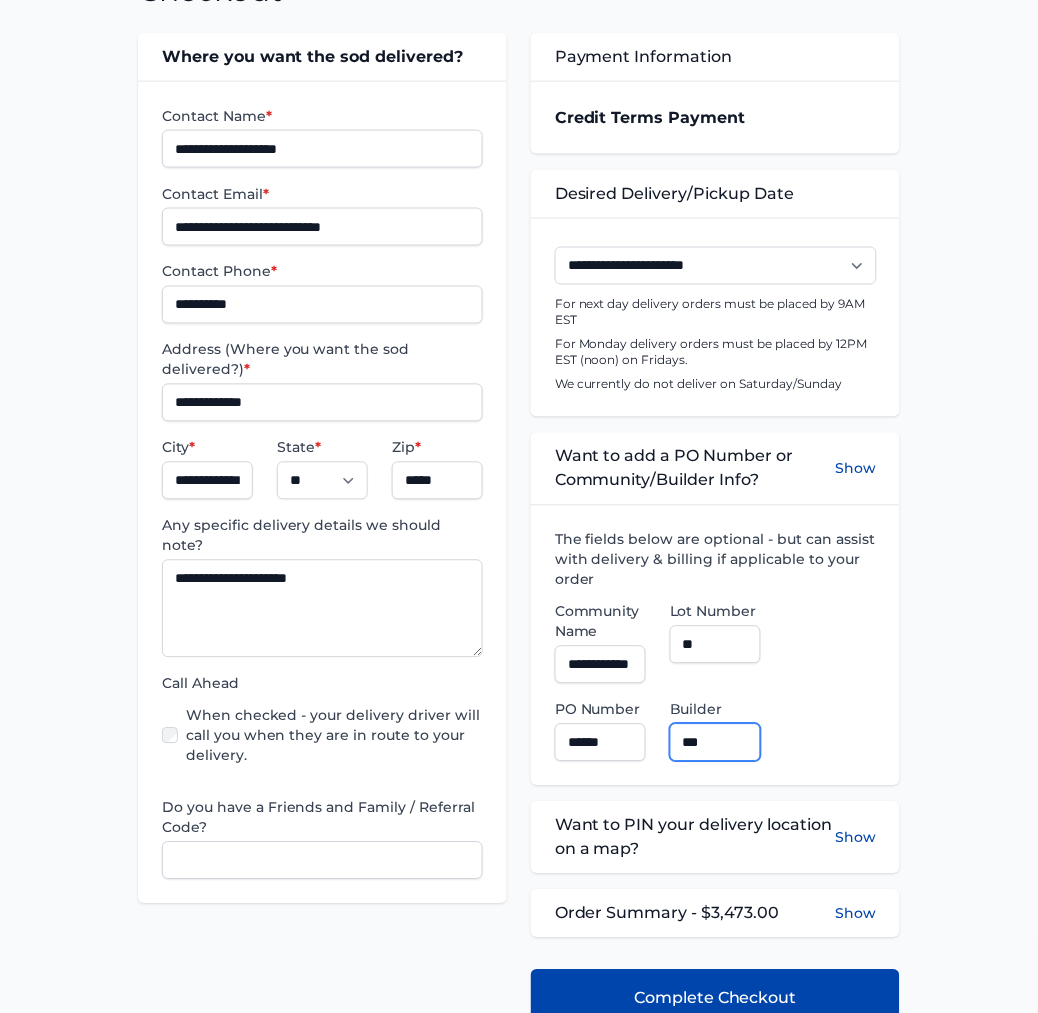 type on "**********" 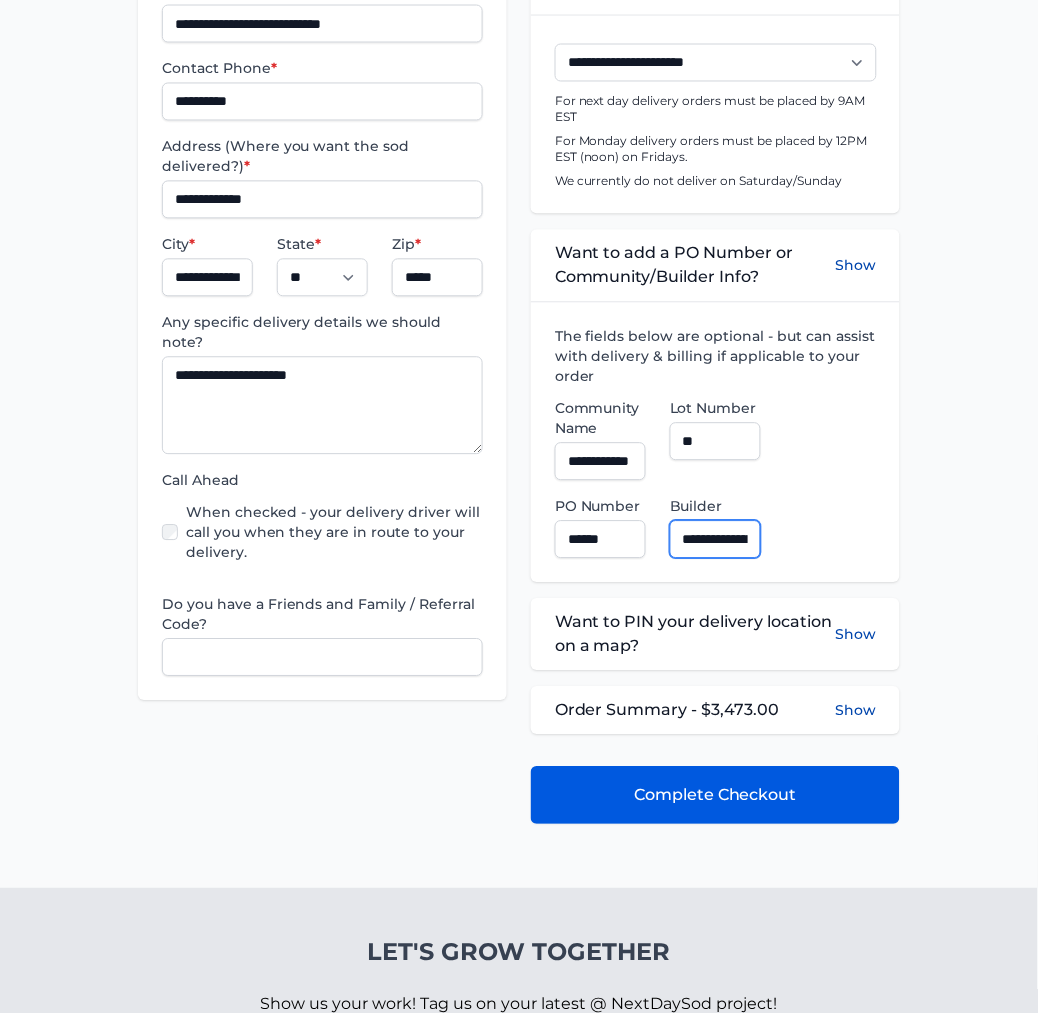 scroll, scrollTop: 555, scrollLeft: 0, axis: vertical 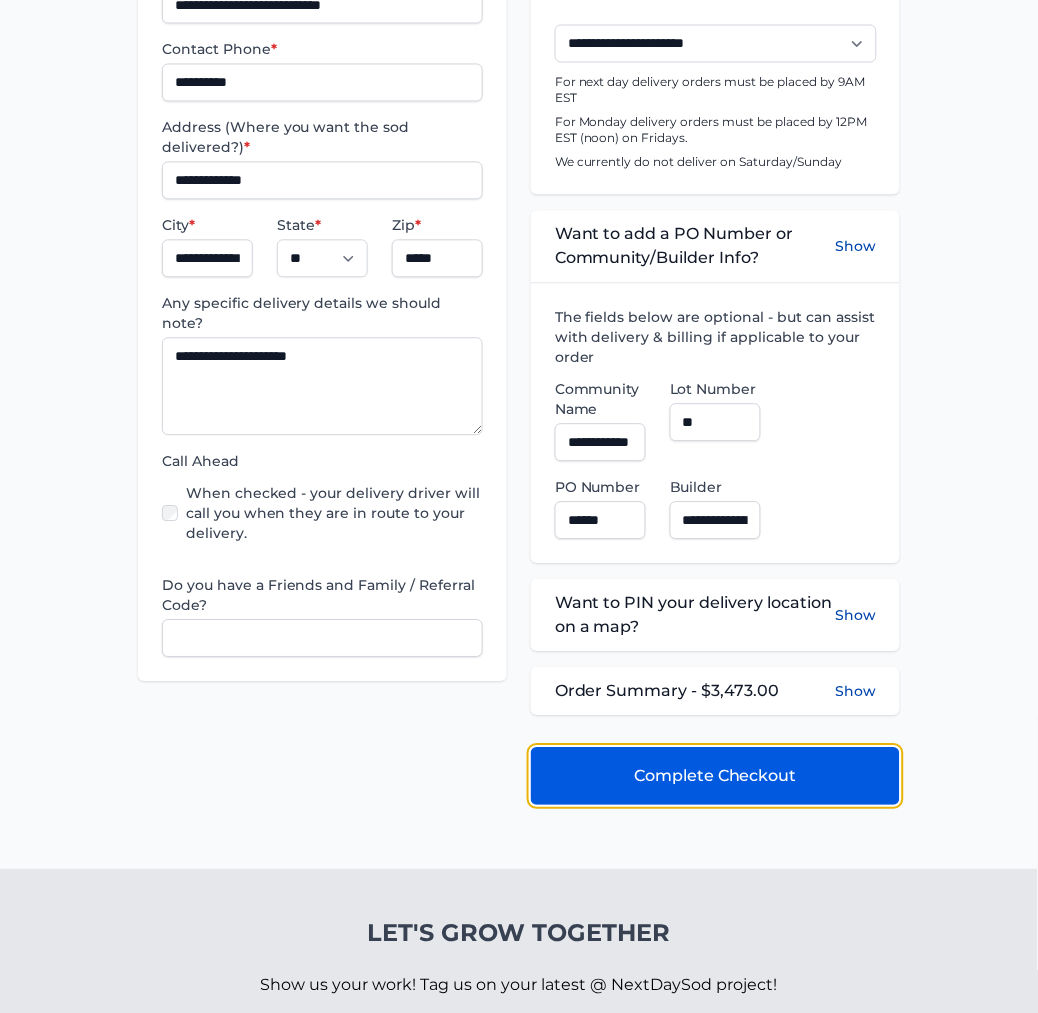 click on "Complete Checkout" at bounding box center [715, 777] 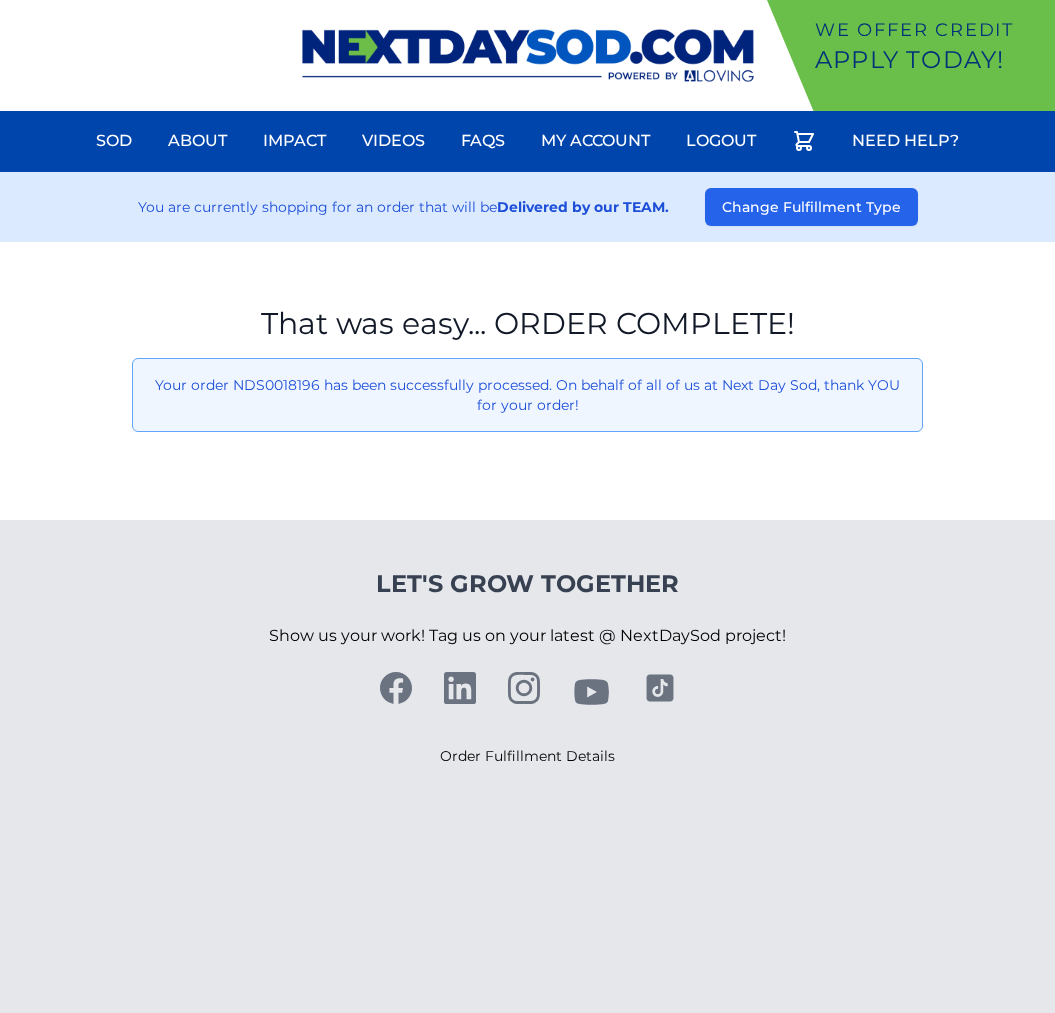 scroll, scrollTop: 0, scrollLeft: 0, axis: both 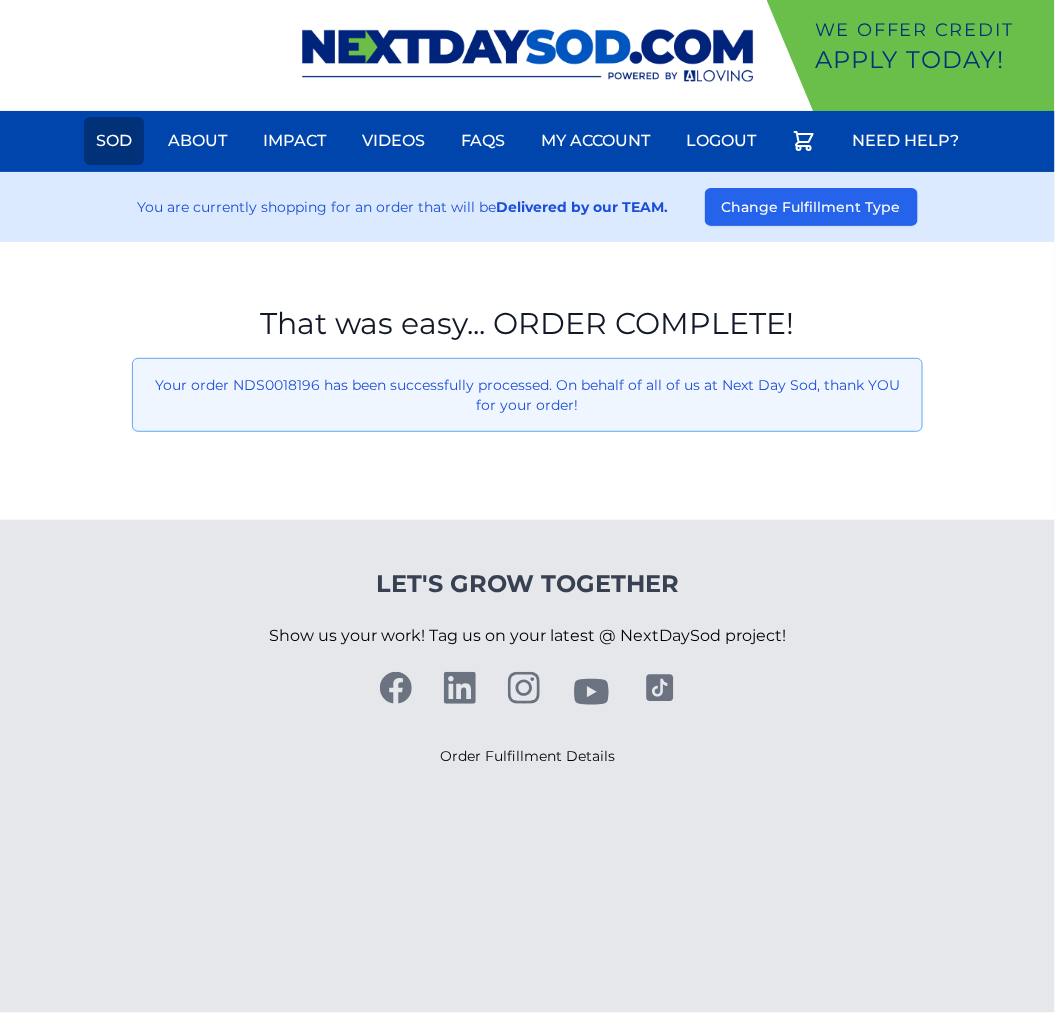 click on "Sod" at bounding box center [114, 141] 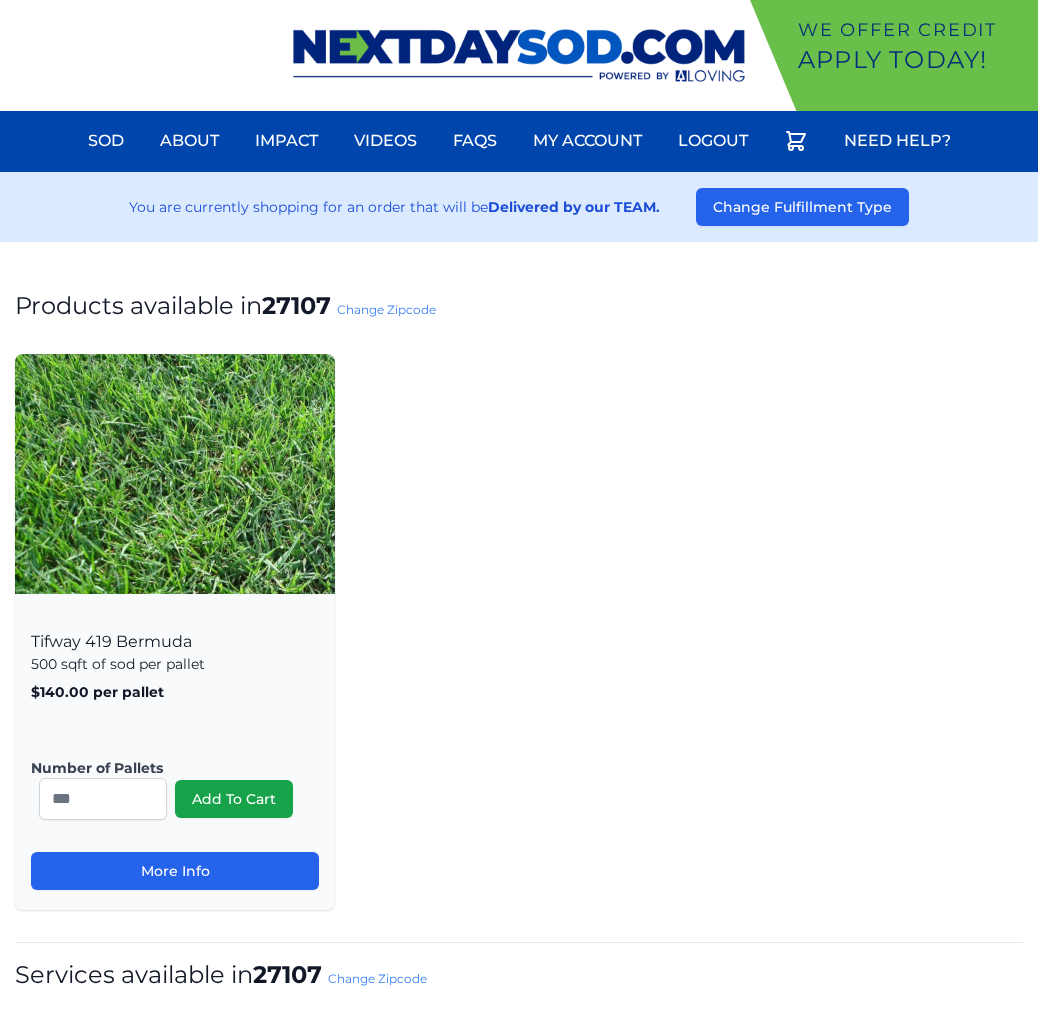scroll, scrollTop: 0, scrollLeft: 0, axis: both 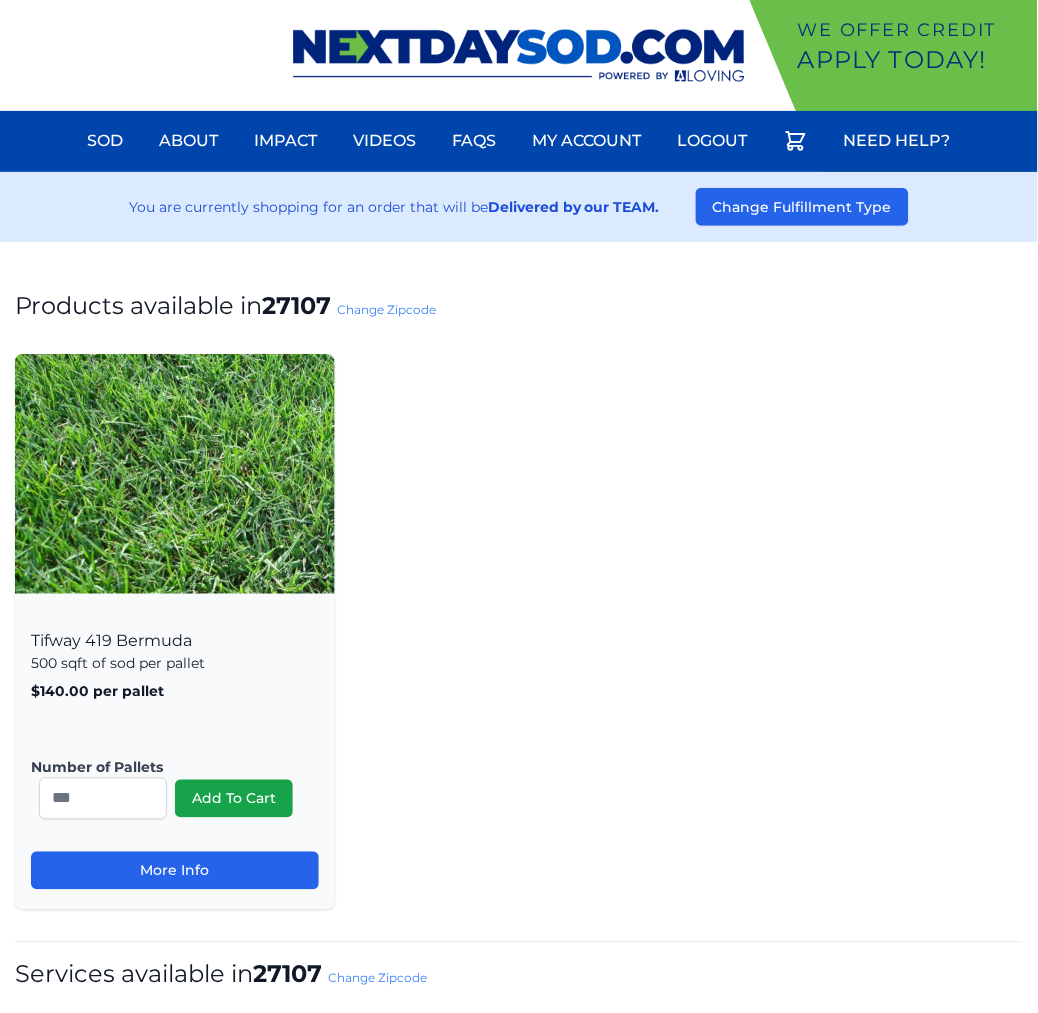 click on "Change Zipcode" at bounding box center [386, 309] 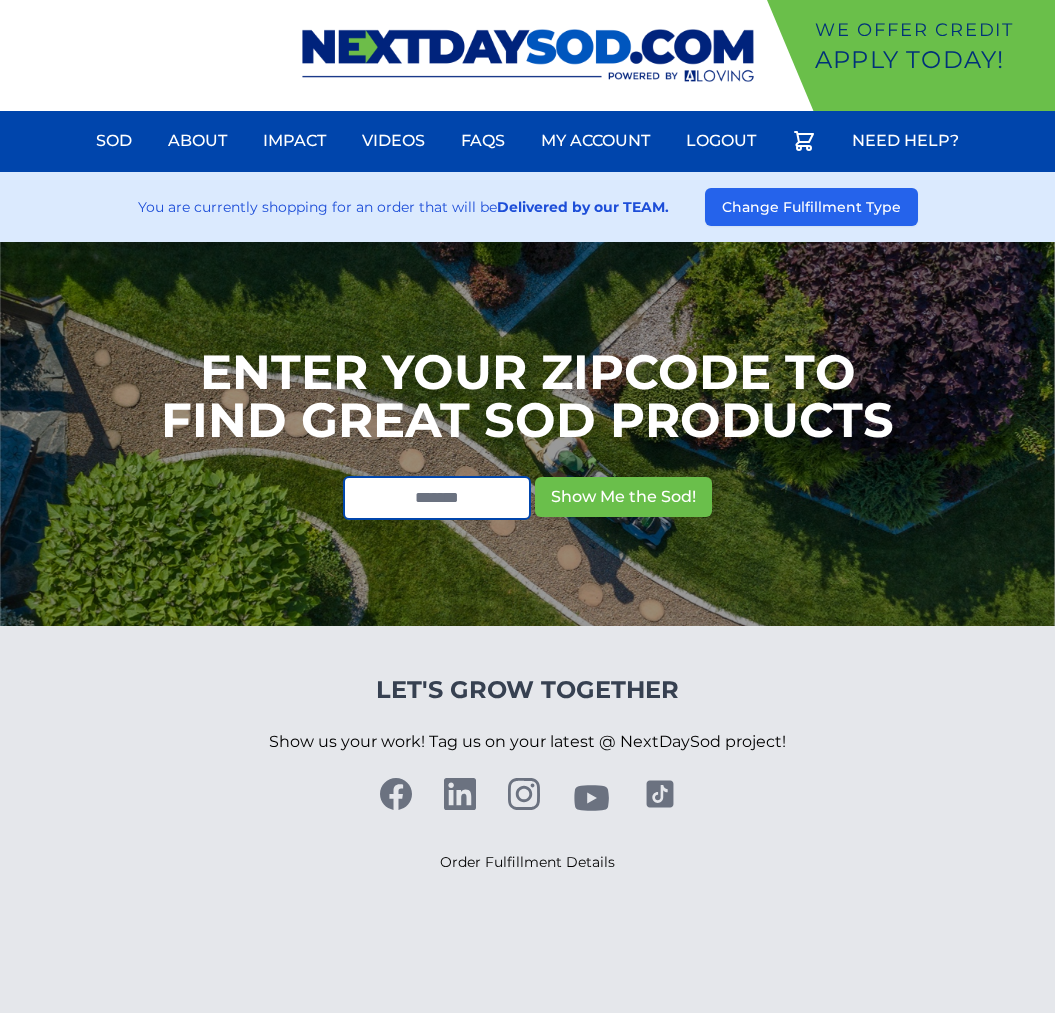 scroll, scrollTop: 0, scrollLeft: 0, axis: both 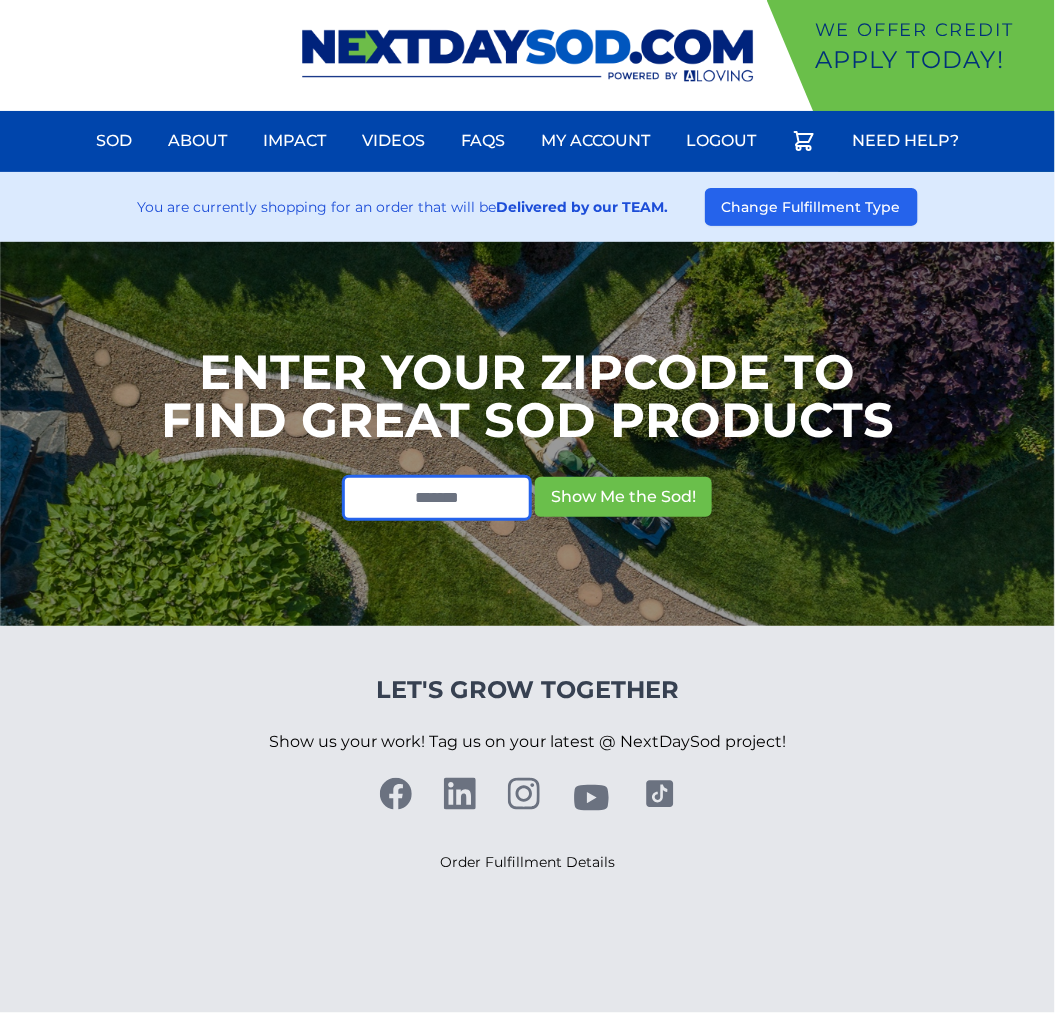 click at bounding box center [437, 498] 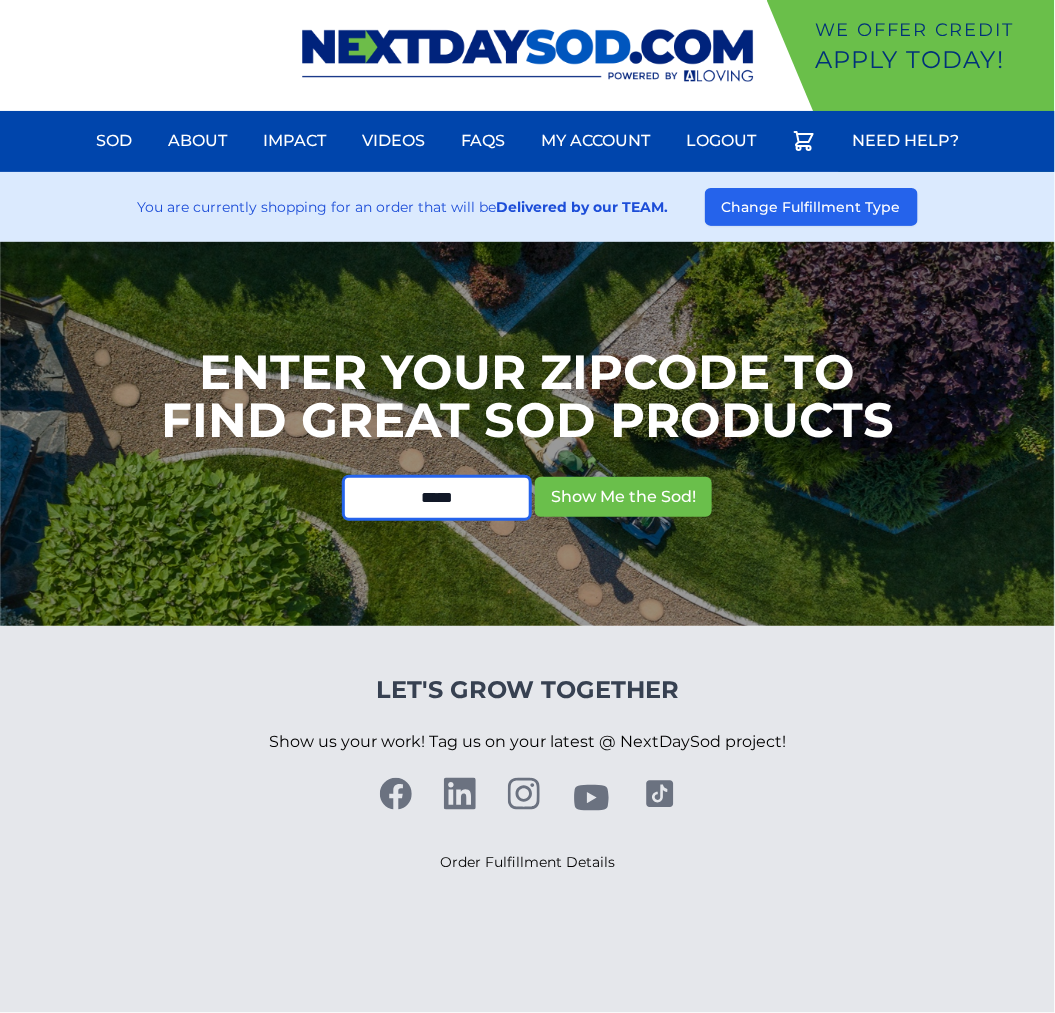 type on "*****" 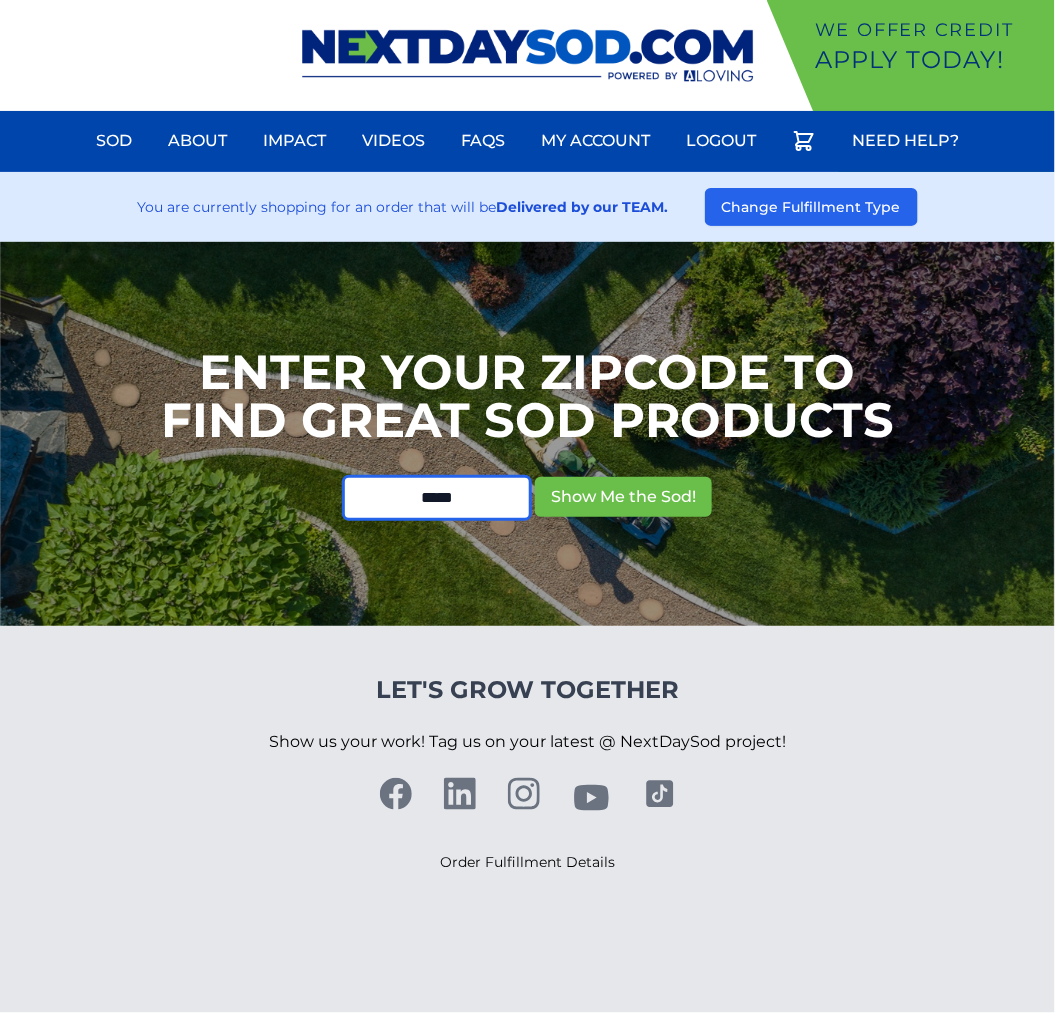 click on "Show Me the Sod!" at bounding box center [623, 497] 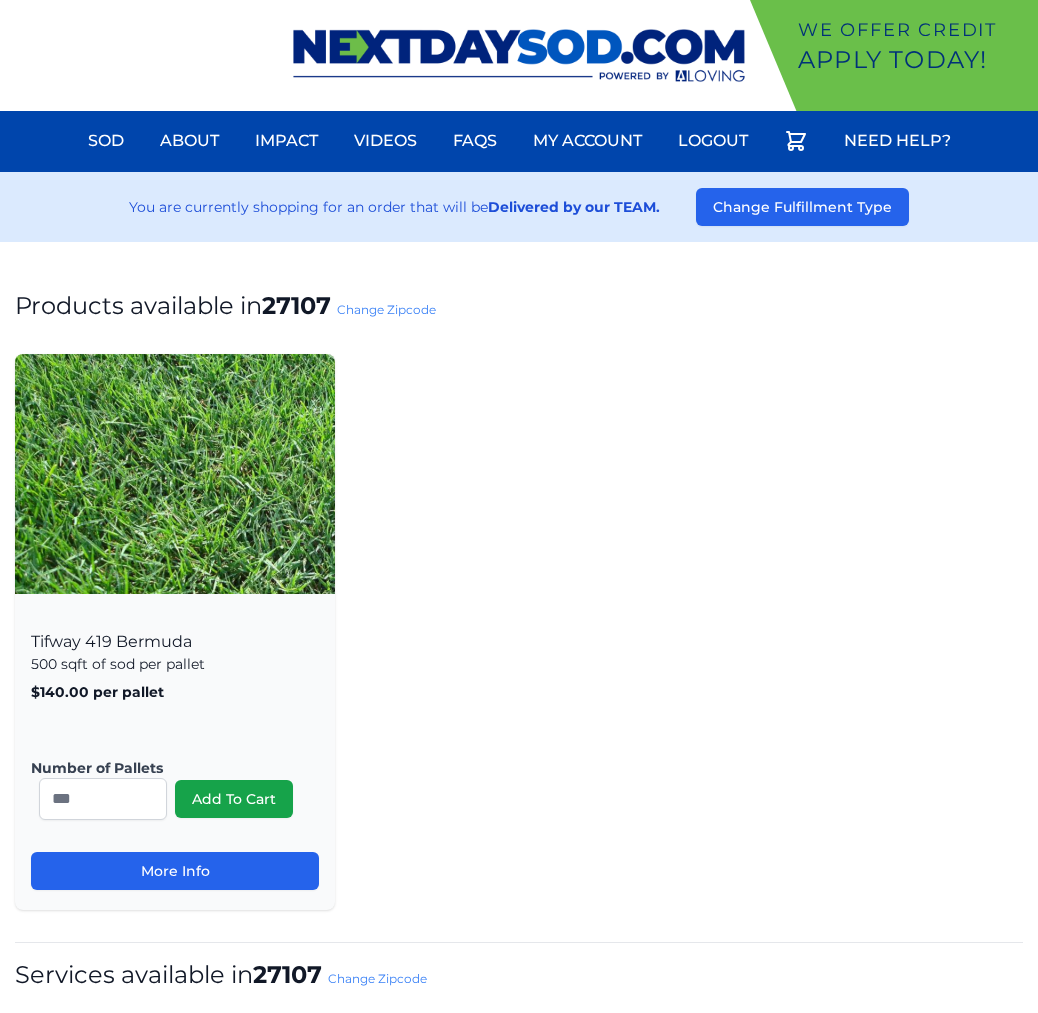 scroll, scrollTop: 0, scrollLeft: 0, axis: both 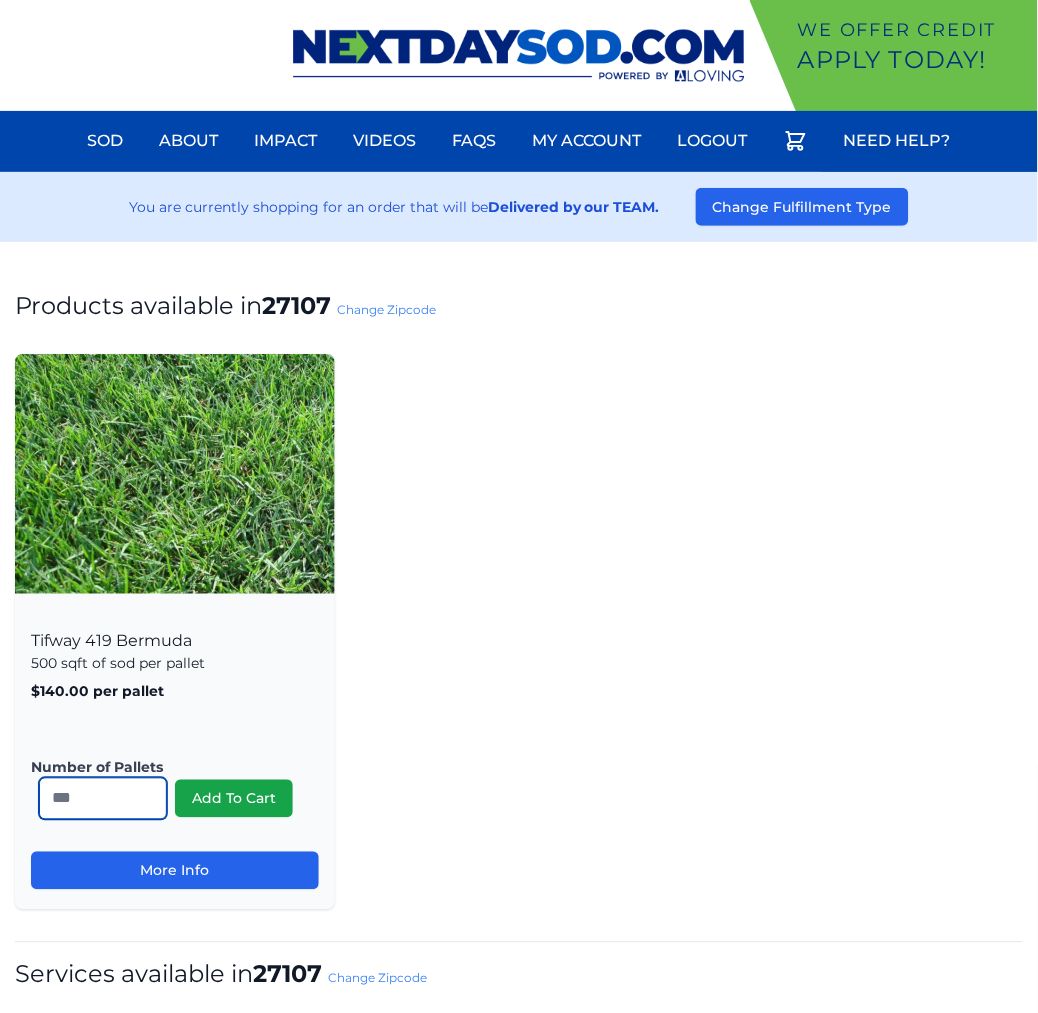 drag, startPoint x: 88, startPoint y: 797, endPoint x: -37, endPoint y: 800, distance: 125.035995 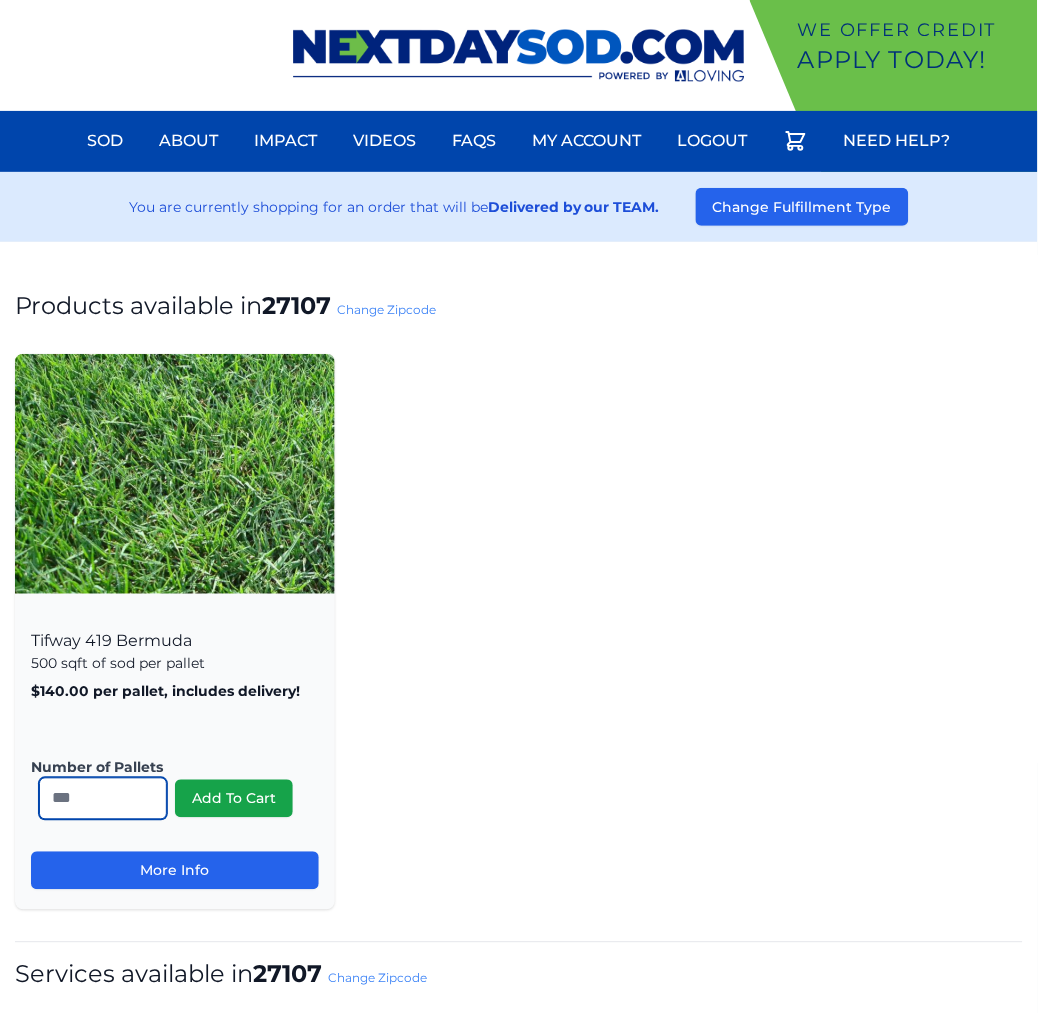 type on "**" 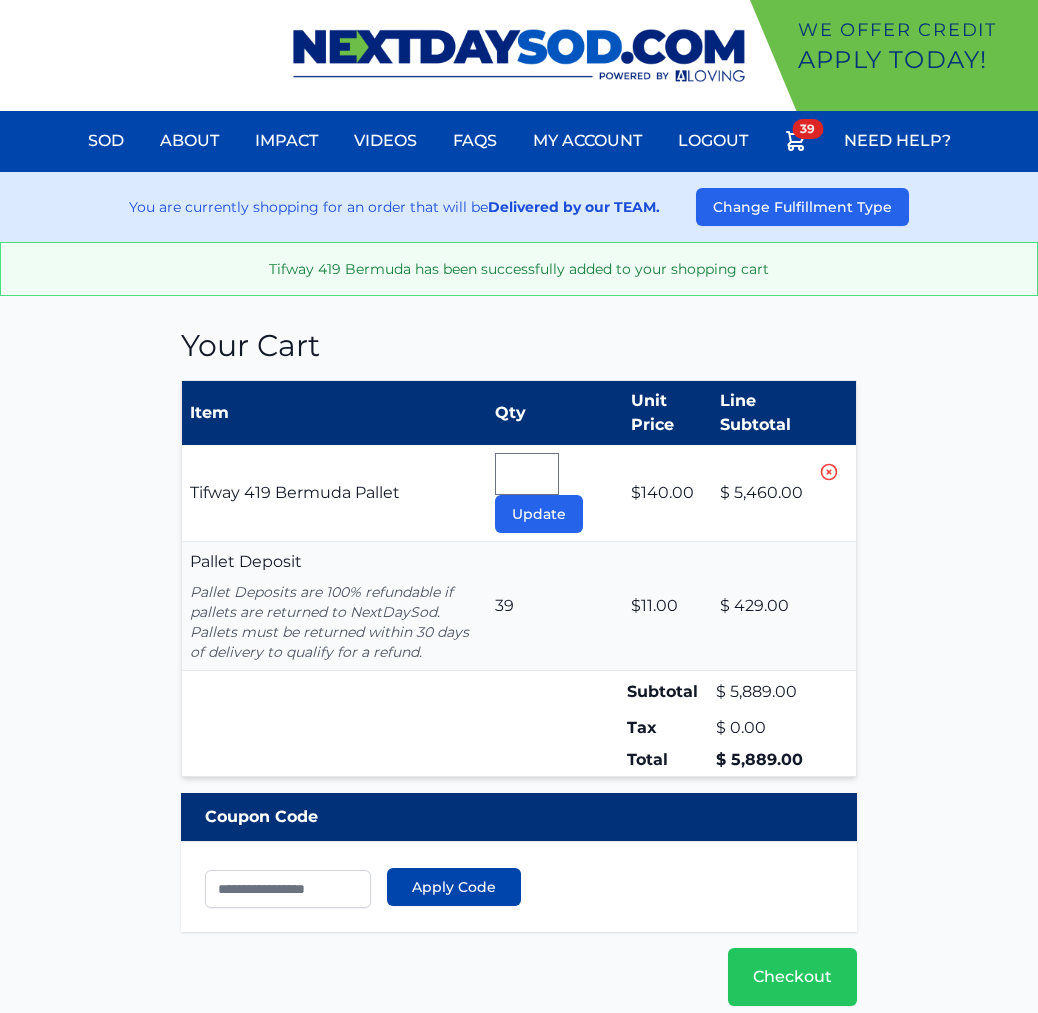 scroll, scrollTop: 0, scrollLeft: 0, axis: both 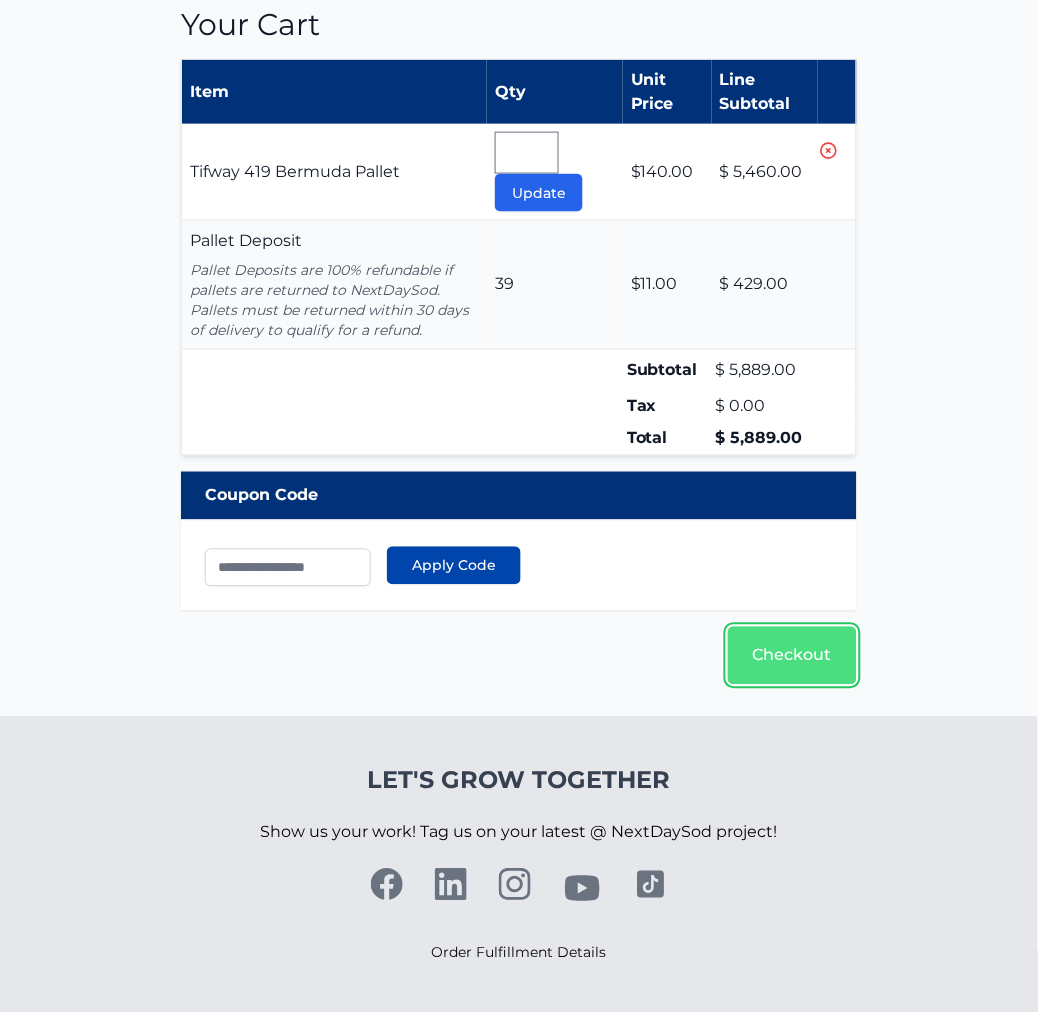 click on "Checkout" at bounding box center (792, 656) 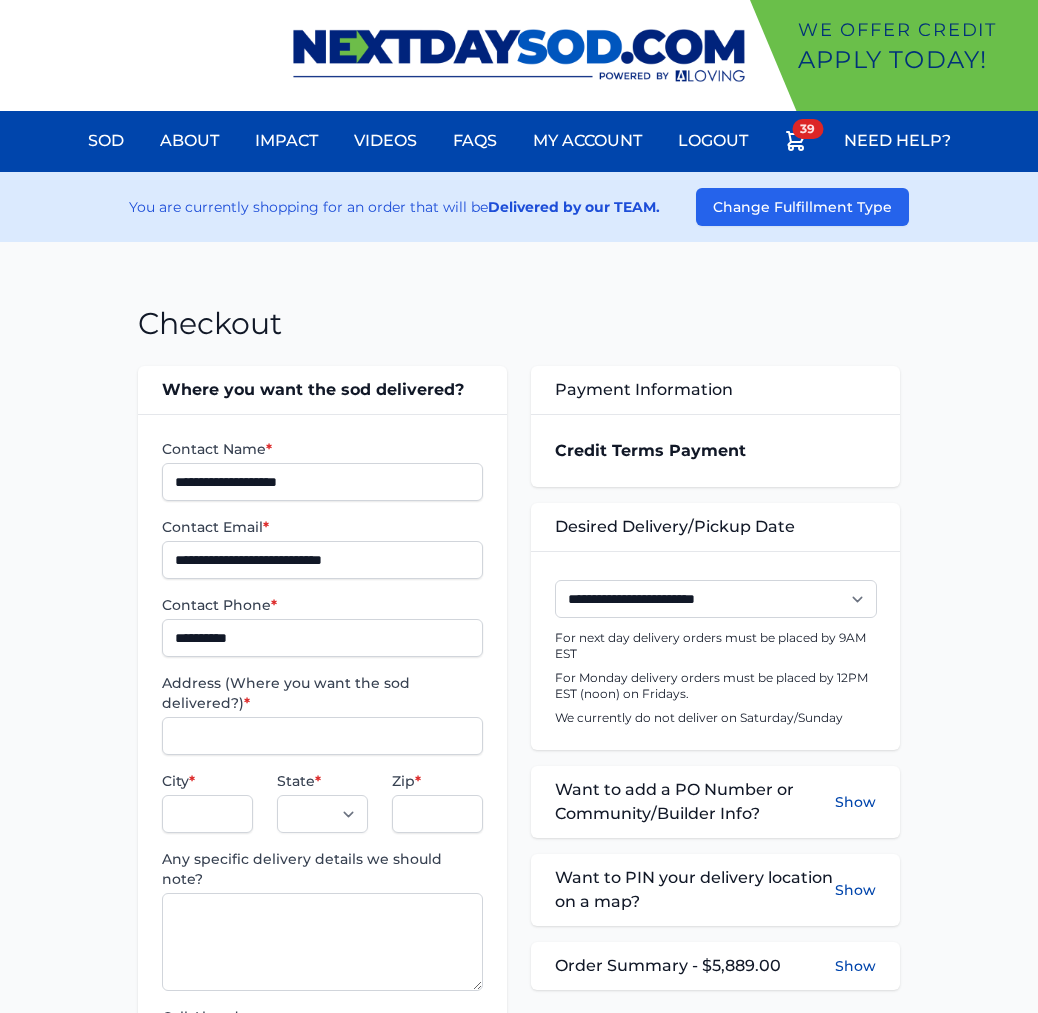 scroll, scrollTop: 0, scrollLeft: 0, axis: both 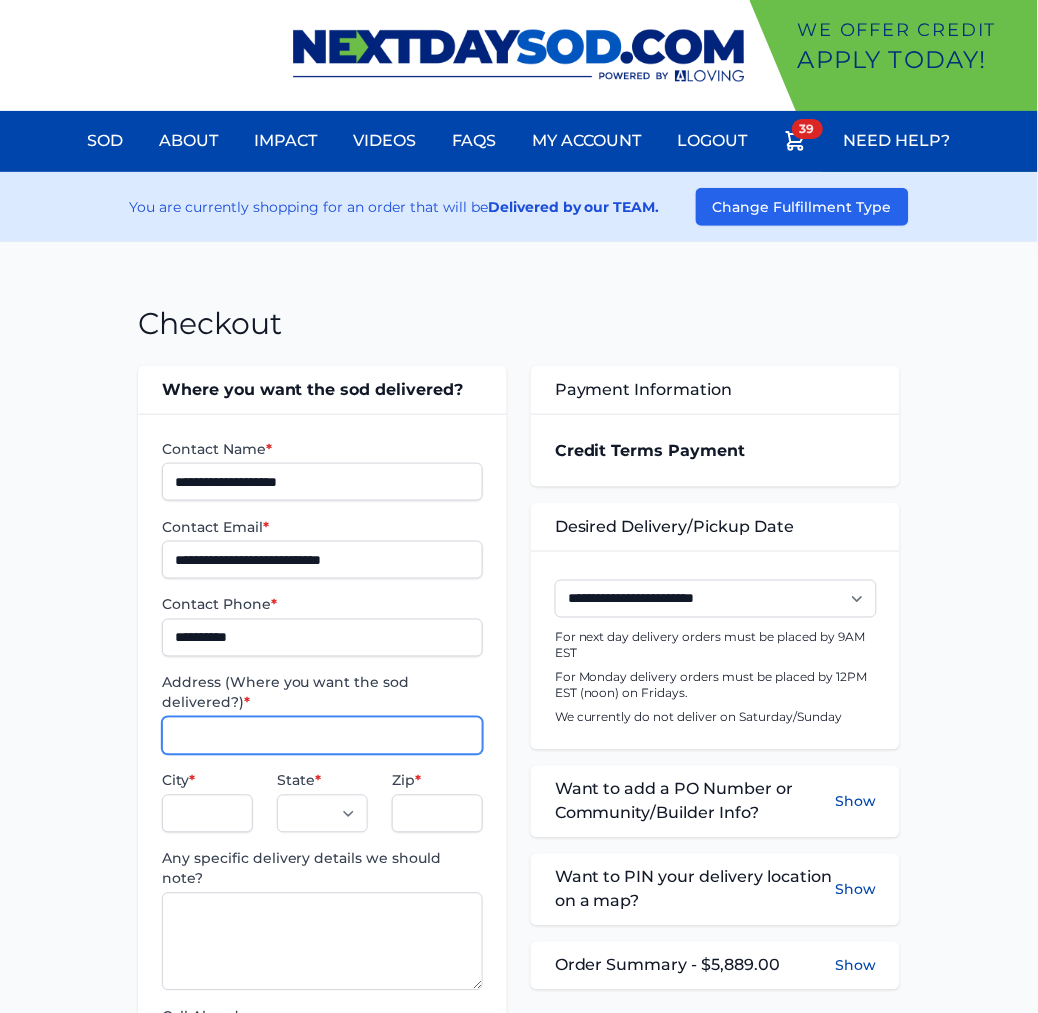 click on "Address (Where you want the sod delivered?)
*" at bounding box center [322, 736] 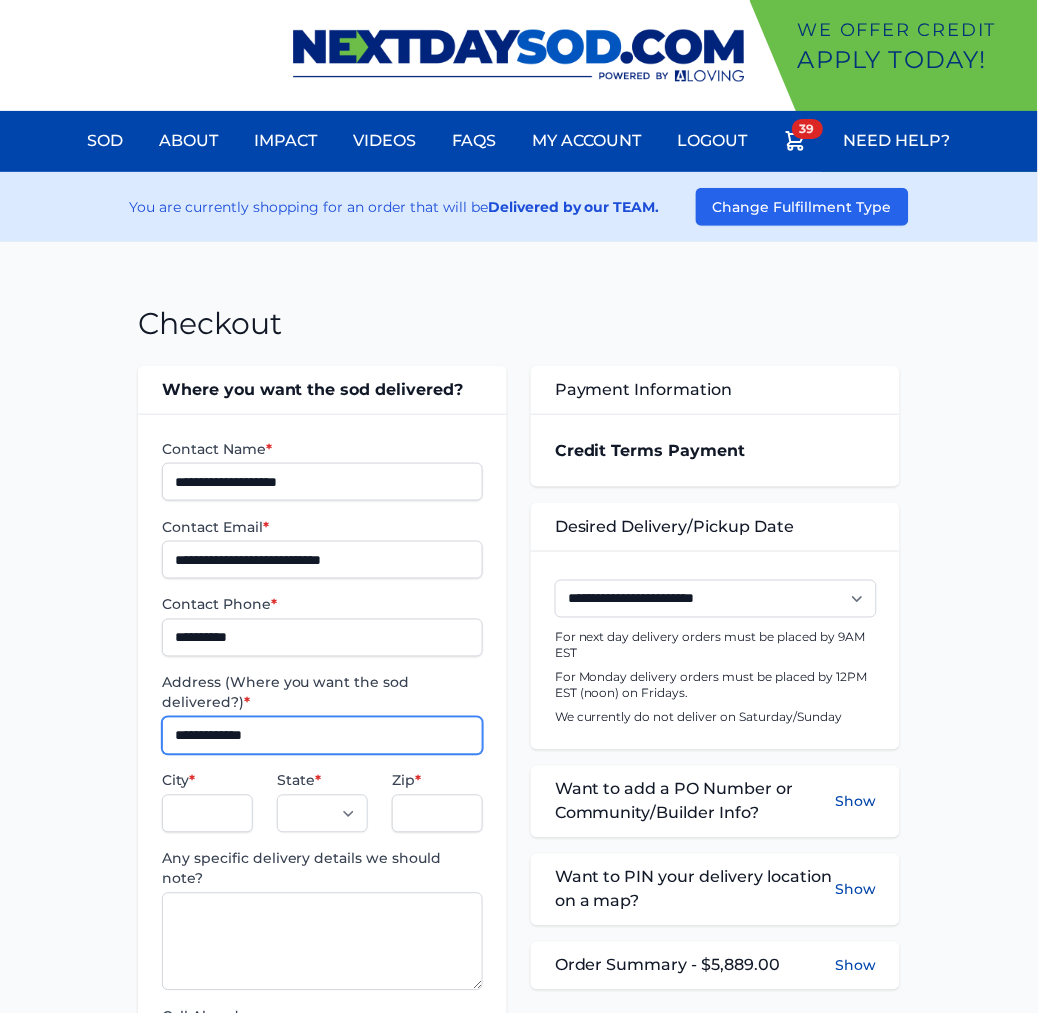 type on "**********" 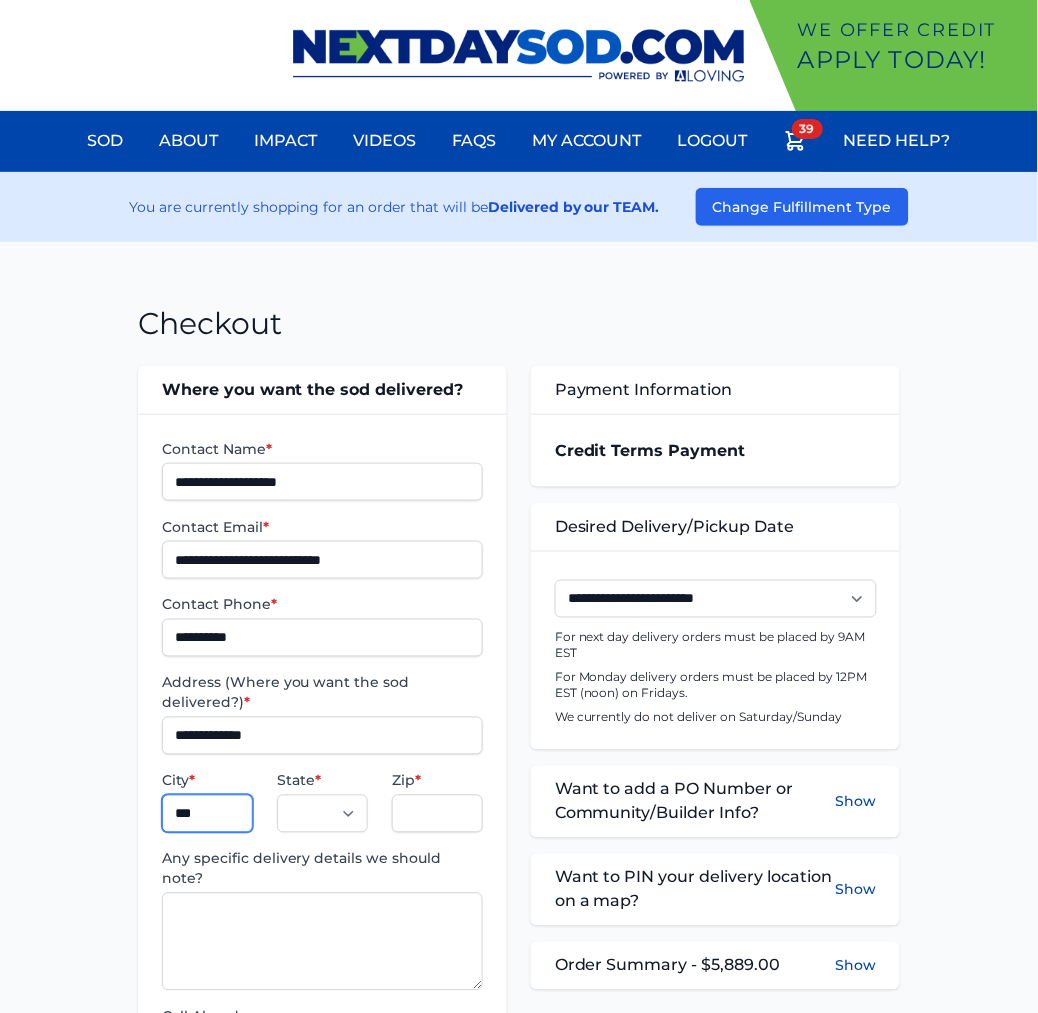 type on "**********" 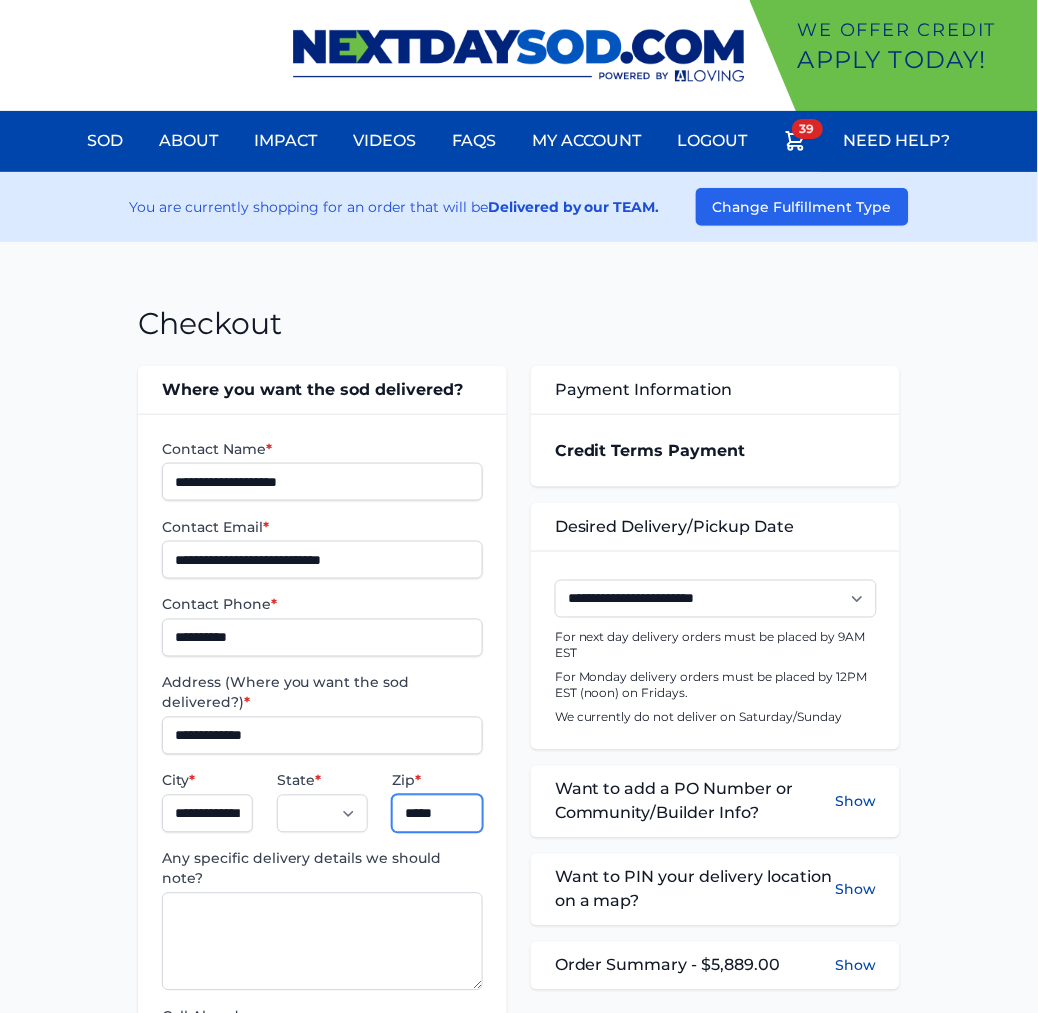 type on "**********" 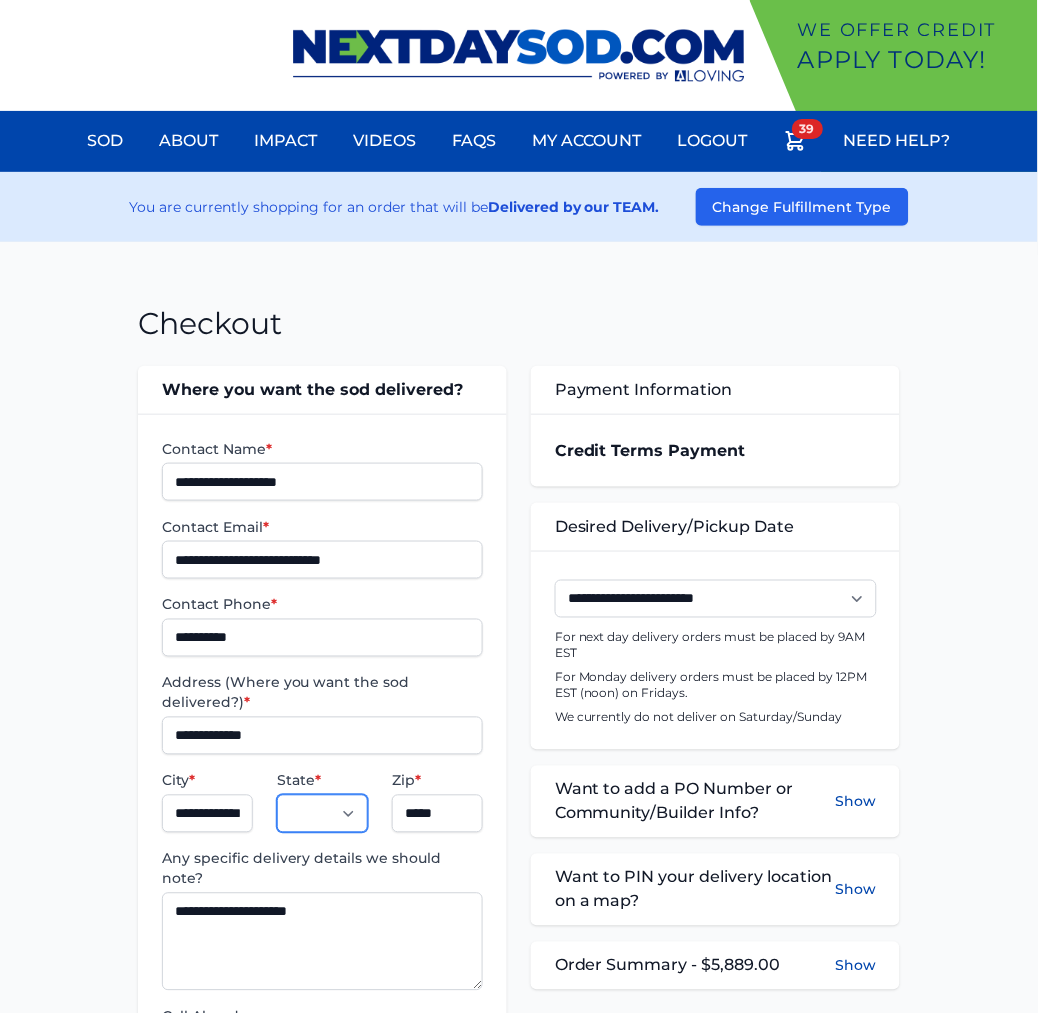 select on "**" 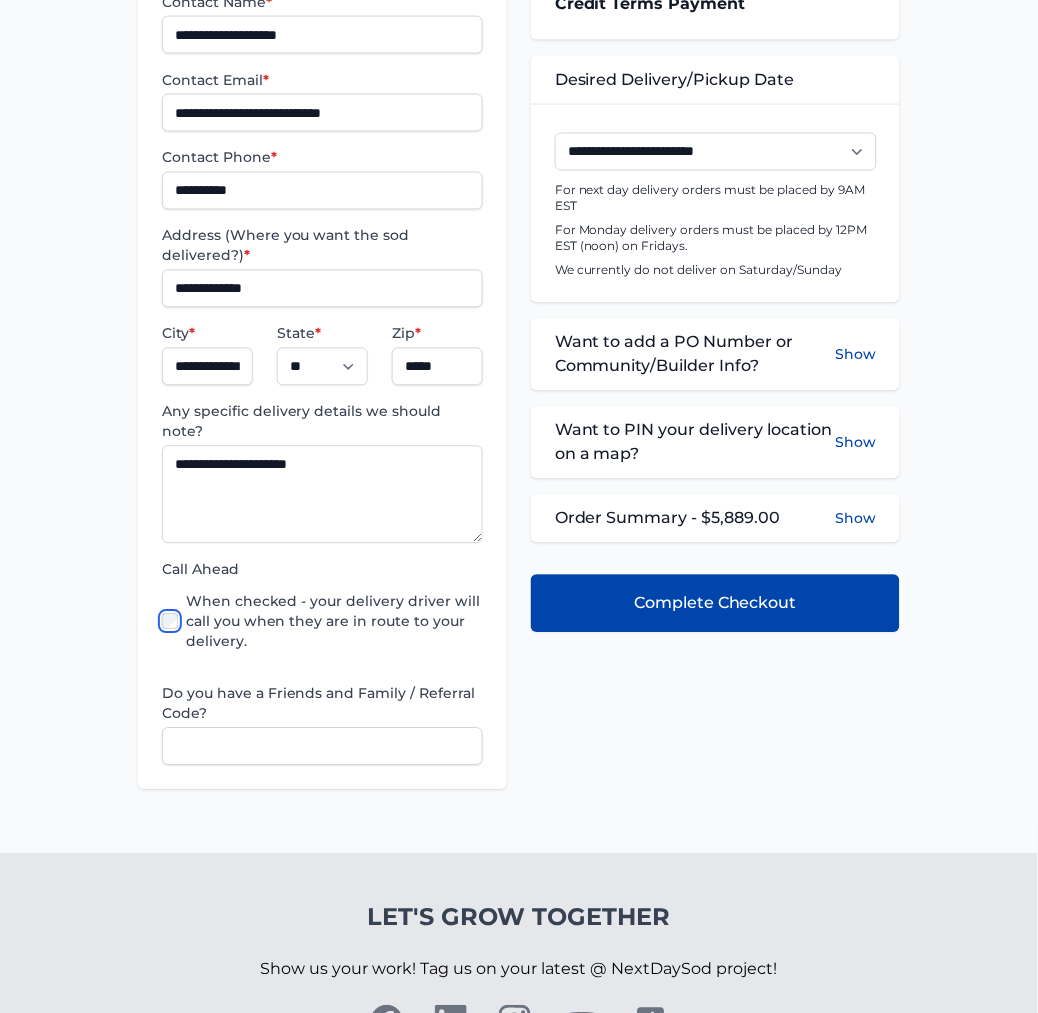 scroll, scrollTop: 211, scrollLeft: 0, axis: vertical 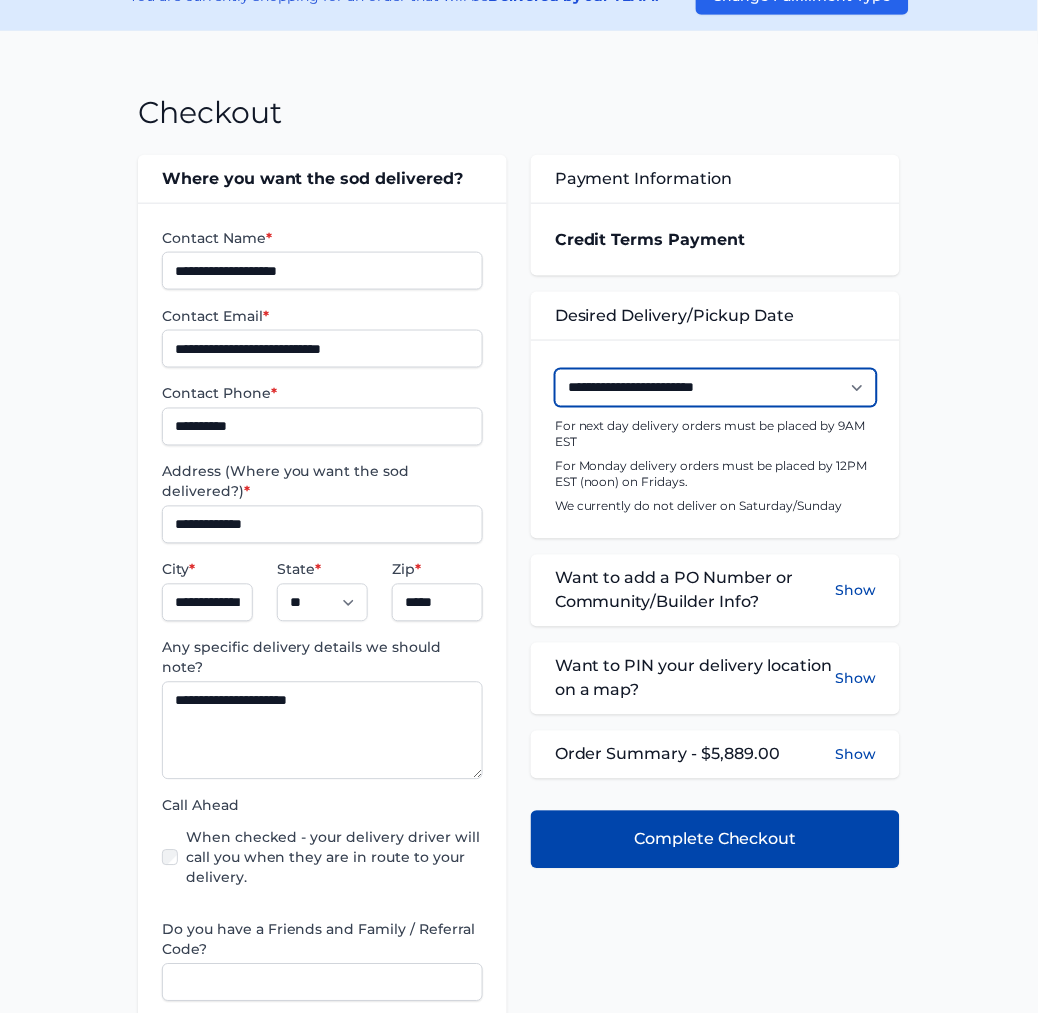 click on "**********" at bounding box center (716, 388) 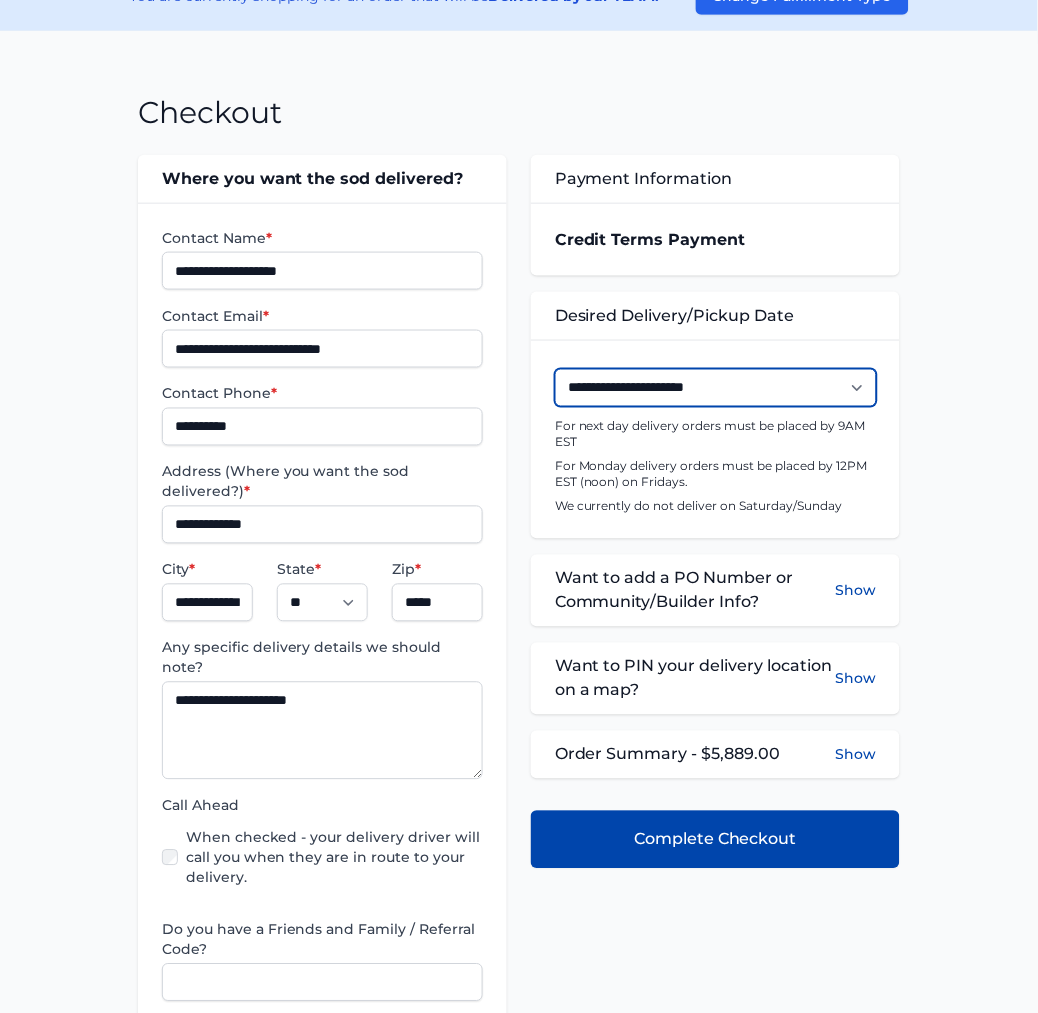 click on "**********" at bounding box center [716, 388] 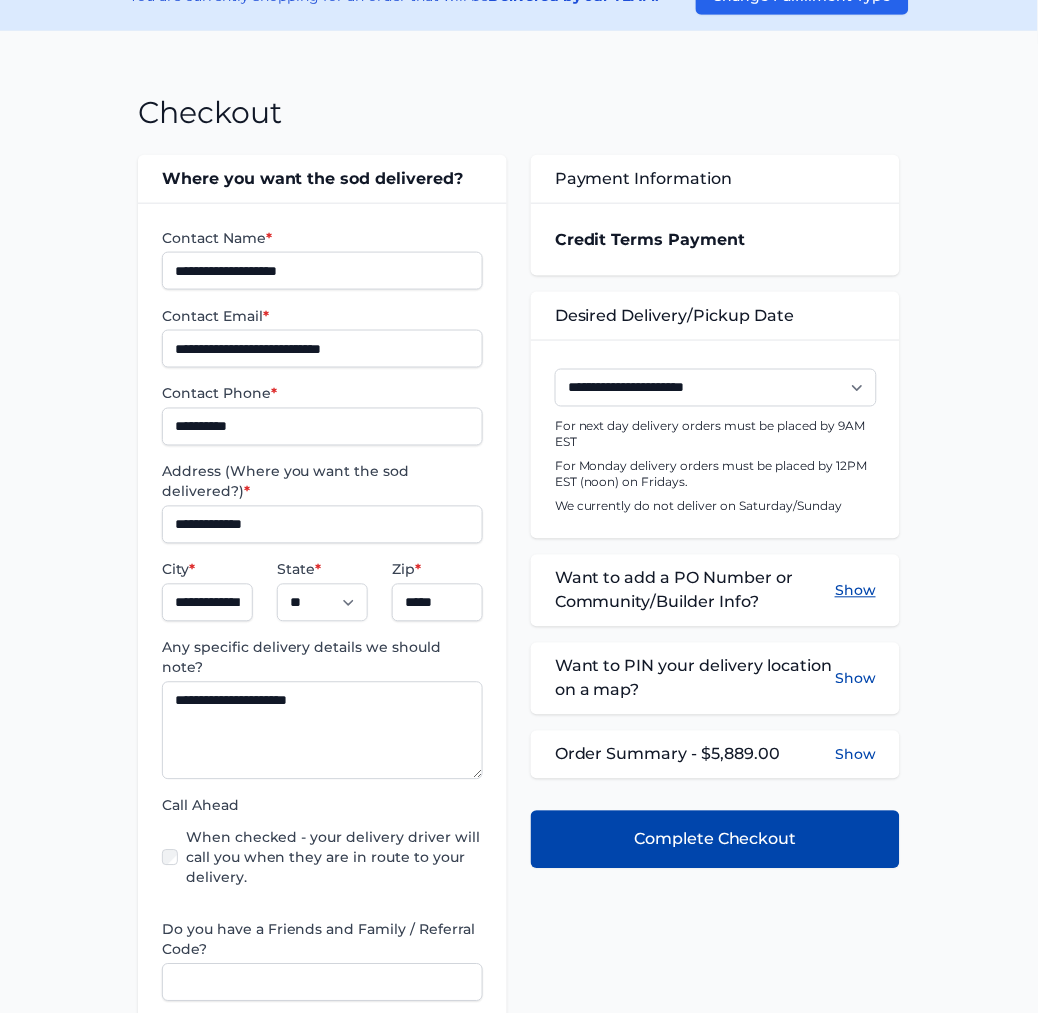 click on "Show" at bounding box center [855, 591] 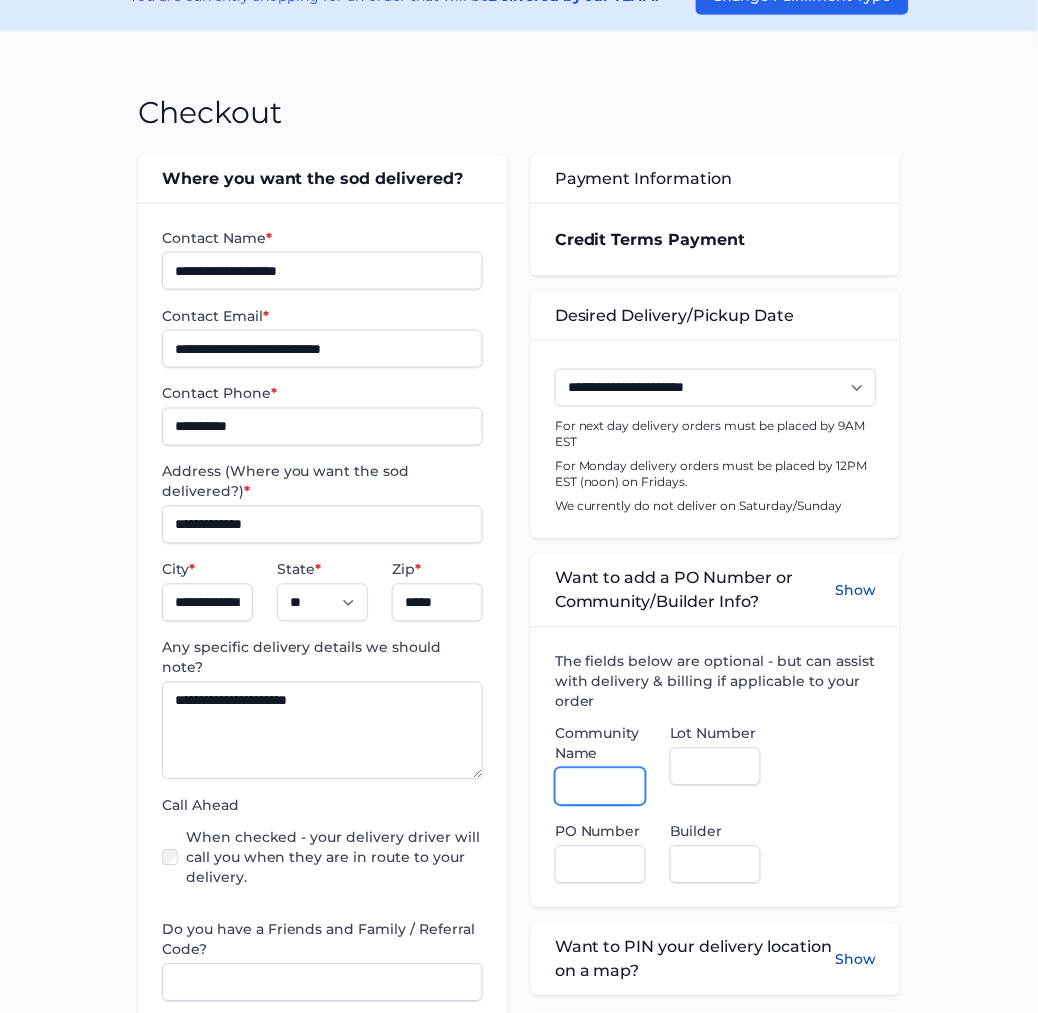 click on "Community Name" at bounding box center (600, 787) 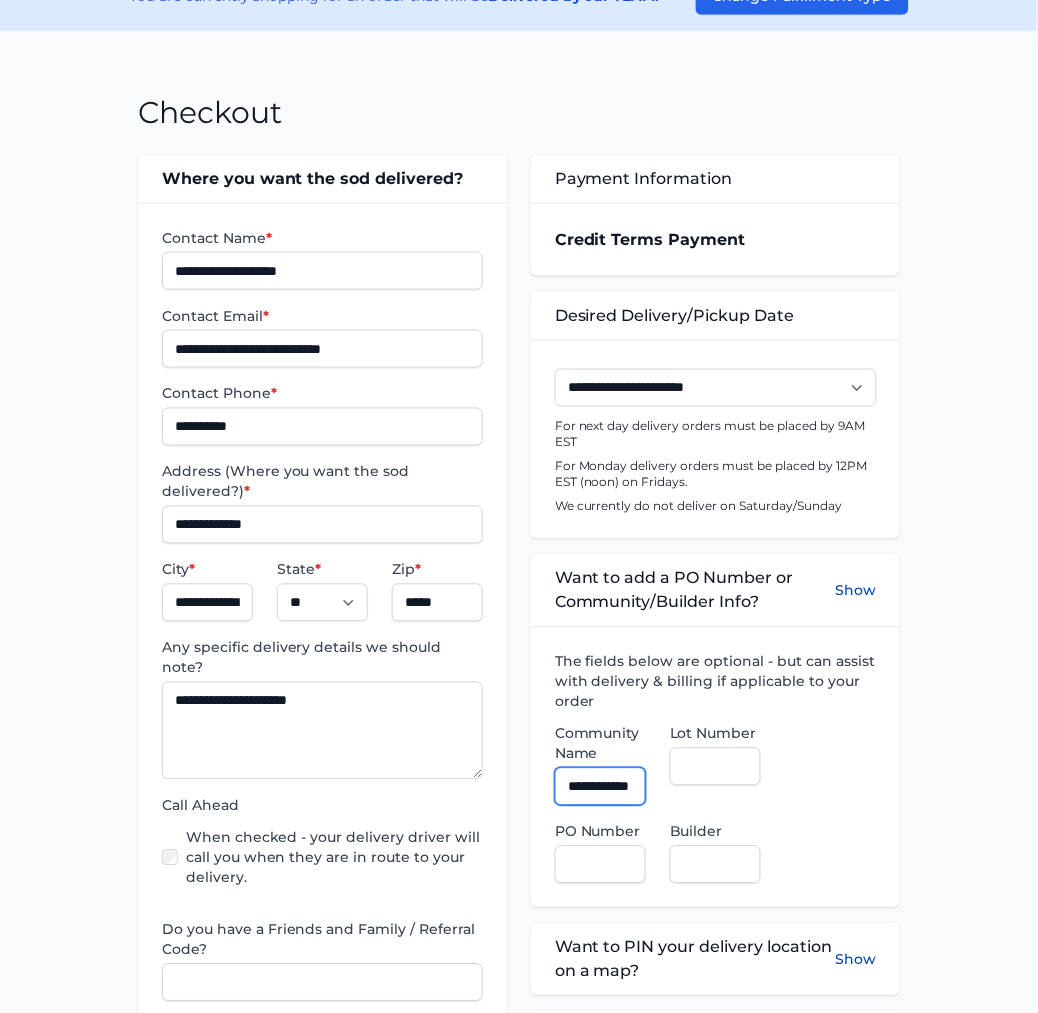 scroll, scrollTop: 0, scrollLeft: 23, axis: horizontal 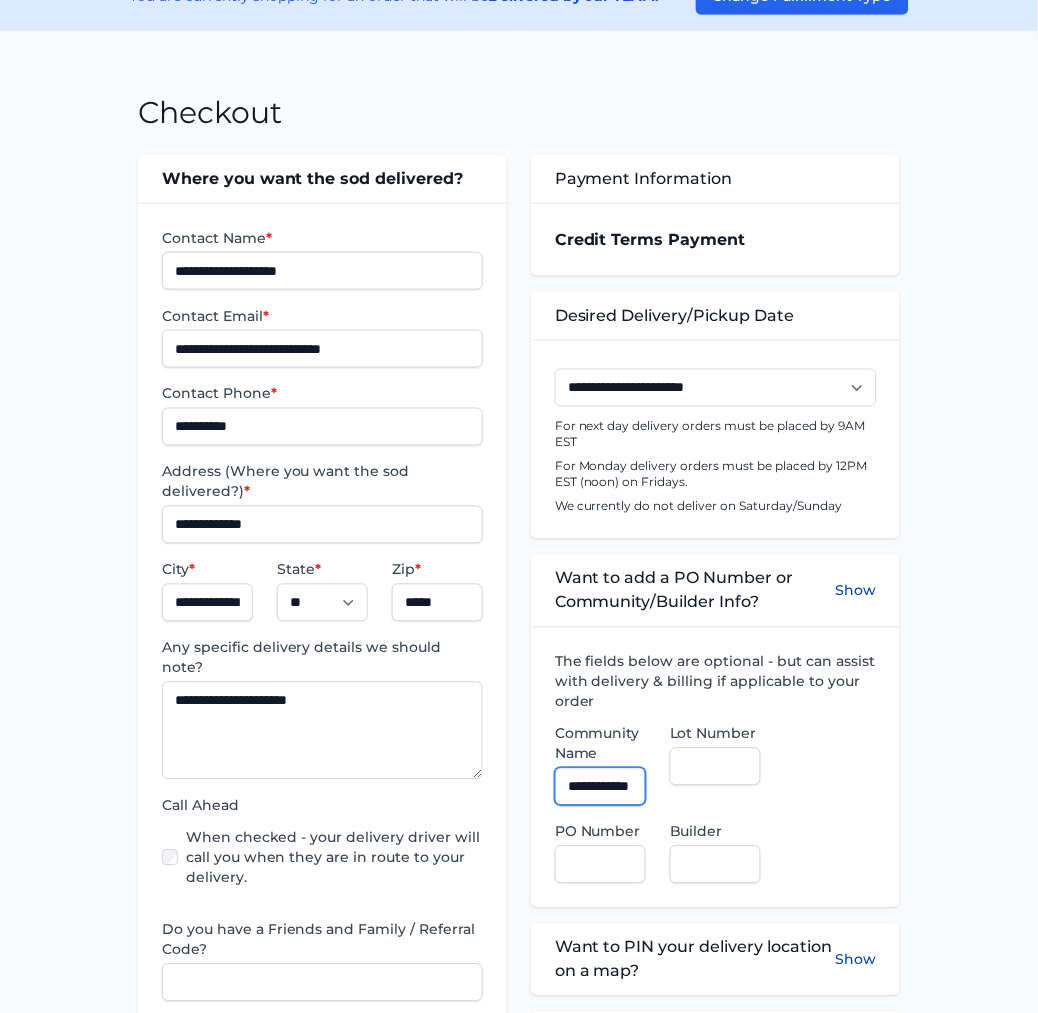 type on "**********" 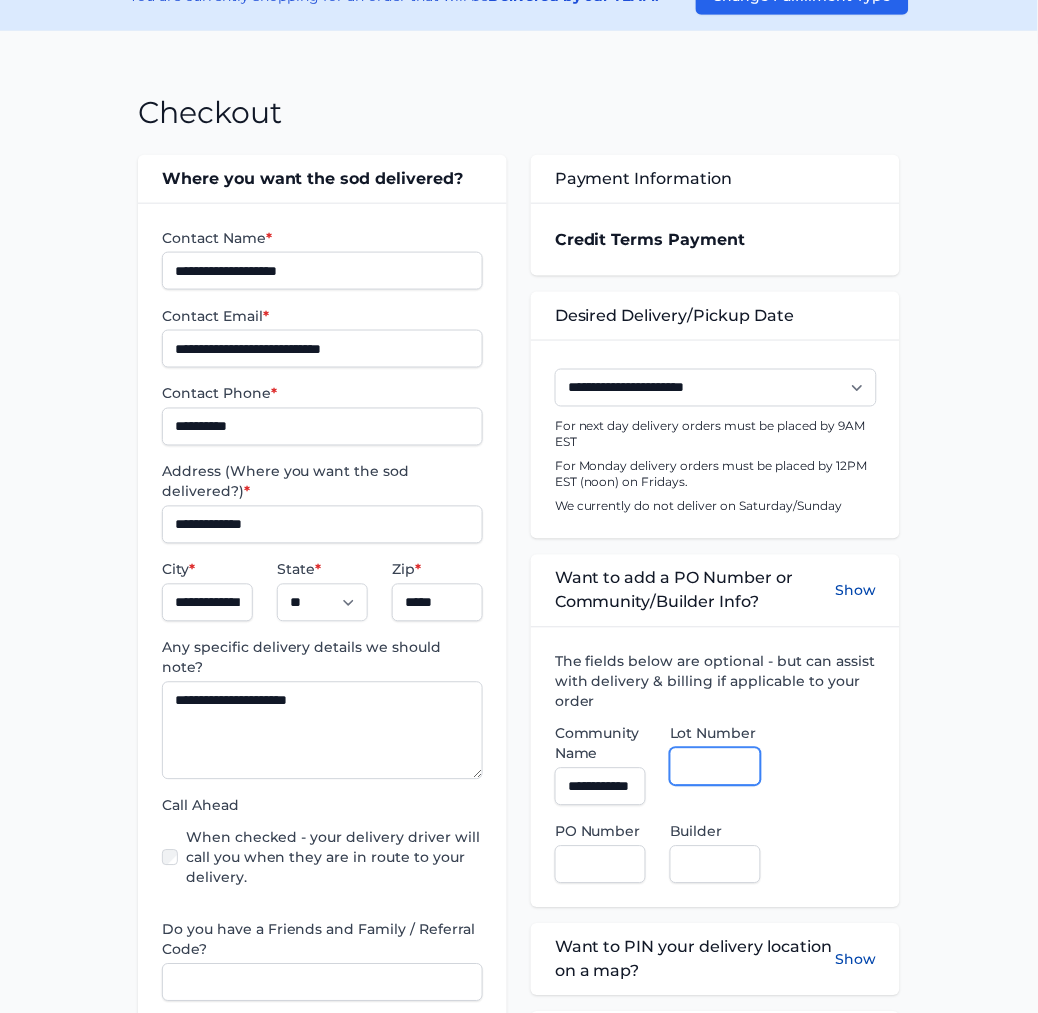 scroll, scrollTop: 0, scrollLeft: 0, axis: both 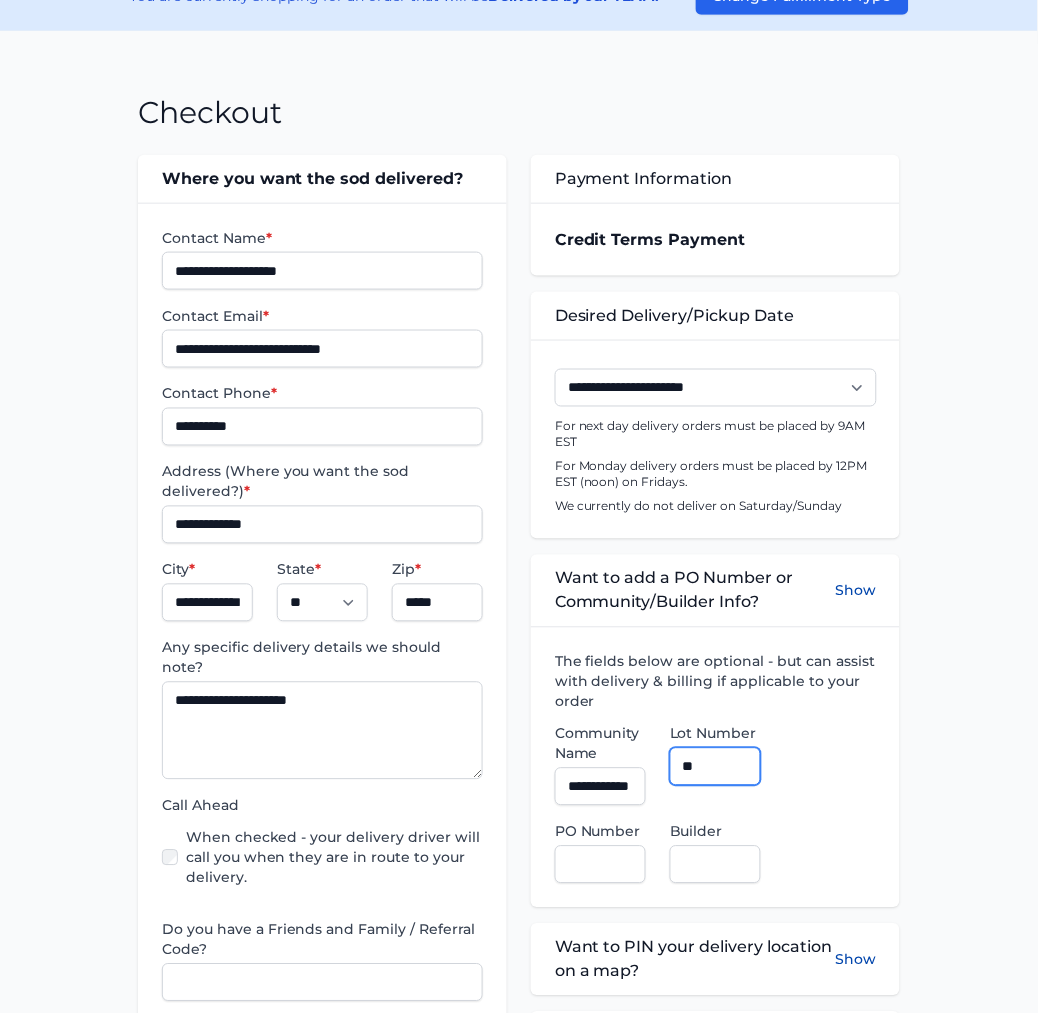 type on "**" 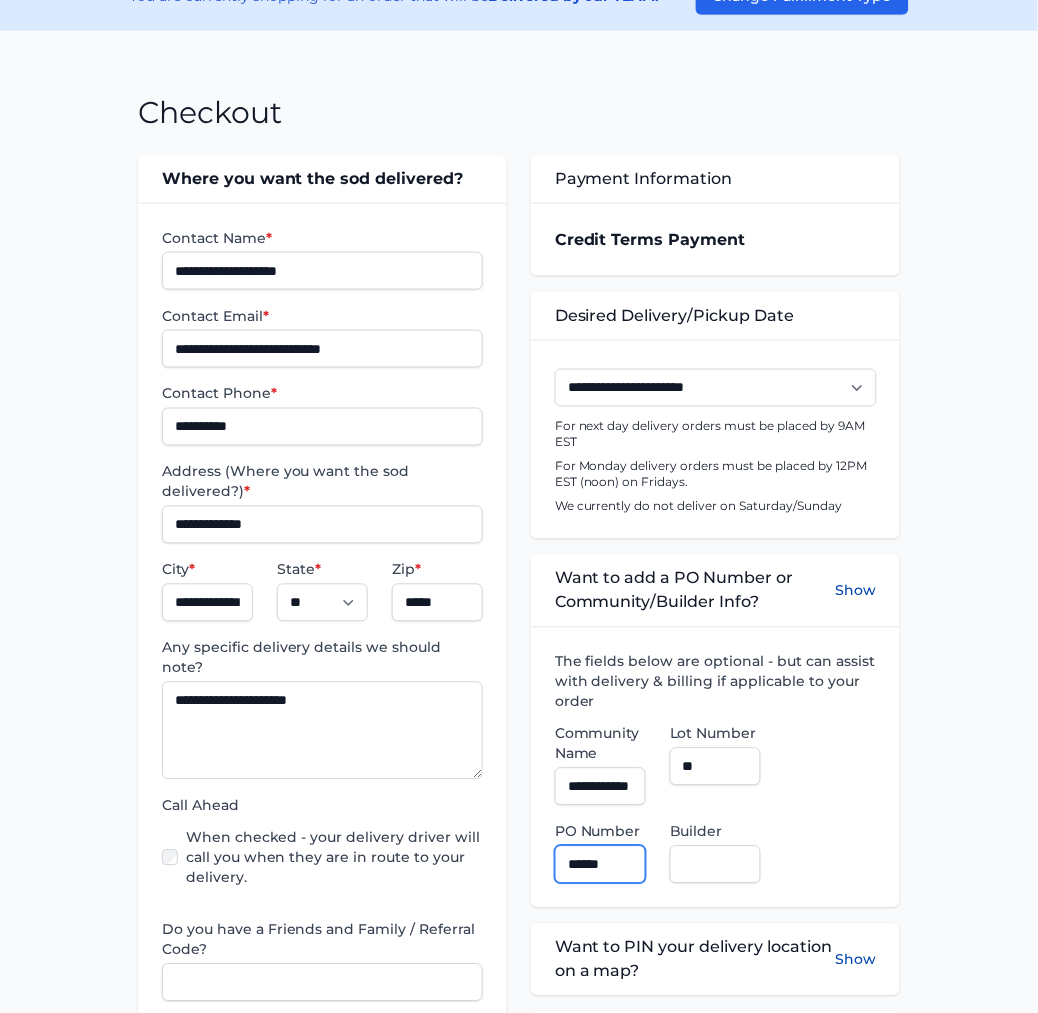 type on "******" 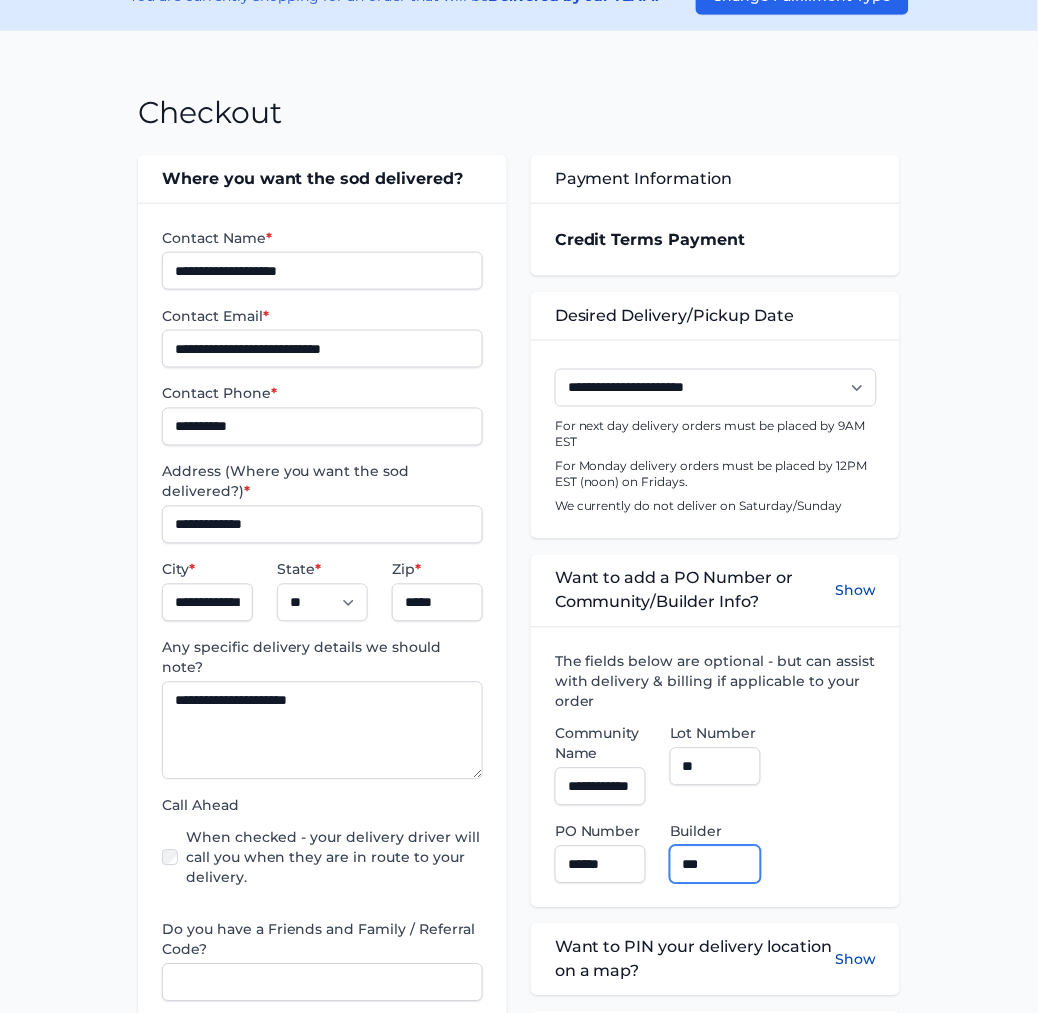 type on "**********" 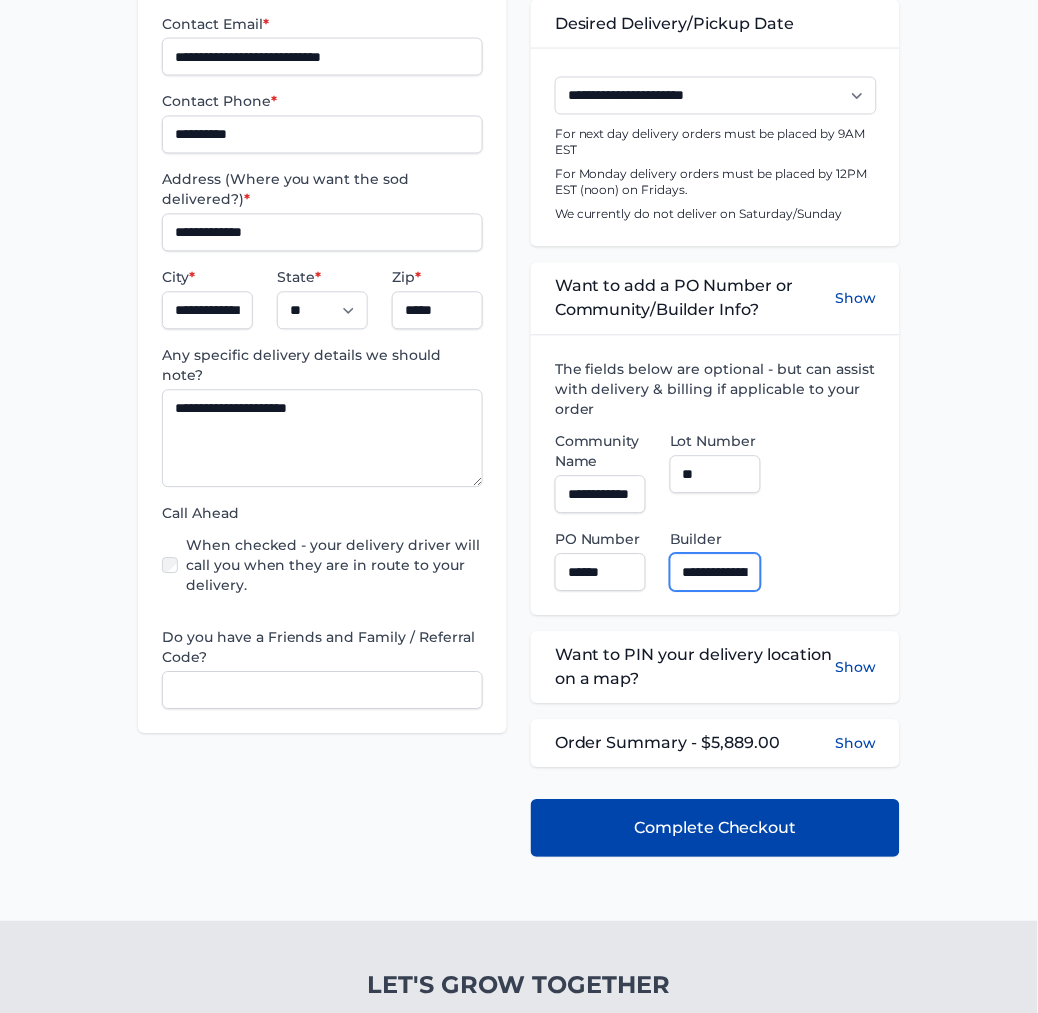scroll, scrollTop: 655, scrollLeft: 0, axis: vertical 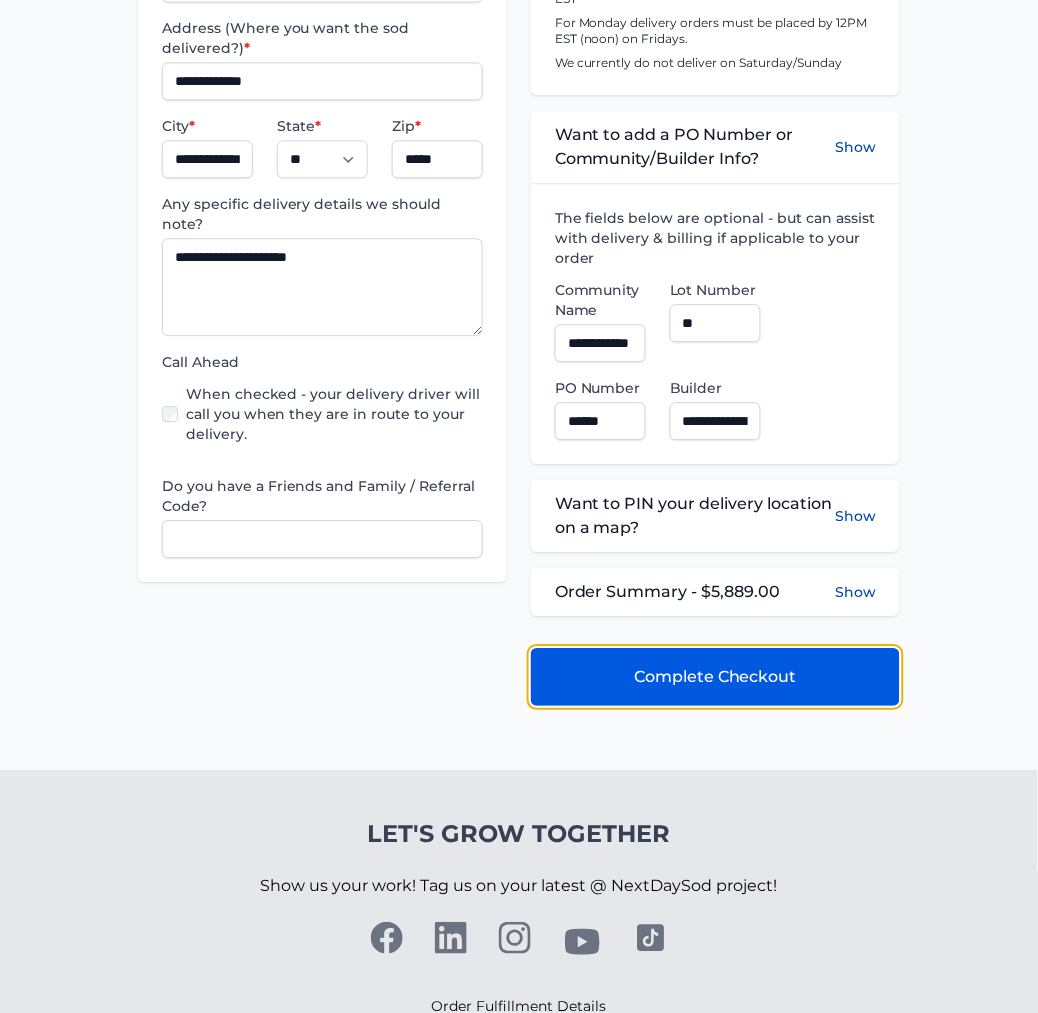 click on "Complete Checkout" at bounding box center (715, 677) 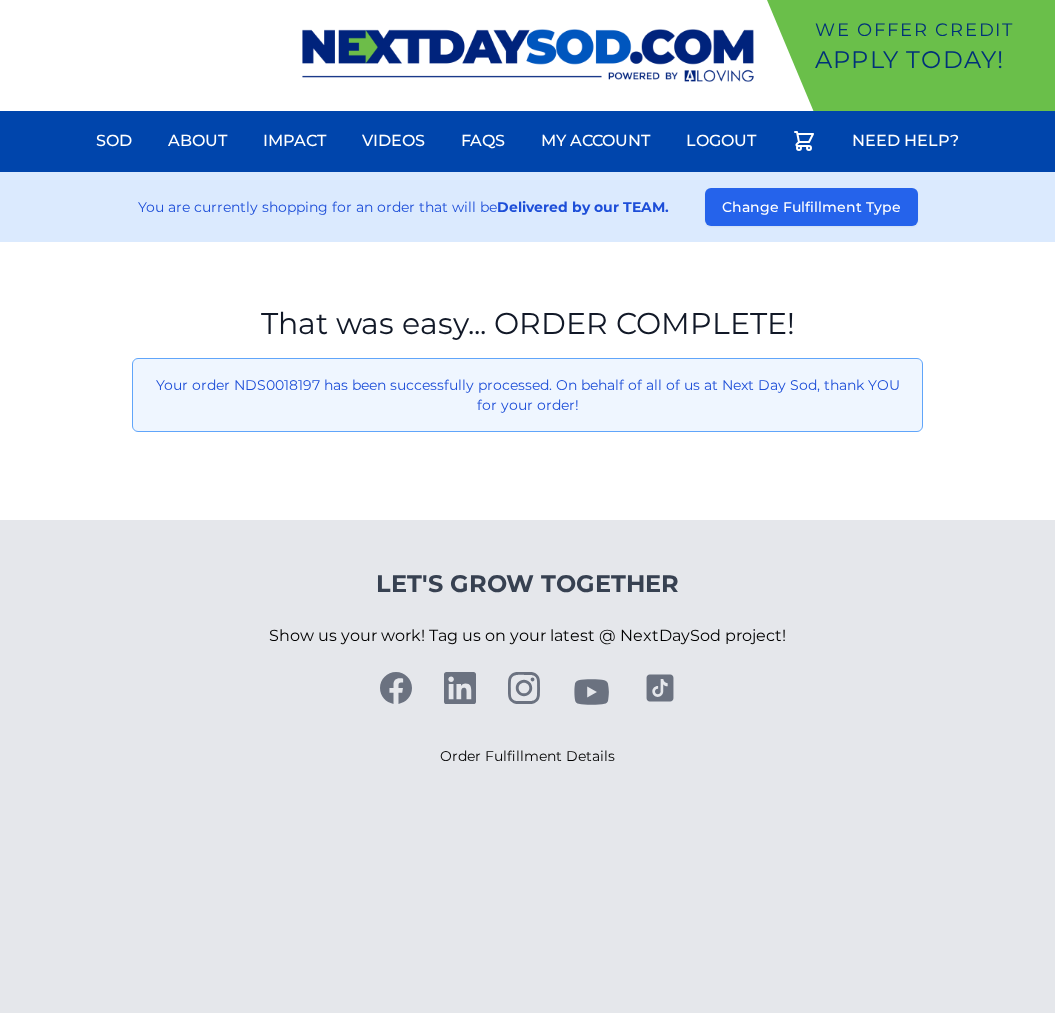 scroll, scrollTop: 0, scrollLeft: 0, axis: both 